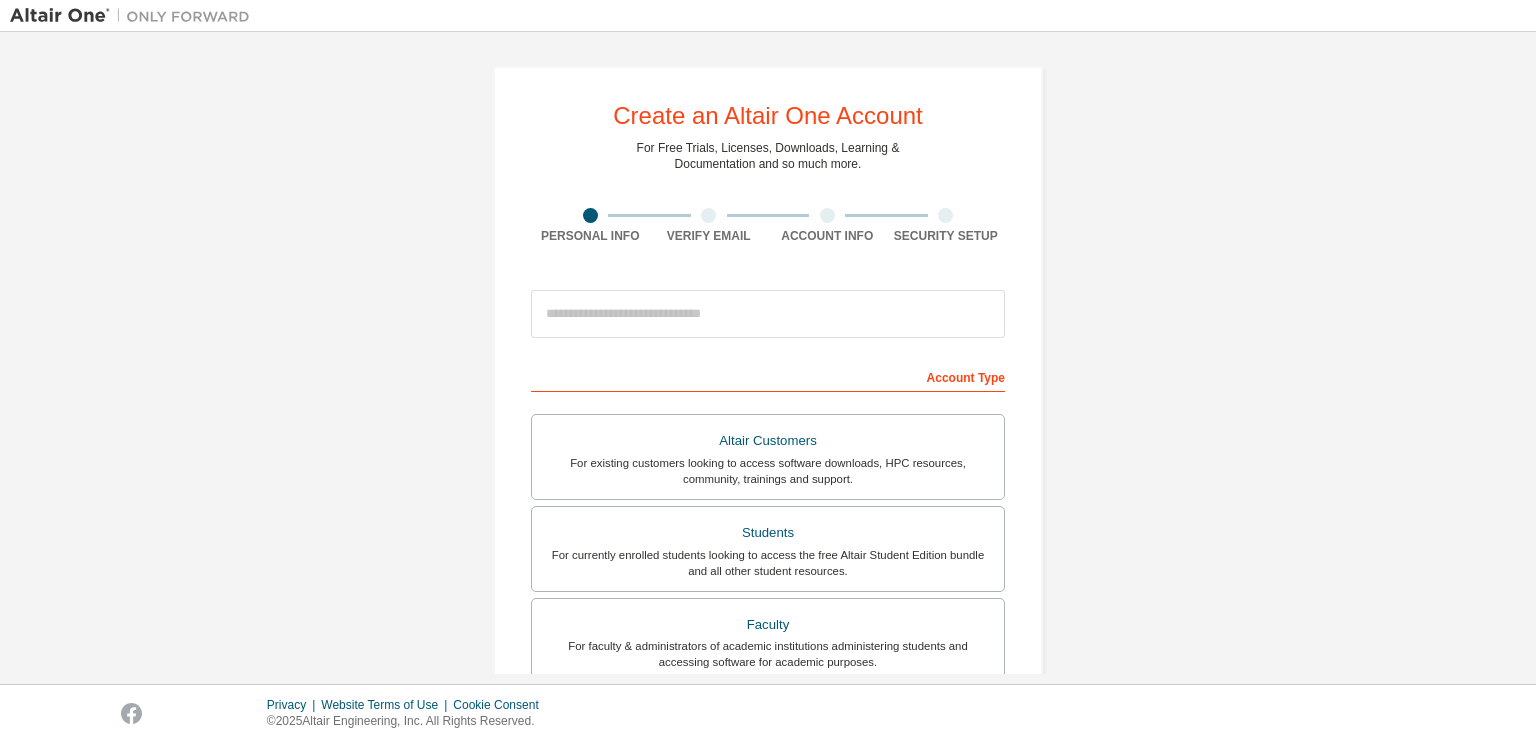 scroll, scrollTop: 0, scrollLeft: 0, axis: both 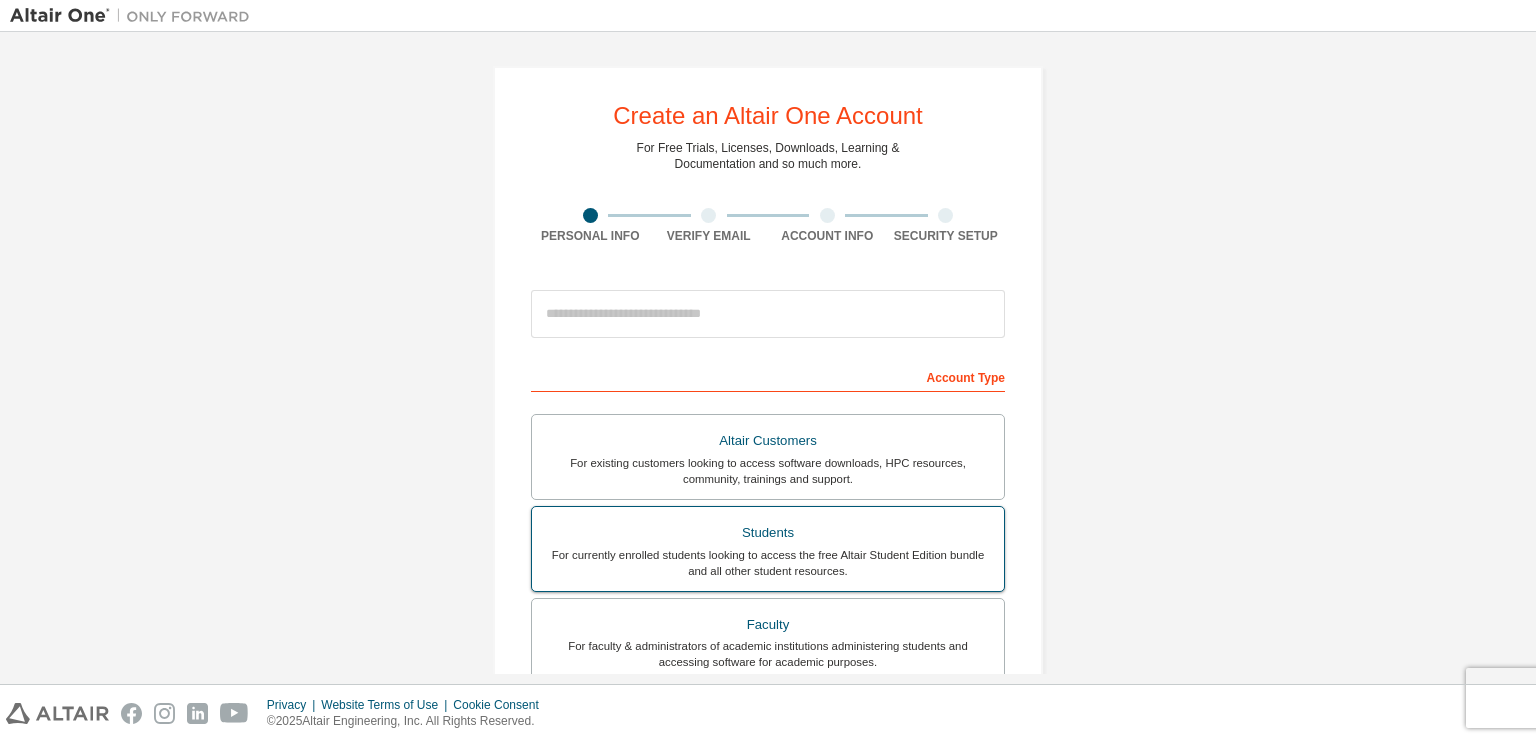 click on "Students" at bounding box center [768, 533] 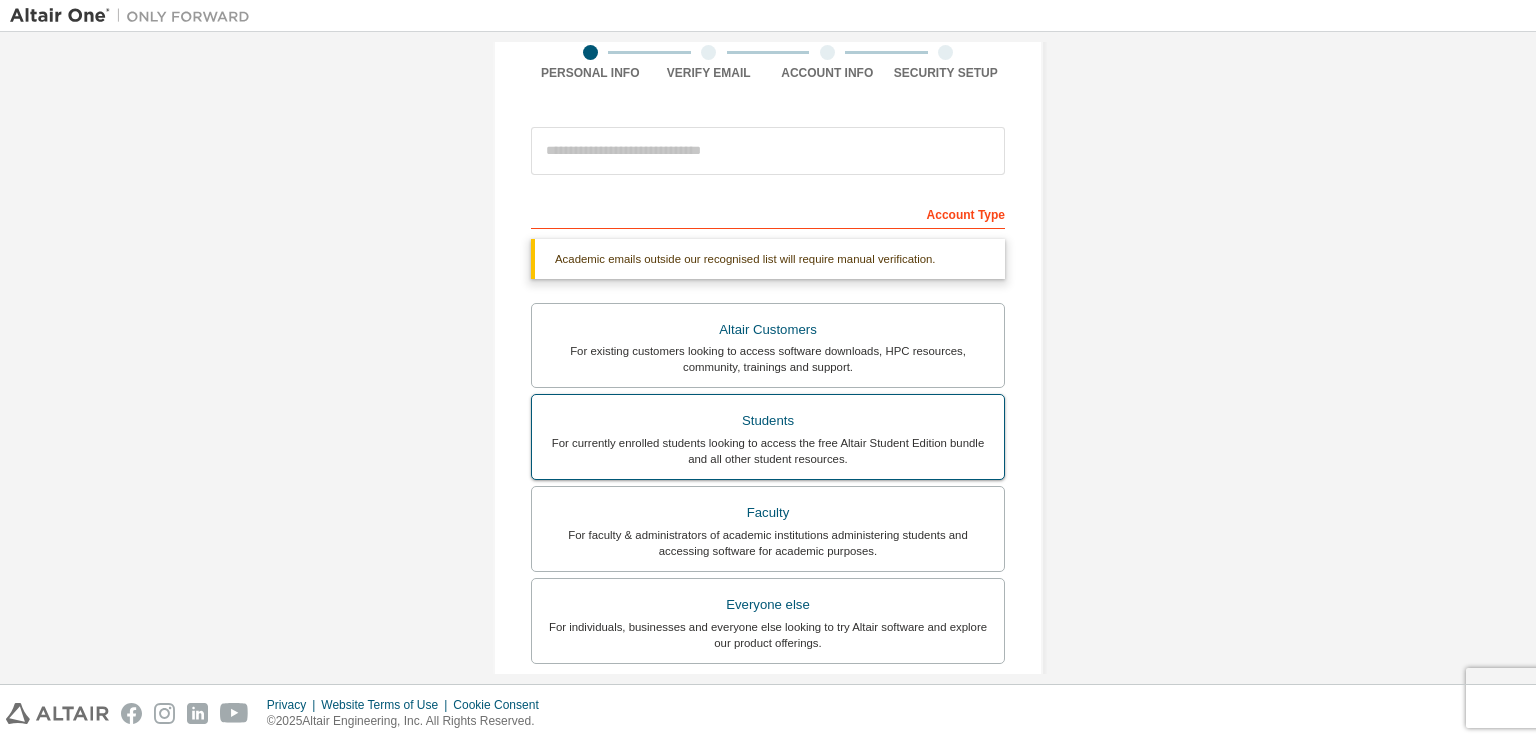 scroll, scrollTop: 166, scrollLeft: 0, axis: vertical 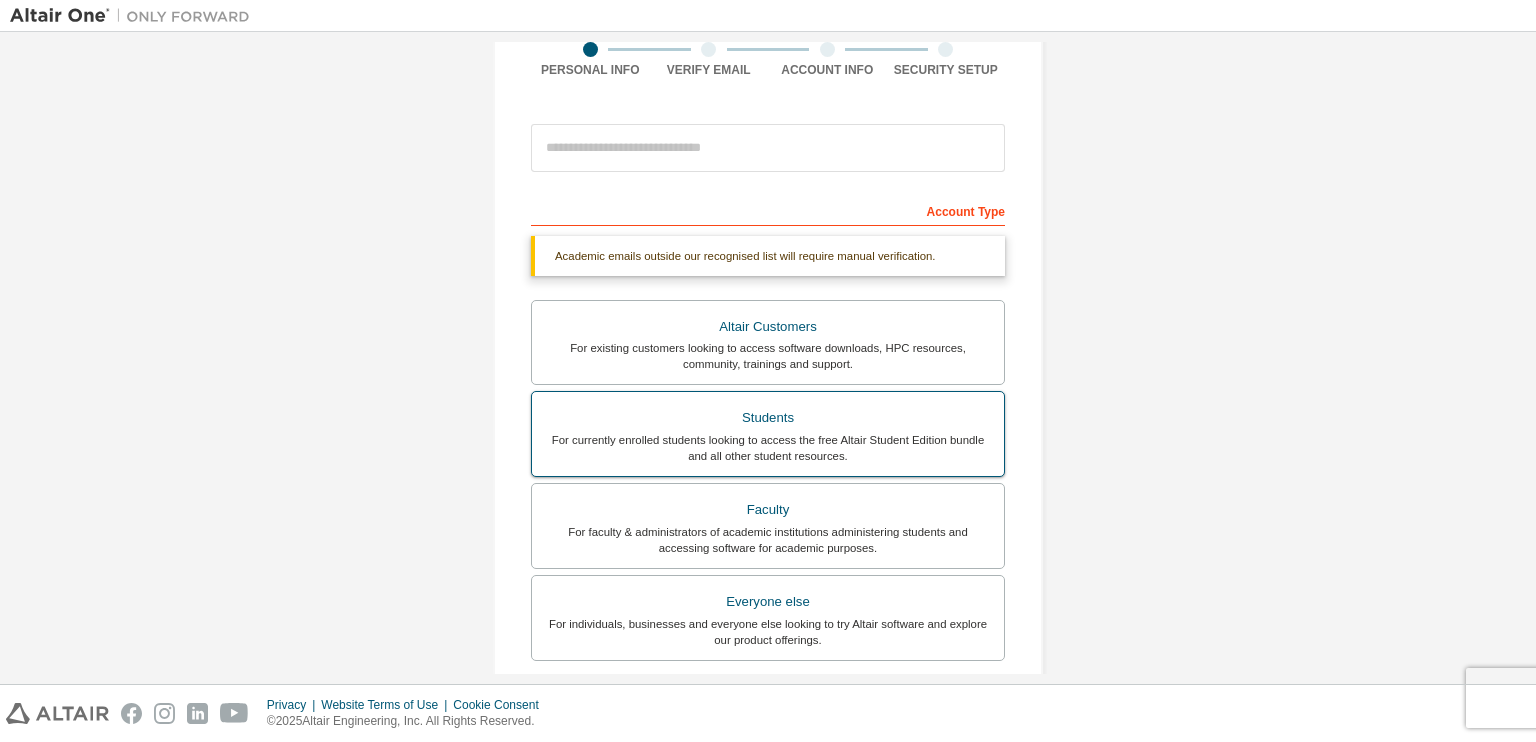 click on "For currently enrolled students looking to access the free Altair Student Edition bundle and all other student resources." at bounding box center (768, 448) 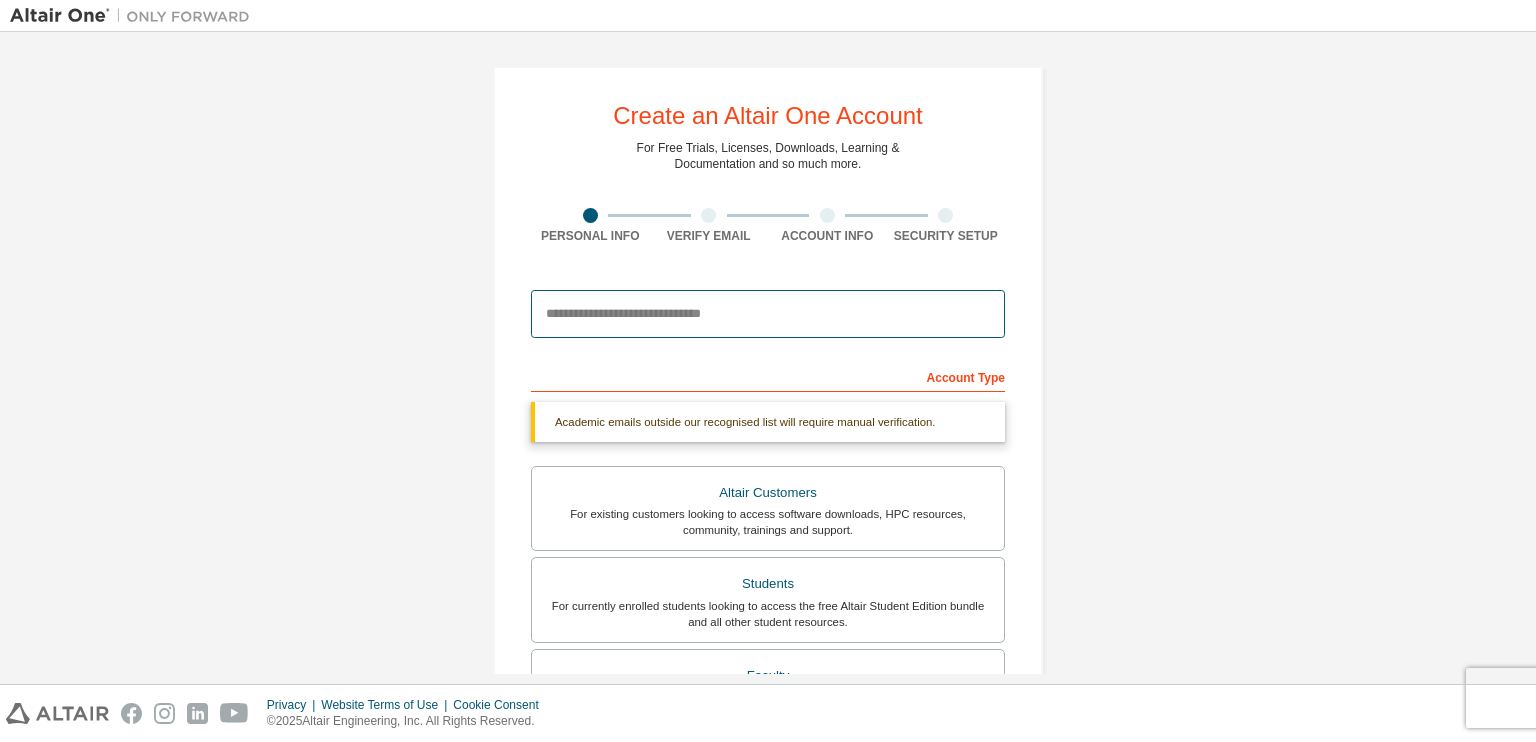 click at bounding box center (768, 314) 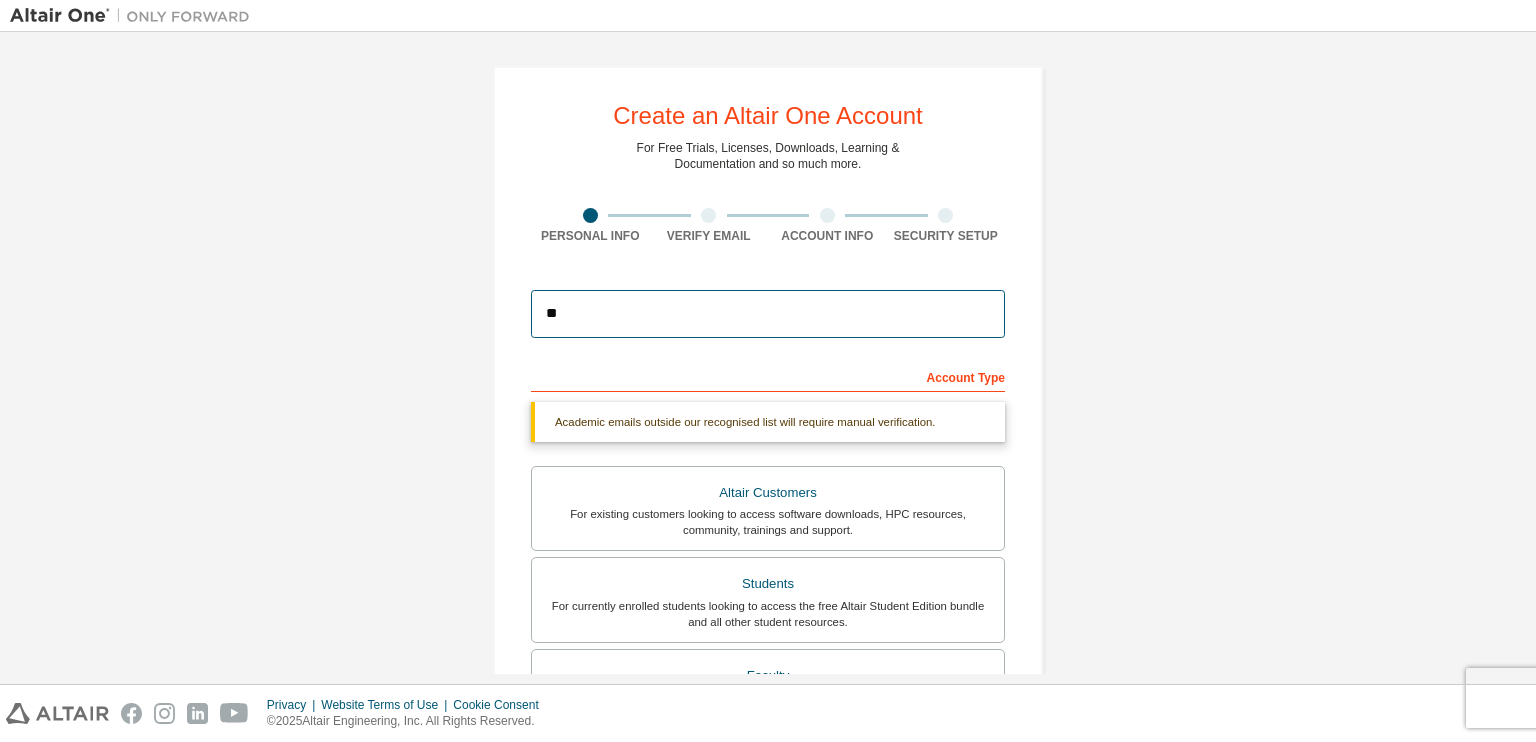 type on "*" 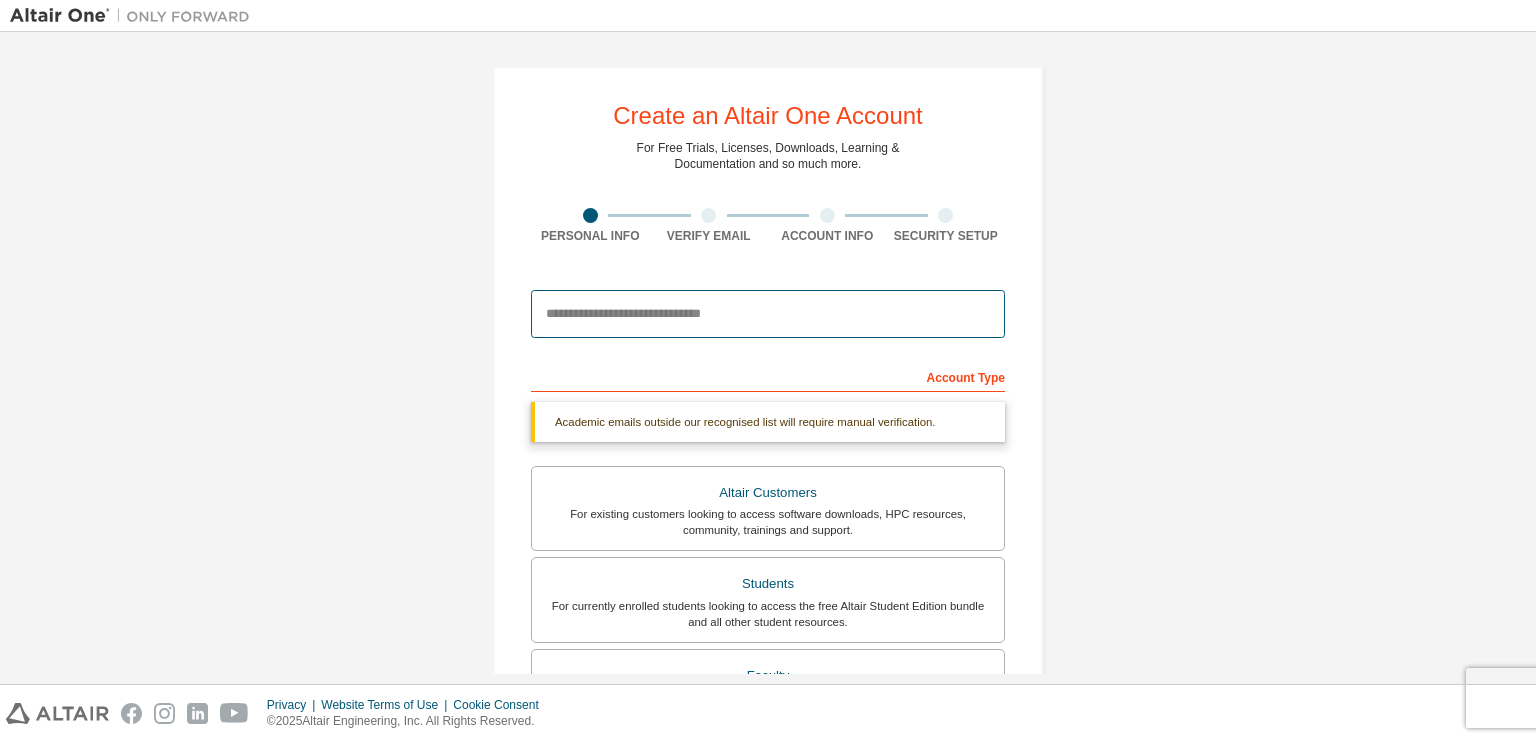 click at bounding box center (768, 314) 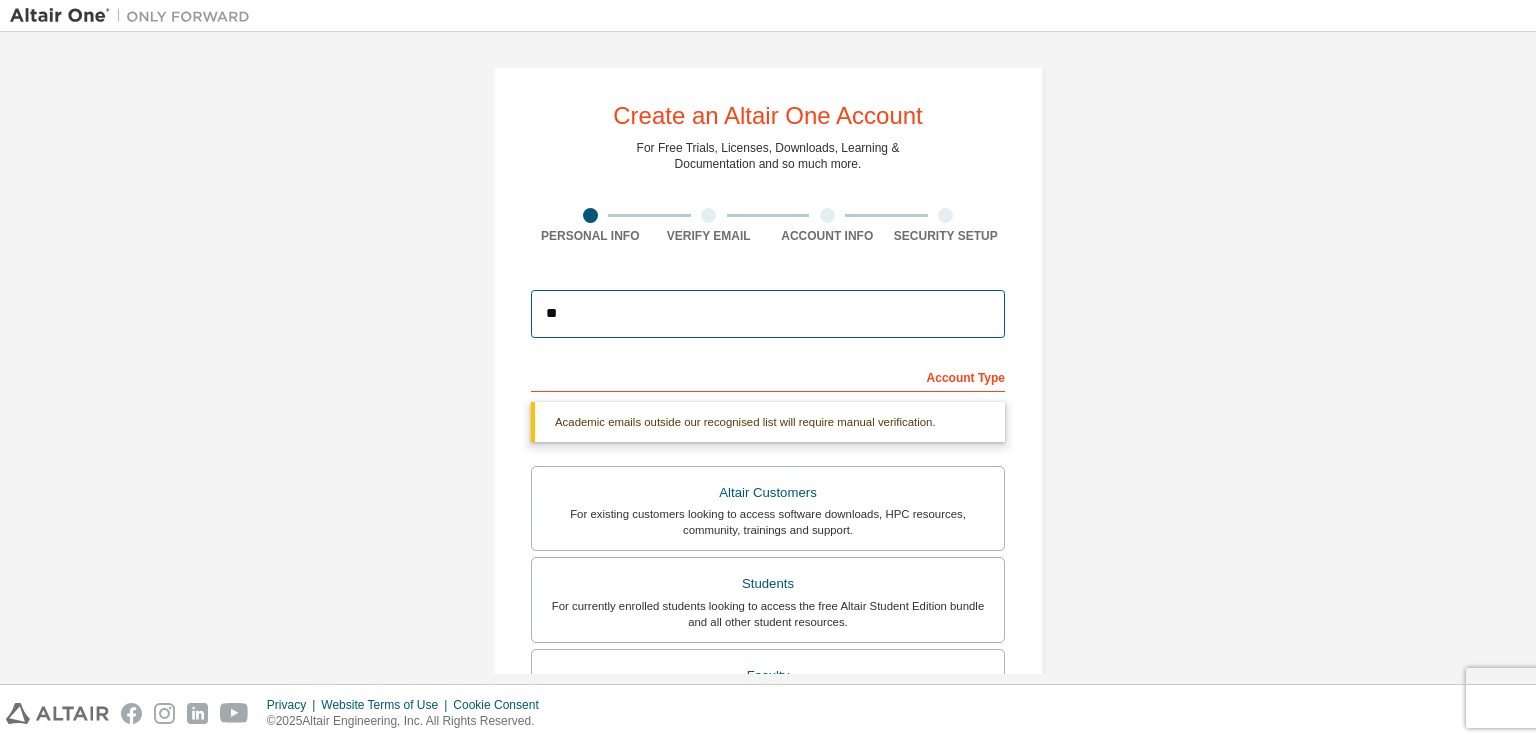 type on "*" 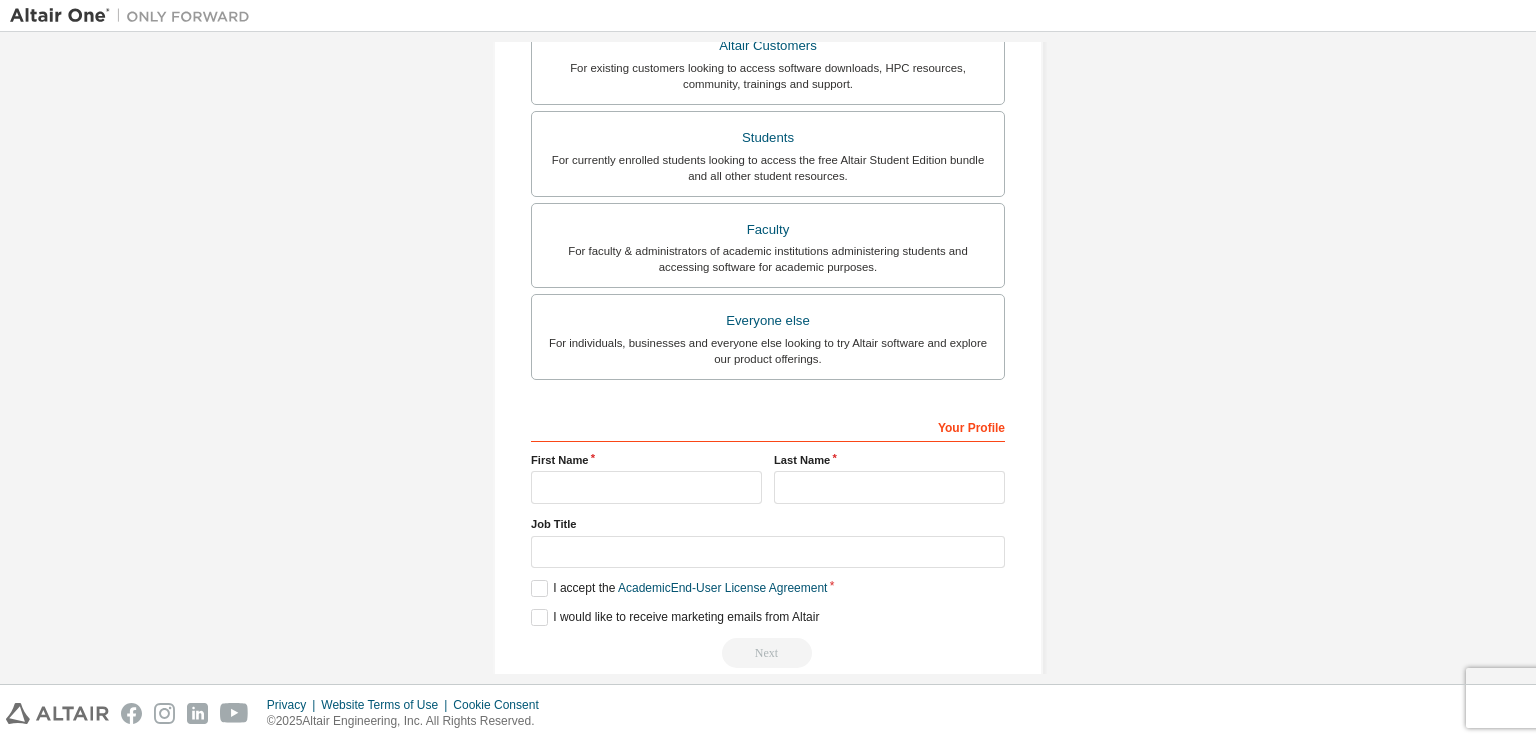 scroll, scrollTop: 415, scrollLeft: 0, axis: vertical 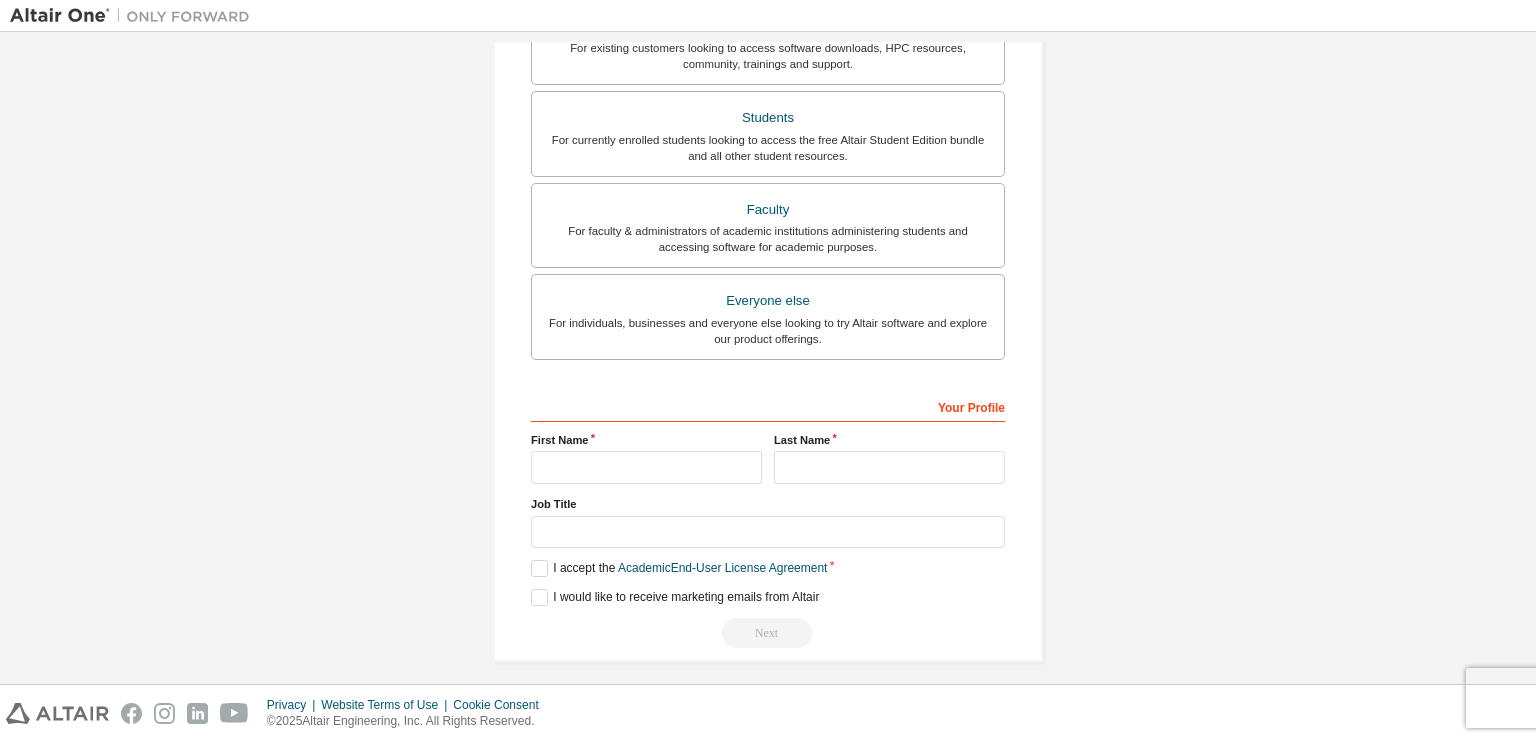 type on "**********" 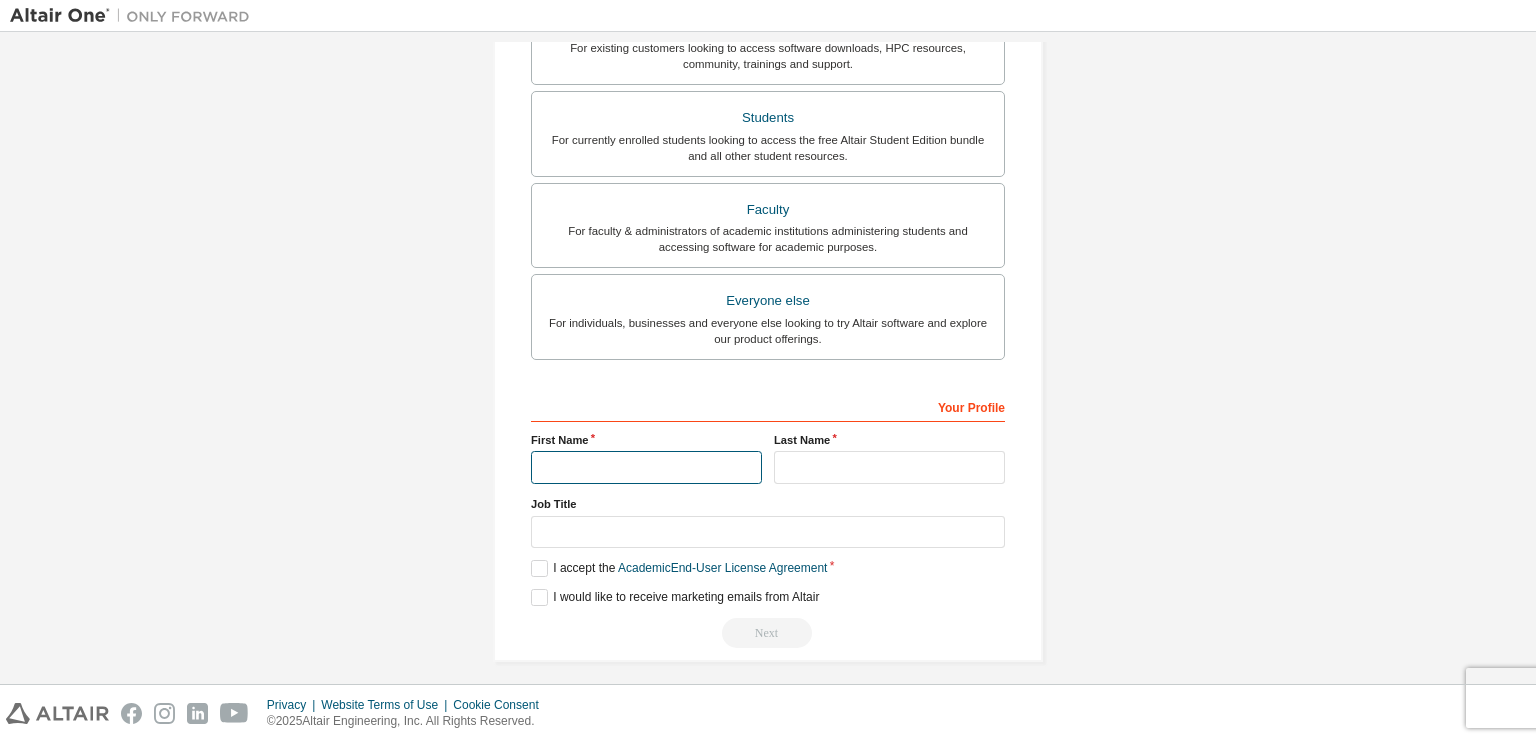 click at bounding box center [646, 467] 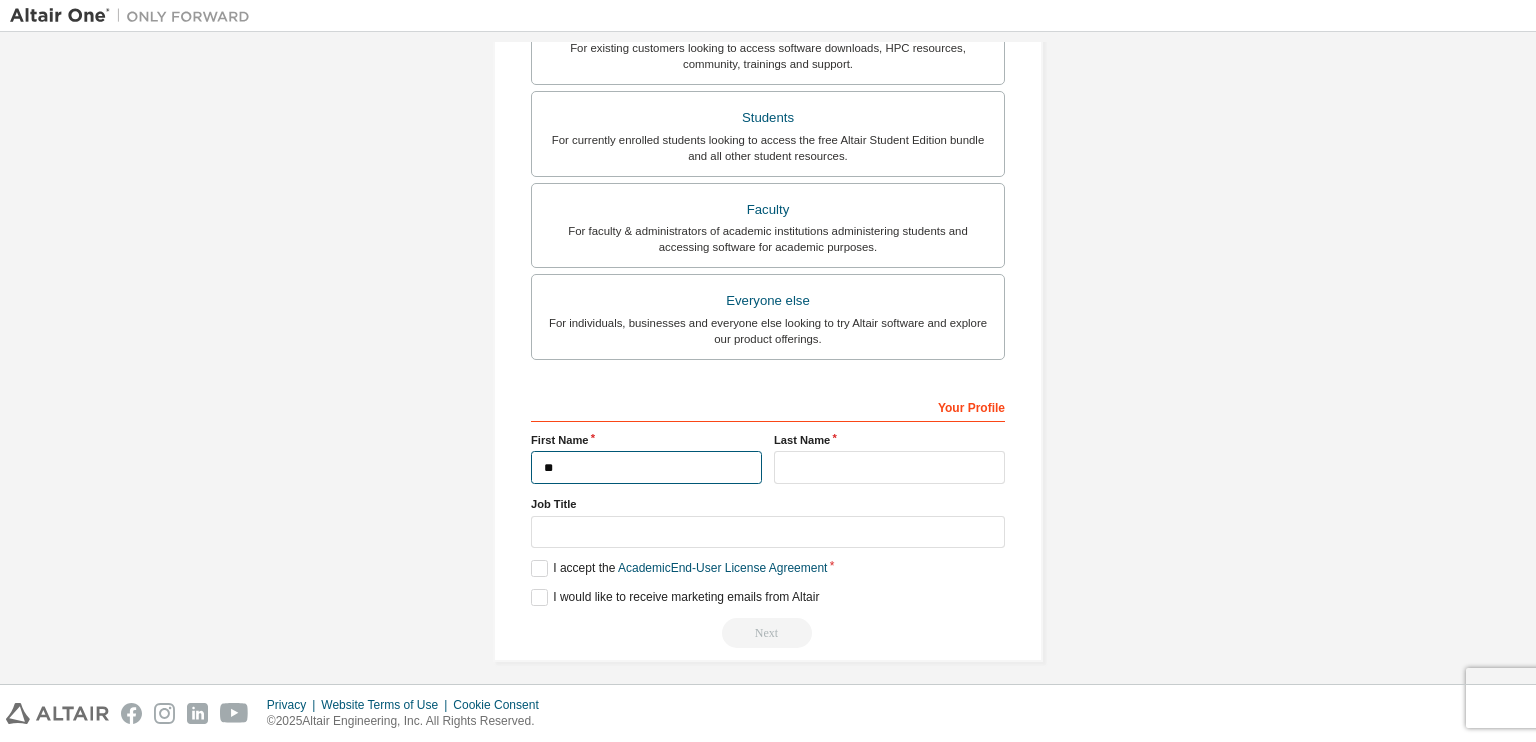 type on "*" 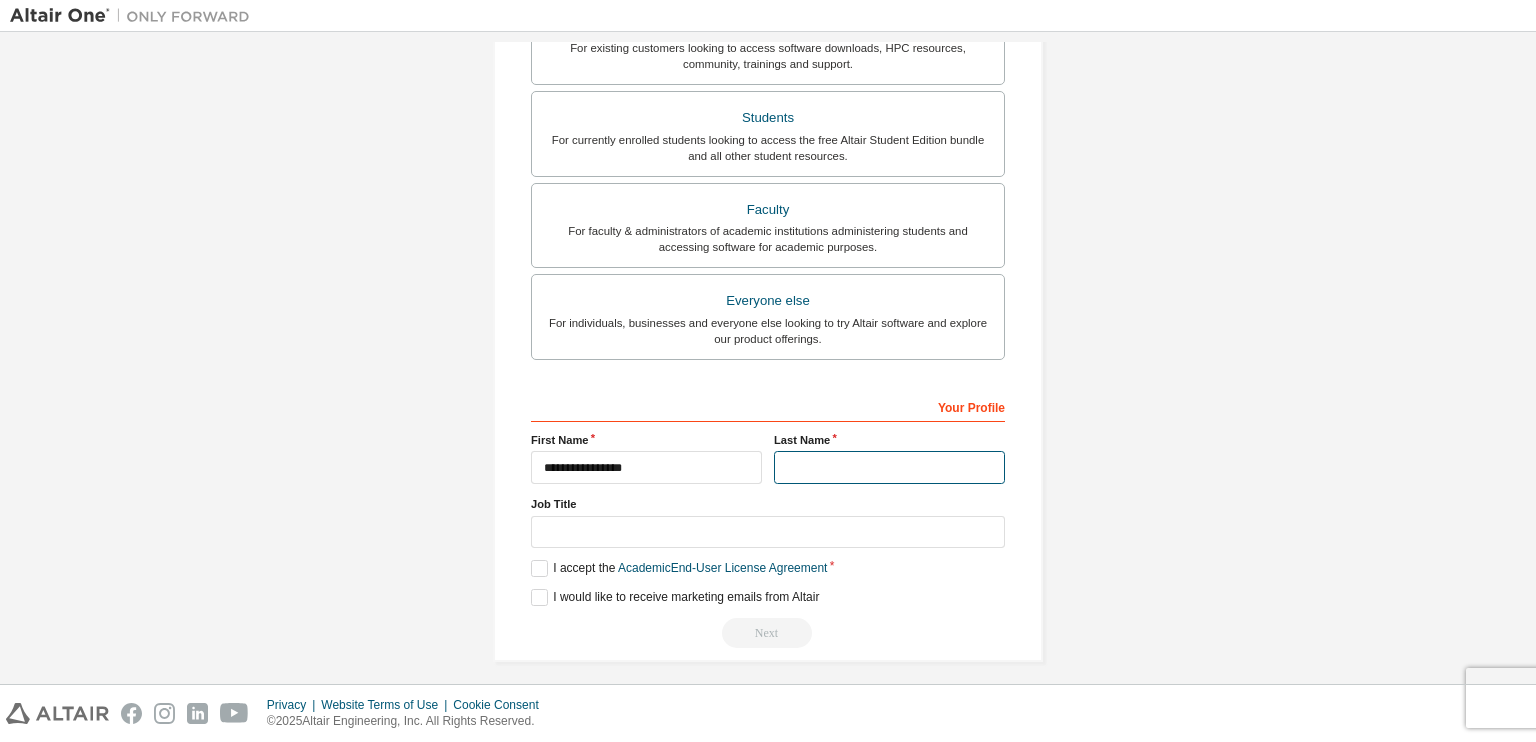 click at bounding box center [889, 467] 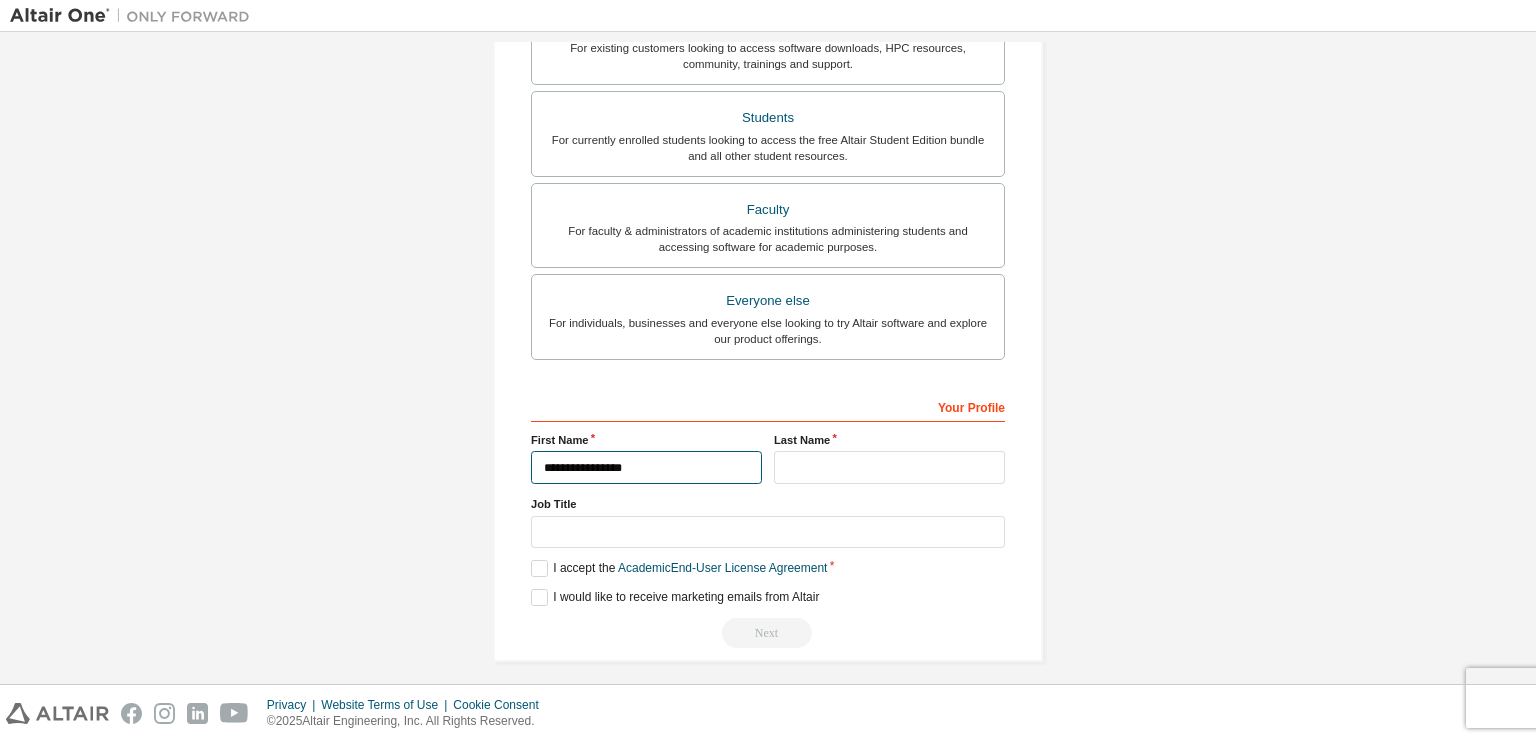 click on "**********" at bounding box center (646, 467) 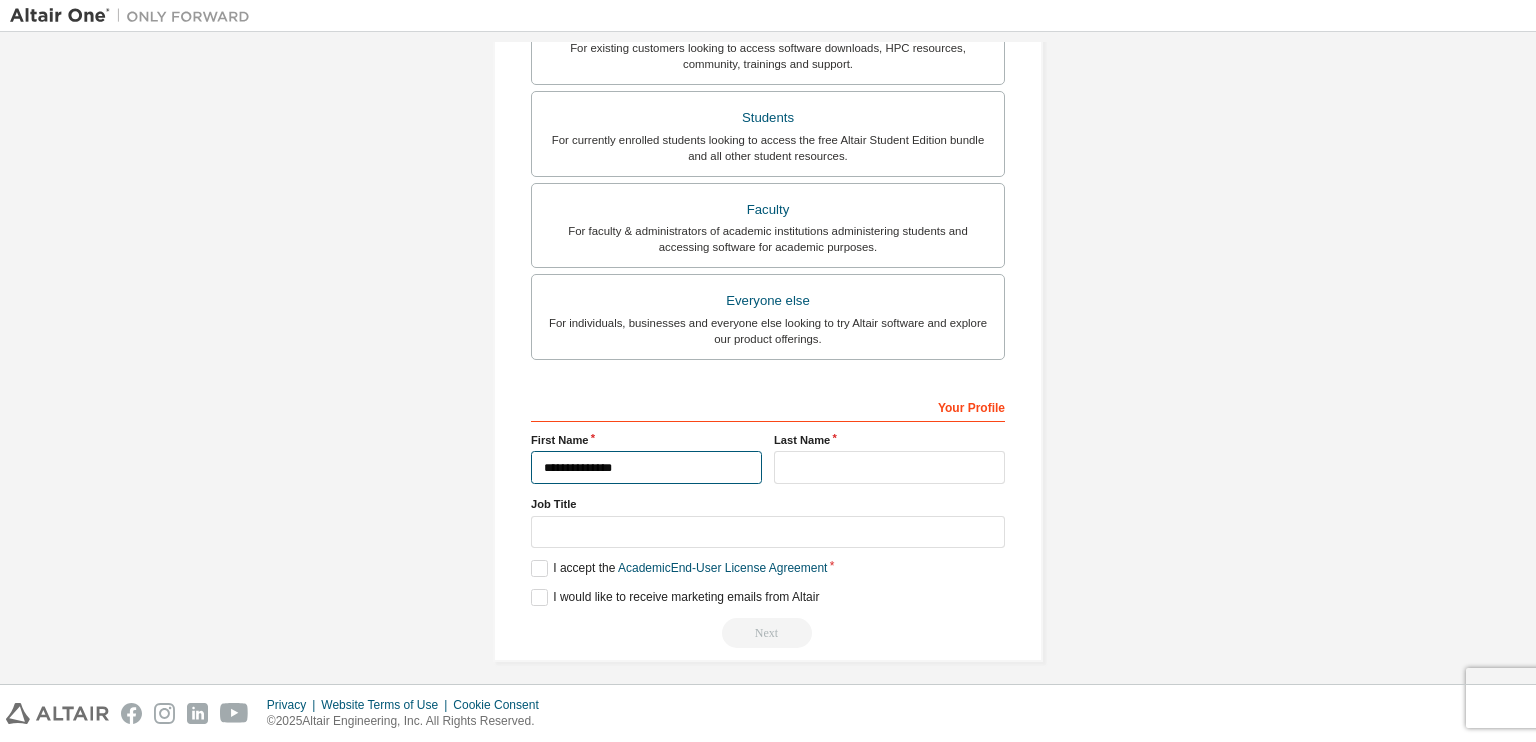 type on "**********" 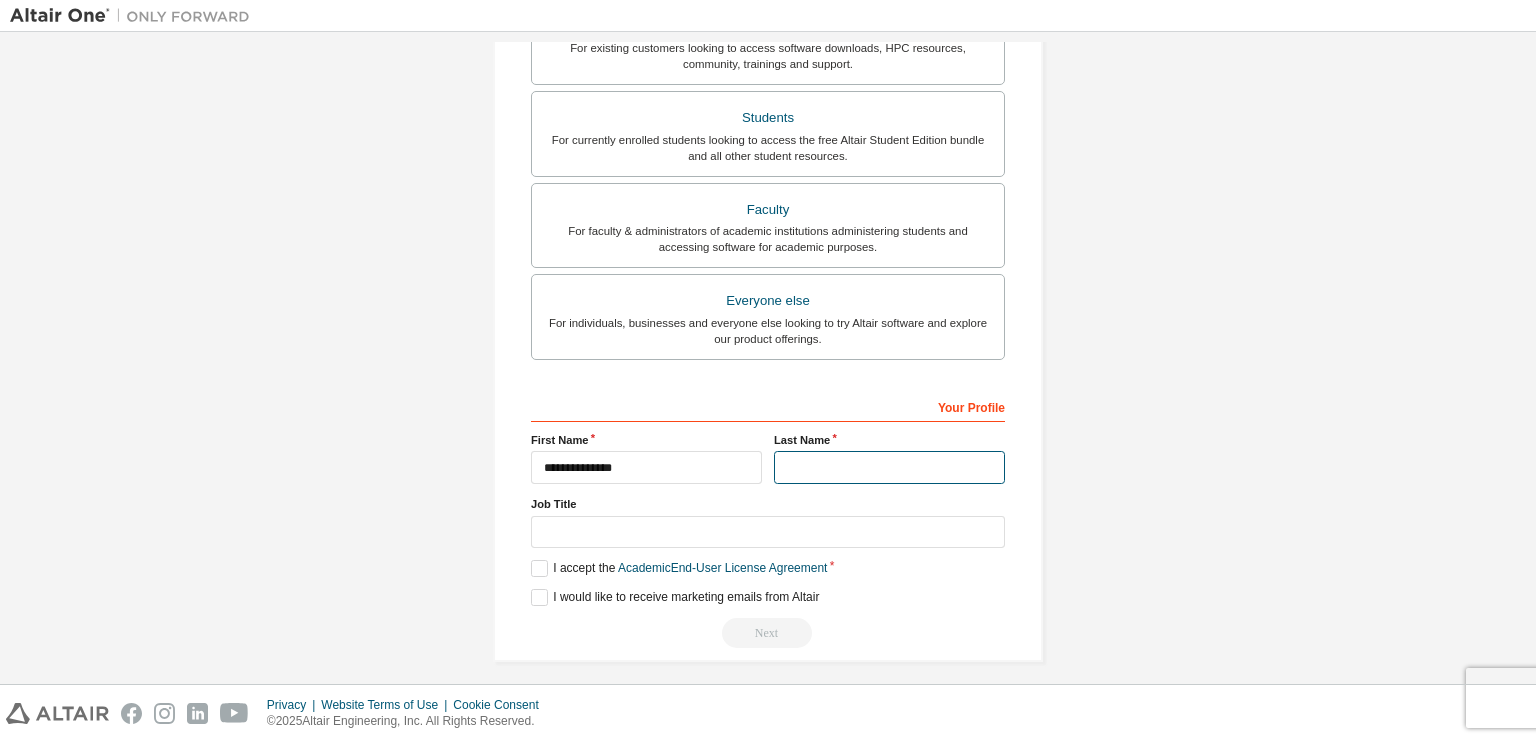 click at bounding box center (889, 467) 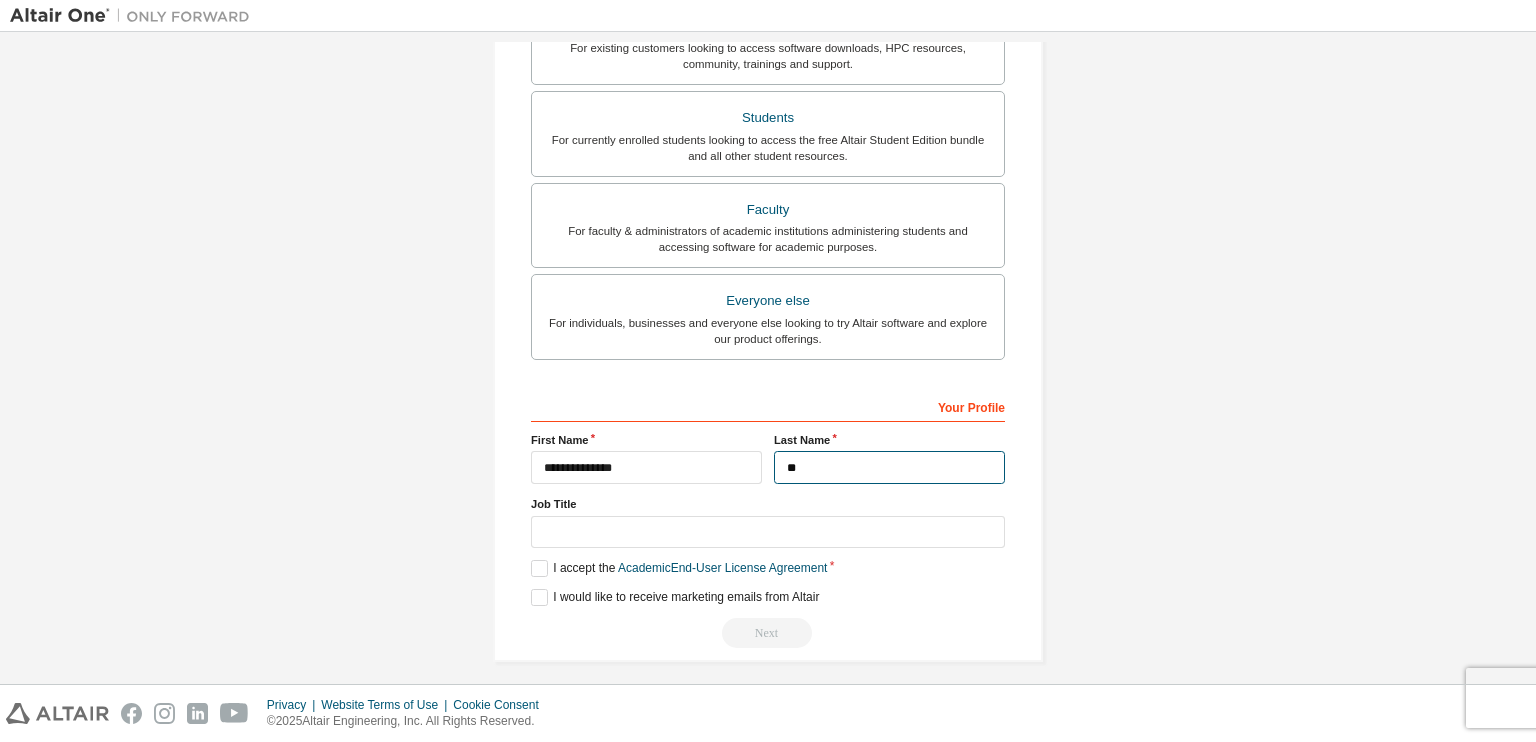 type on "**" 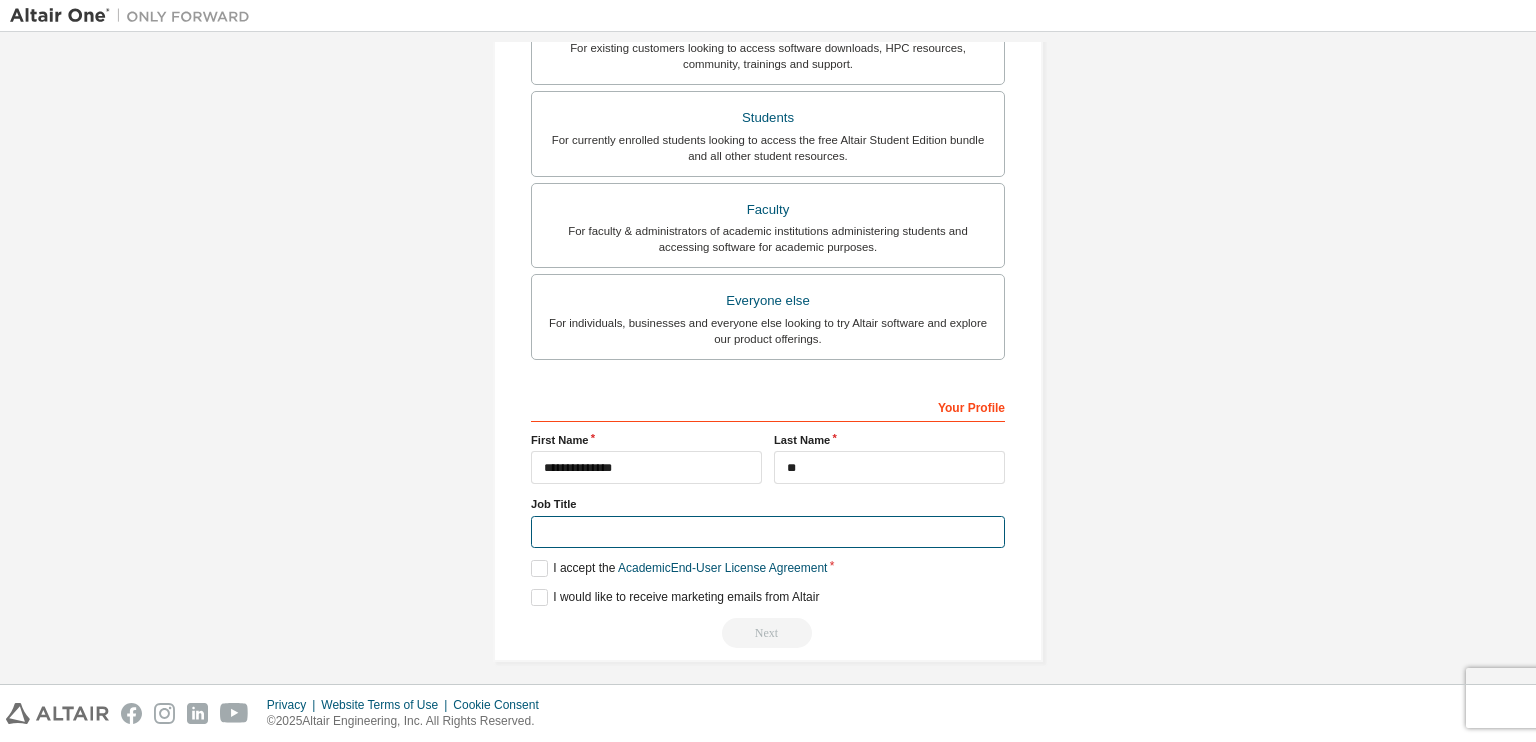 click at bounding box center (768, 532) 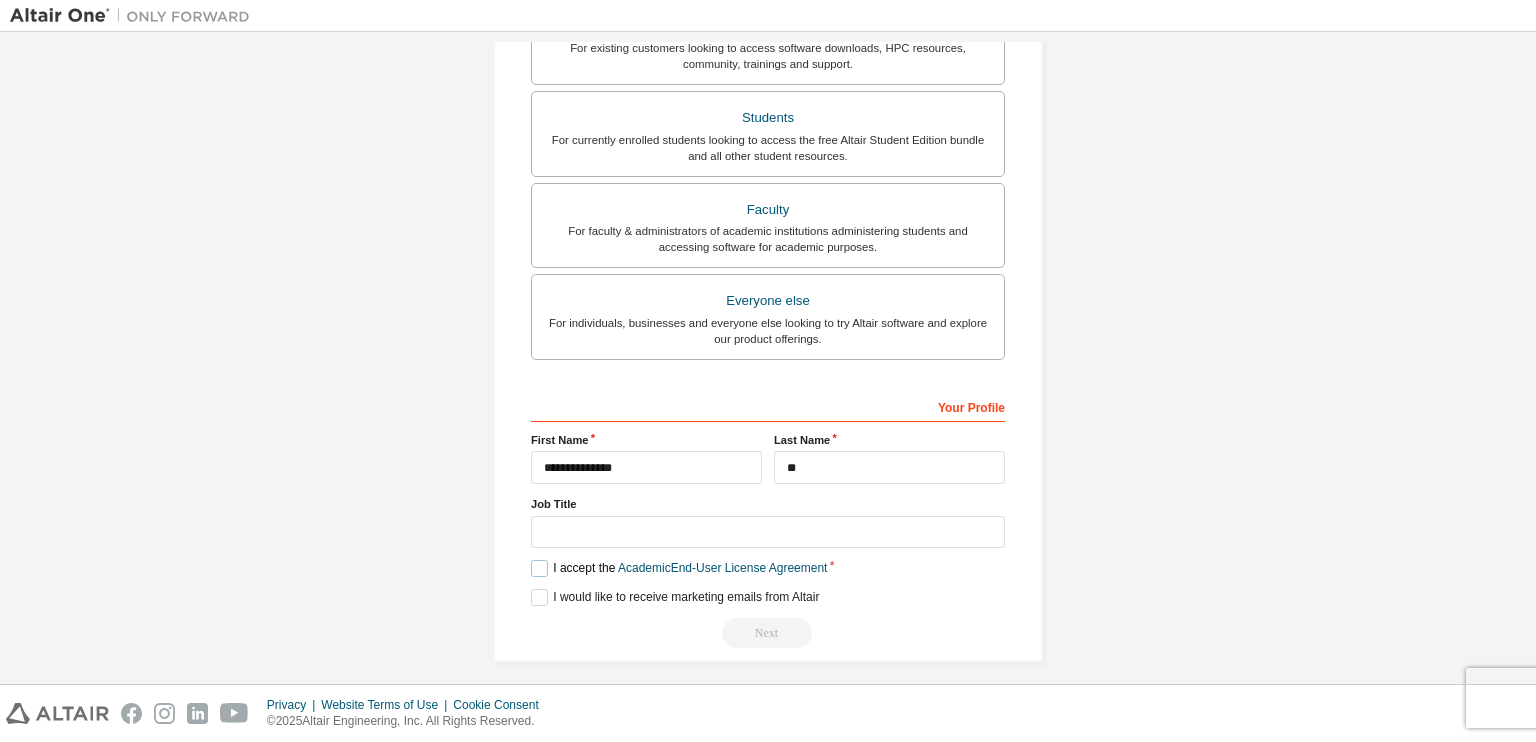click on "I accept the   Academic   End-User License Agreement" at bounding box center (679, 568) 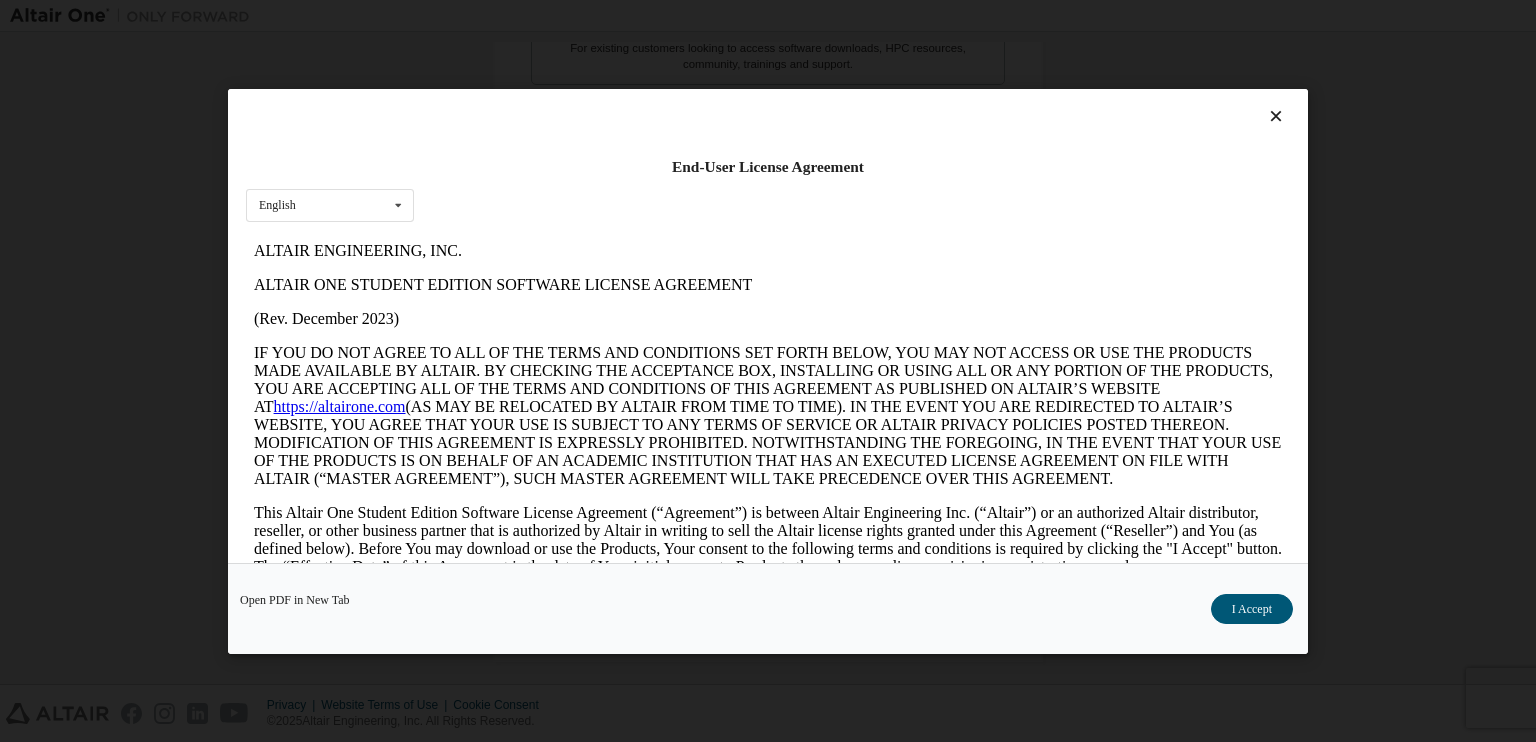 scroll, scrollTop: 0, scrollLeft: 0, axis: both 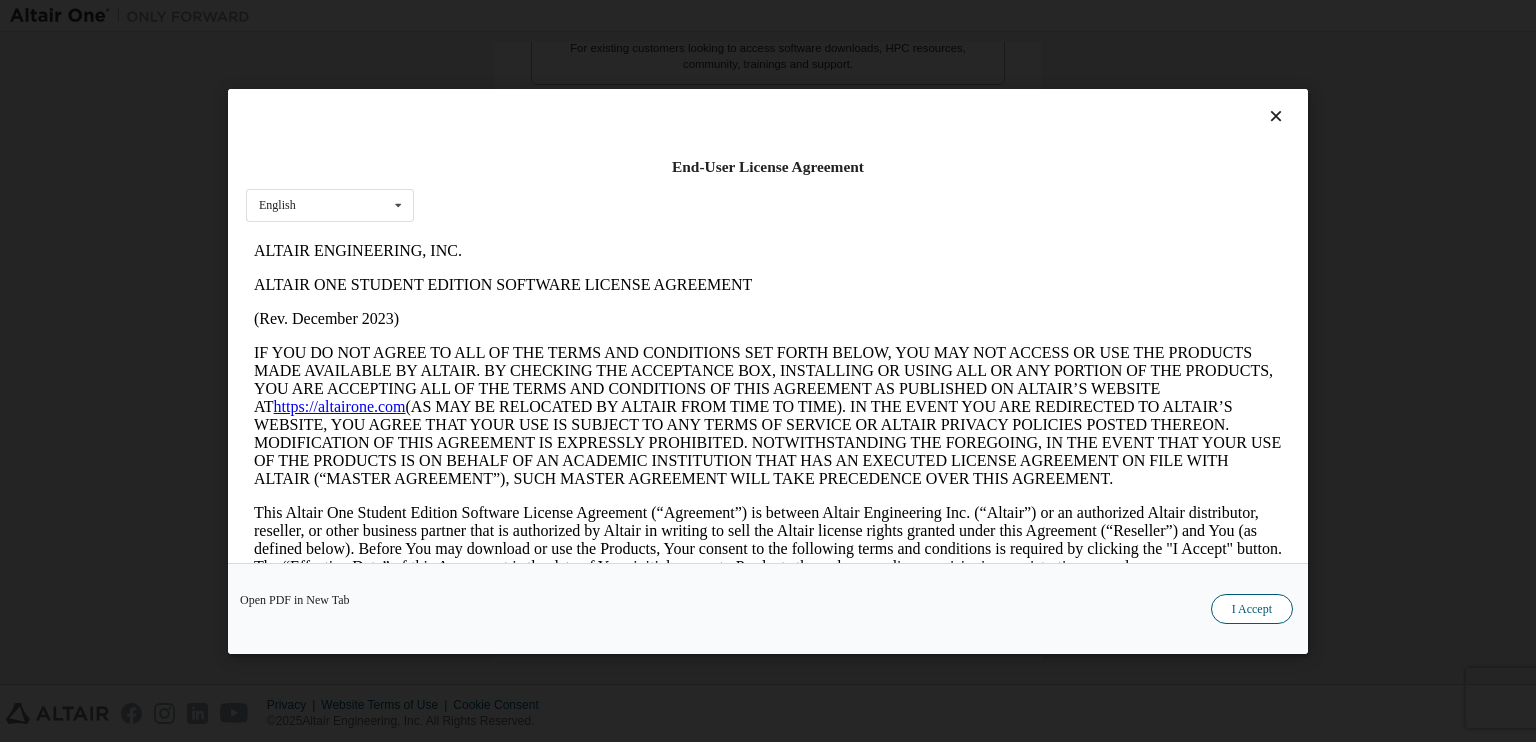 click on "I Accept" at bounding box center [1252, 608] 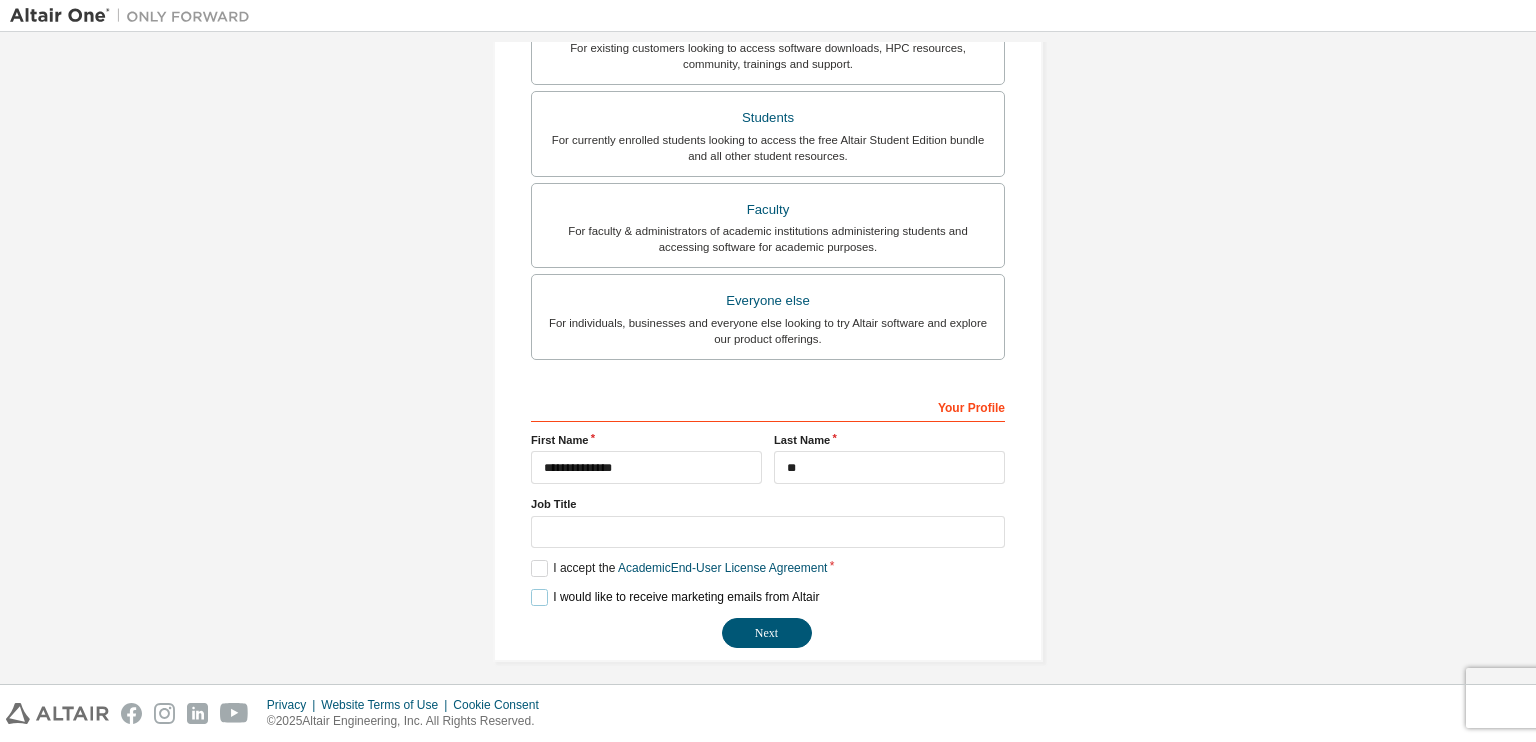 click on "I would like to receive marketing emails from Altair" at bounding box center [675, 597] 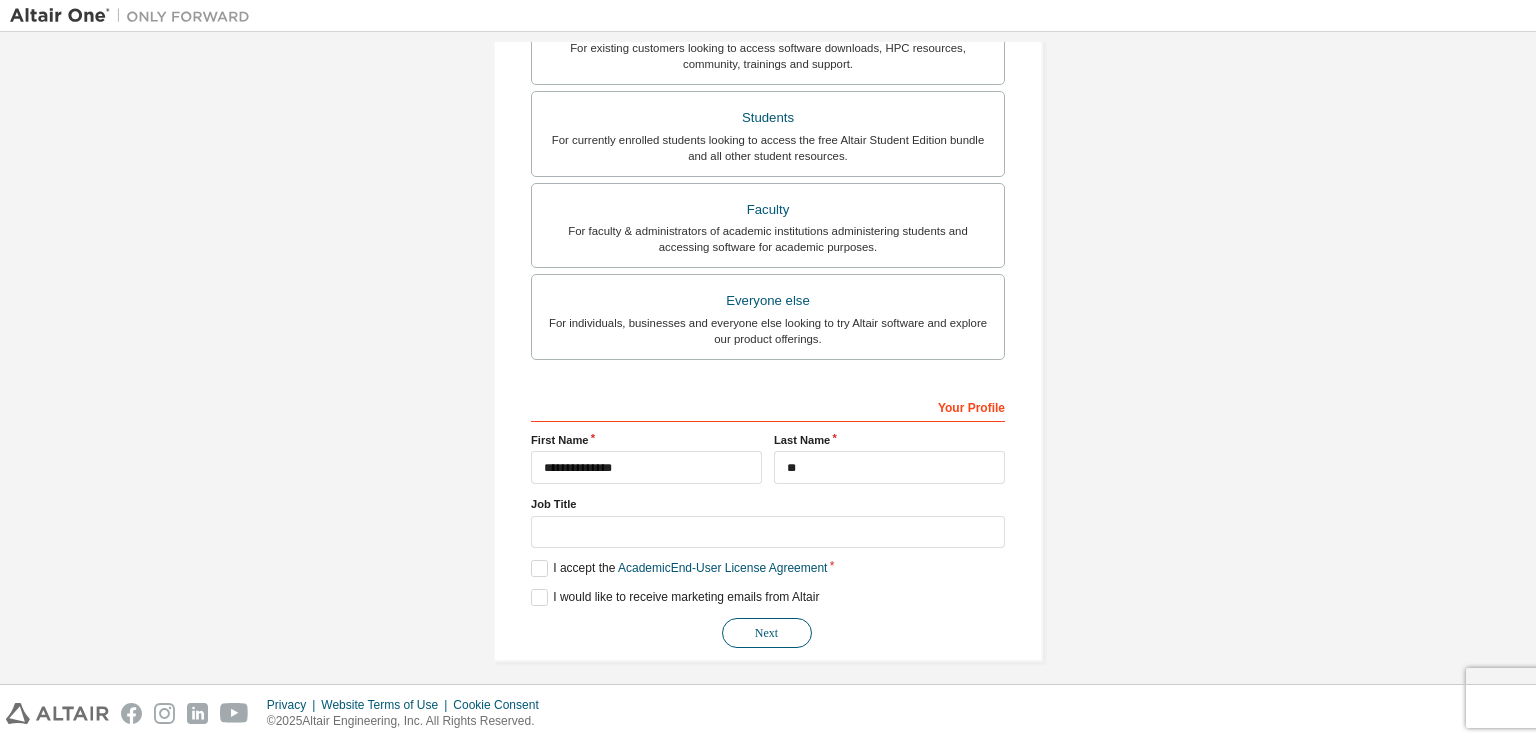 click on "Next" at bounding box center [767, 633] 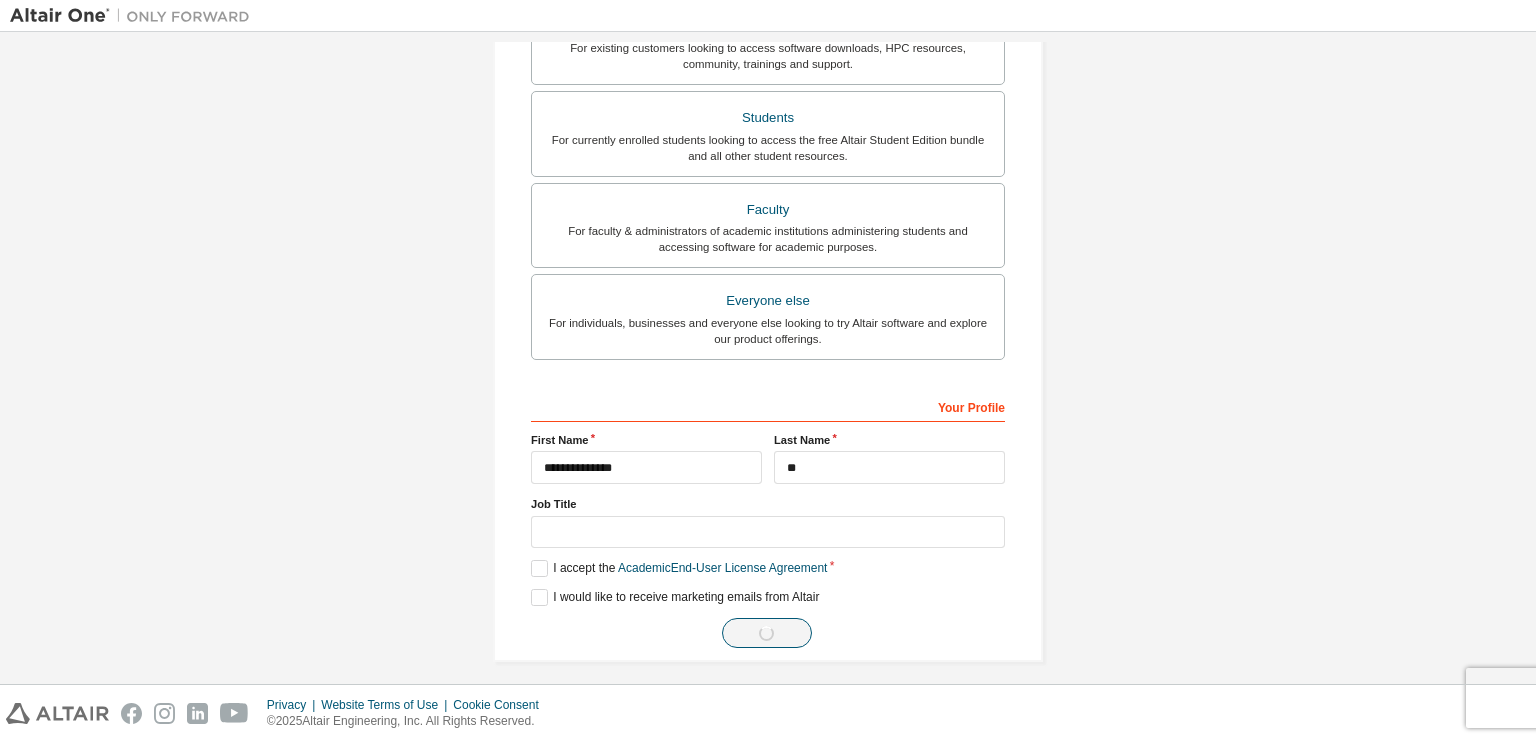 scroll, scrollTop: 0, scrollLeft: 0, axis: both 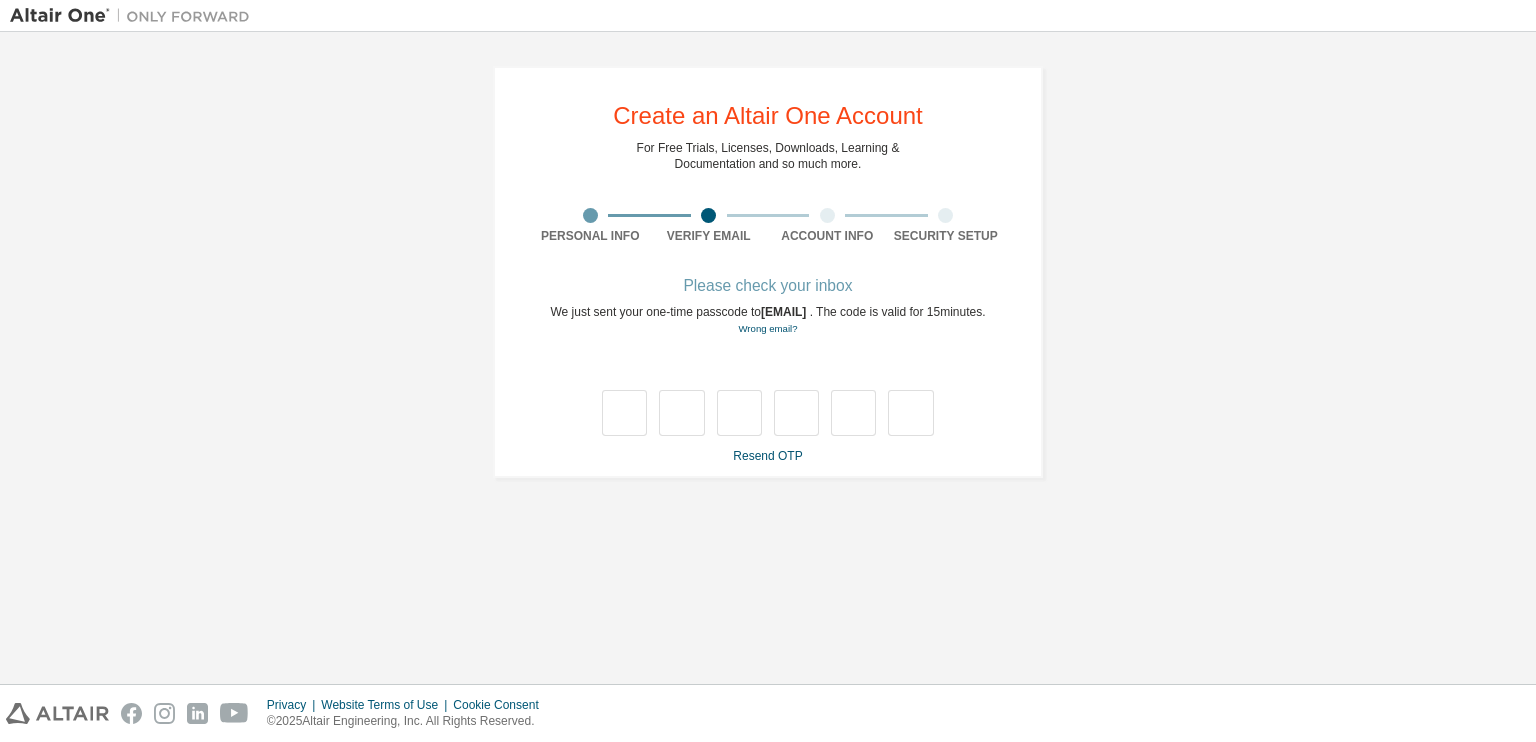 type on "*" 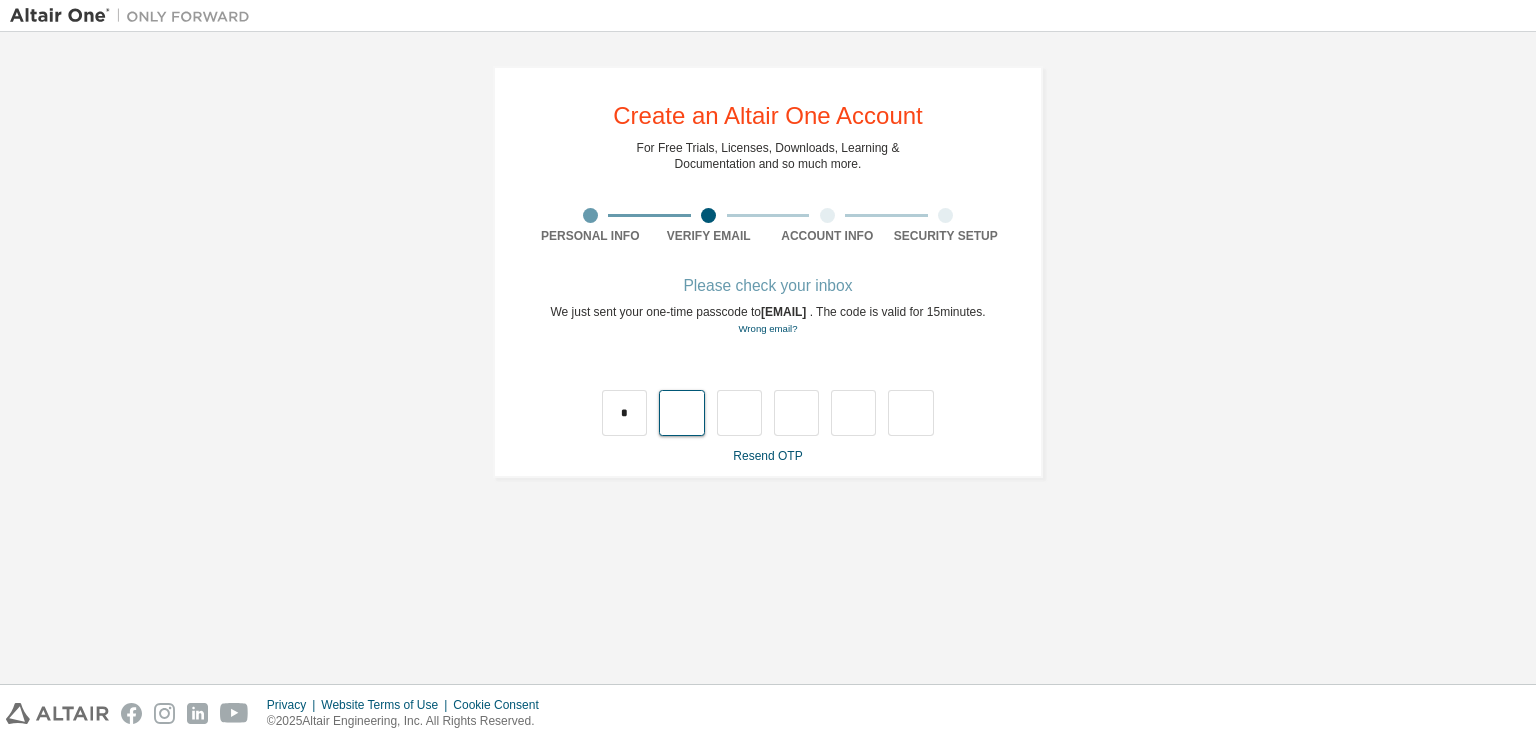 type on "*" 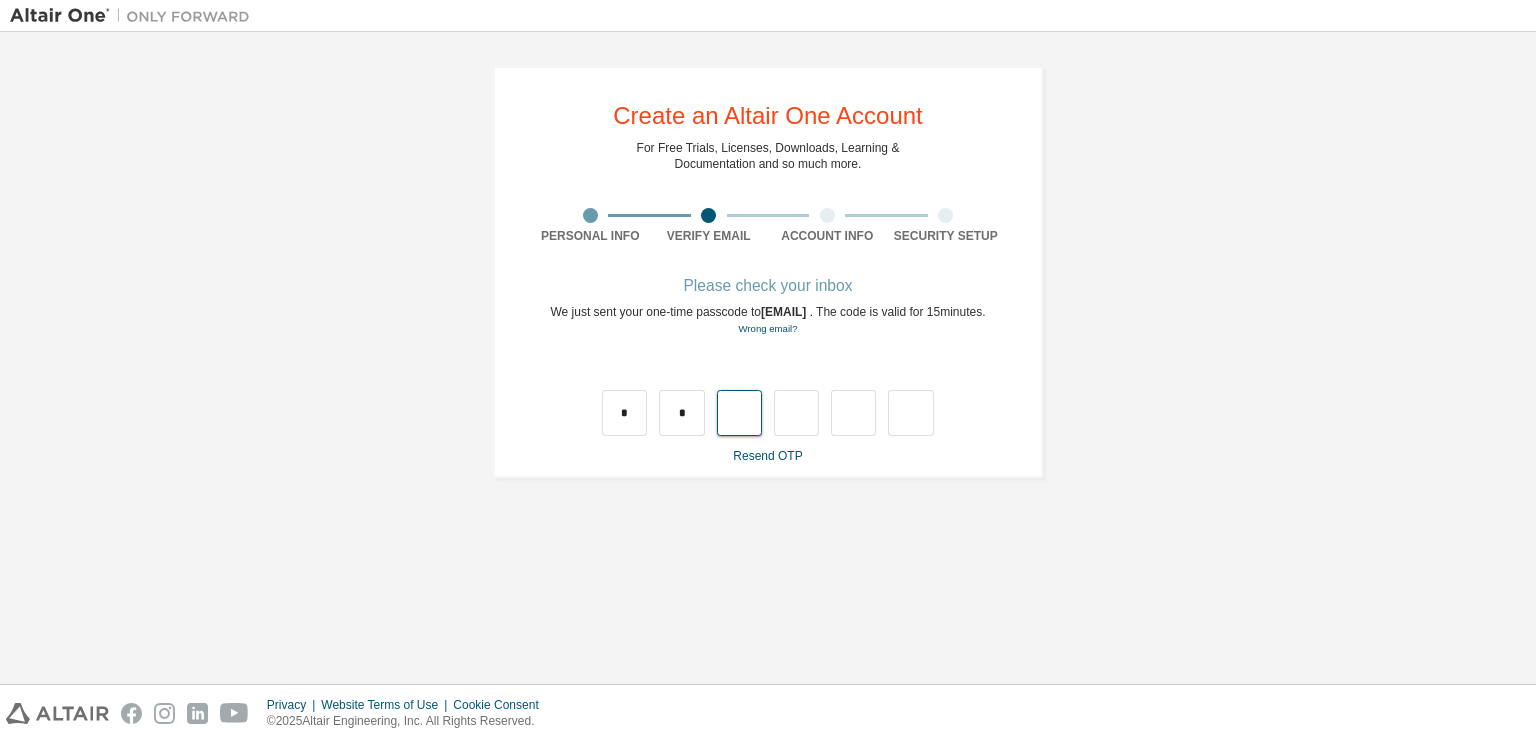 type on "*" 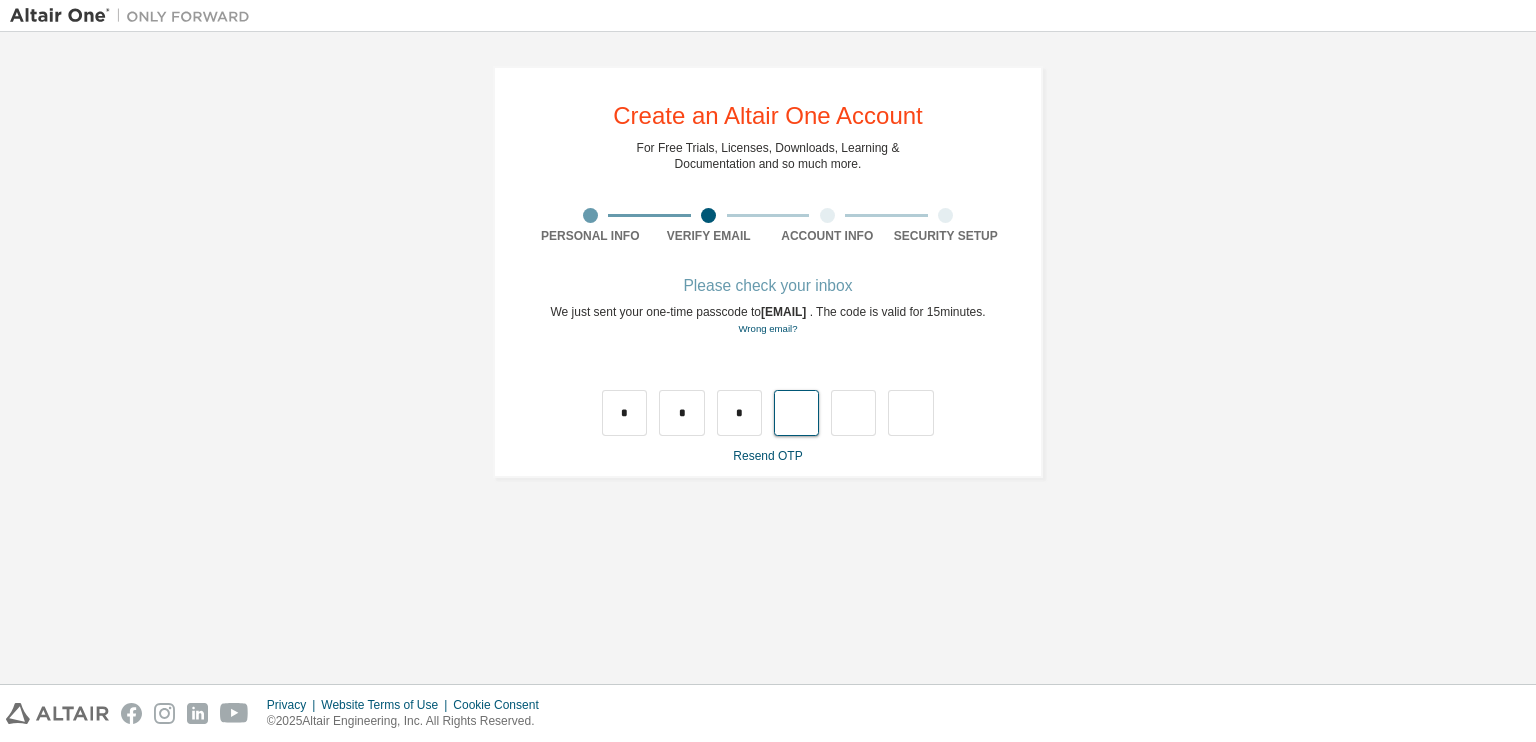 type on "*" 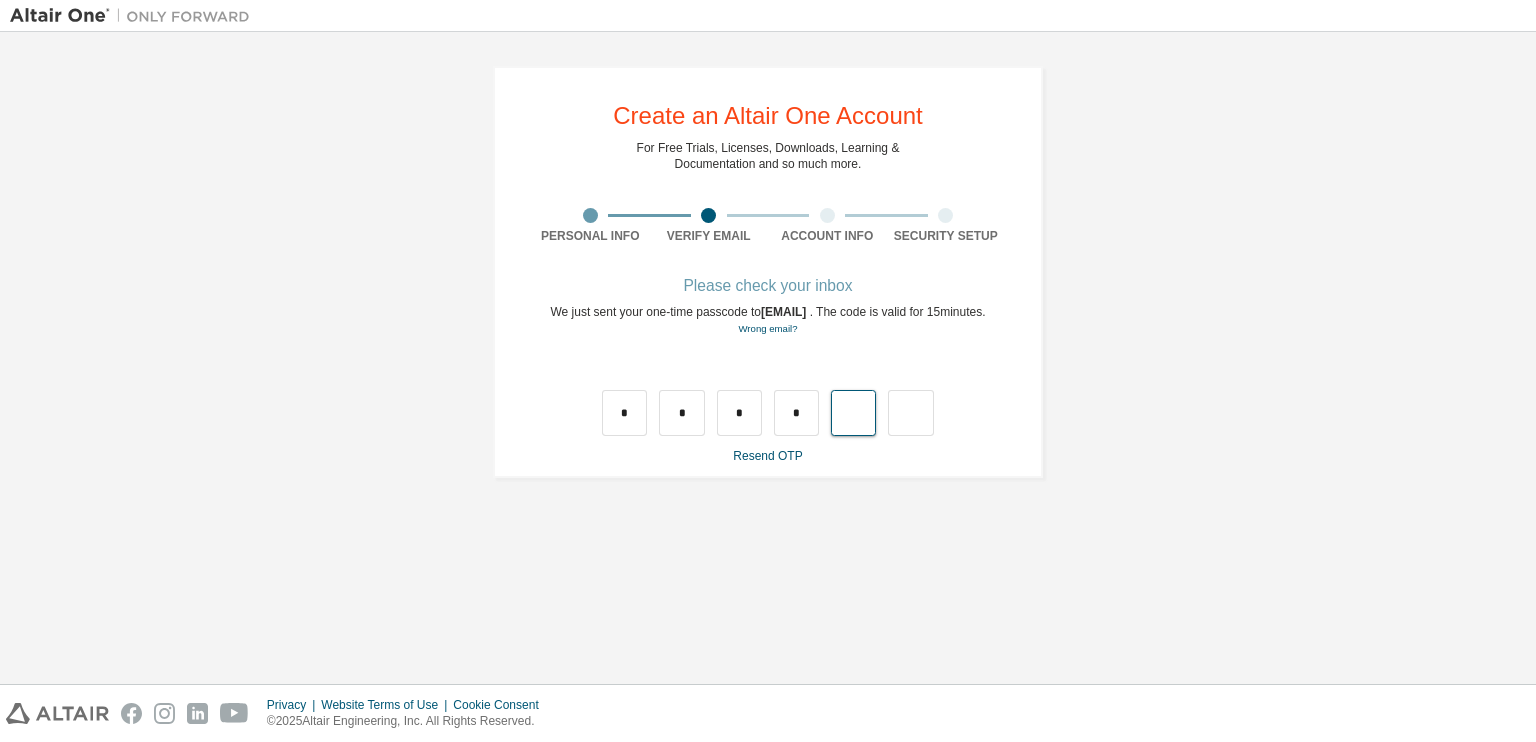 type on "*" 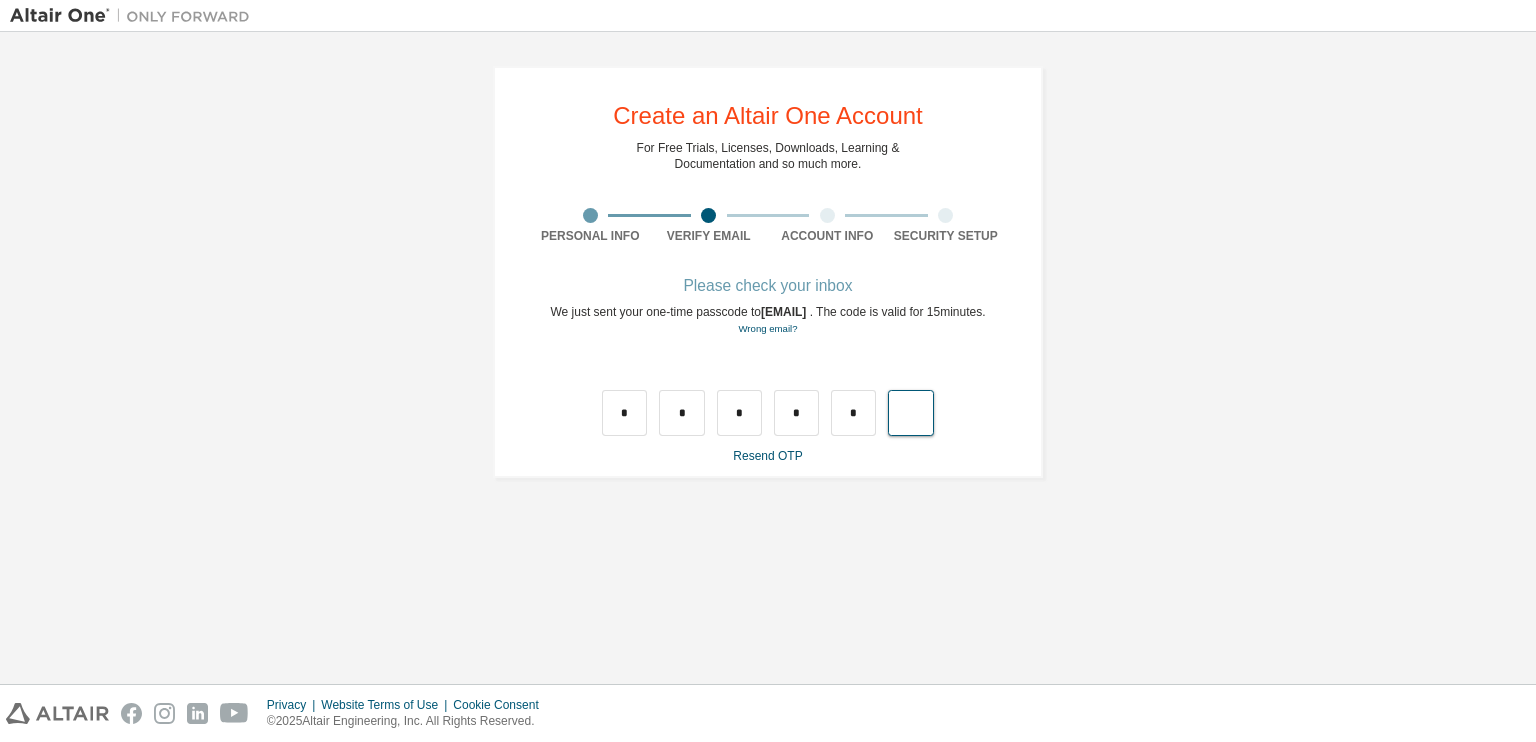 type on "*" 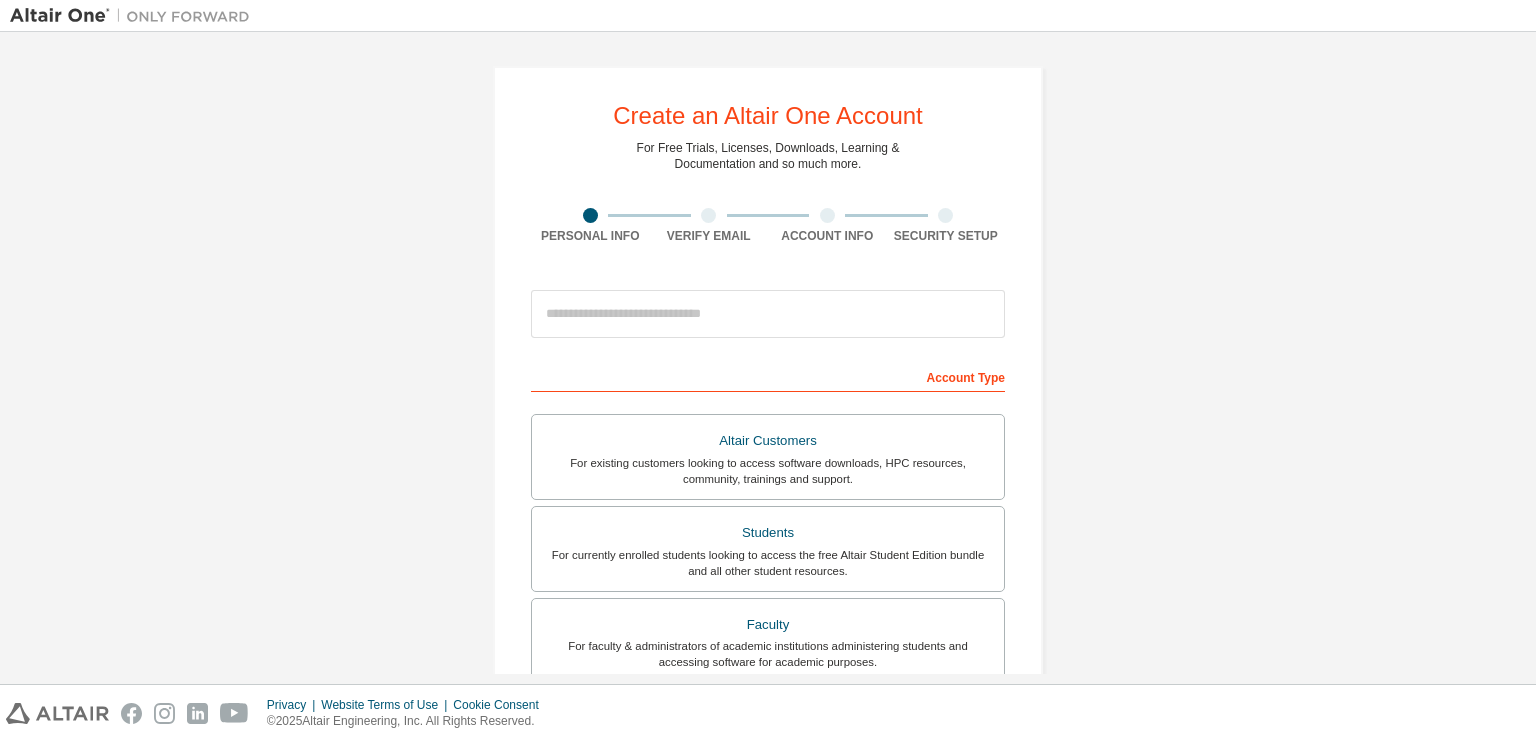 scroll, scrollTop: 0, scrollLeft: 0, axis: both 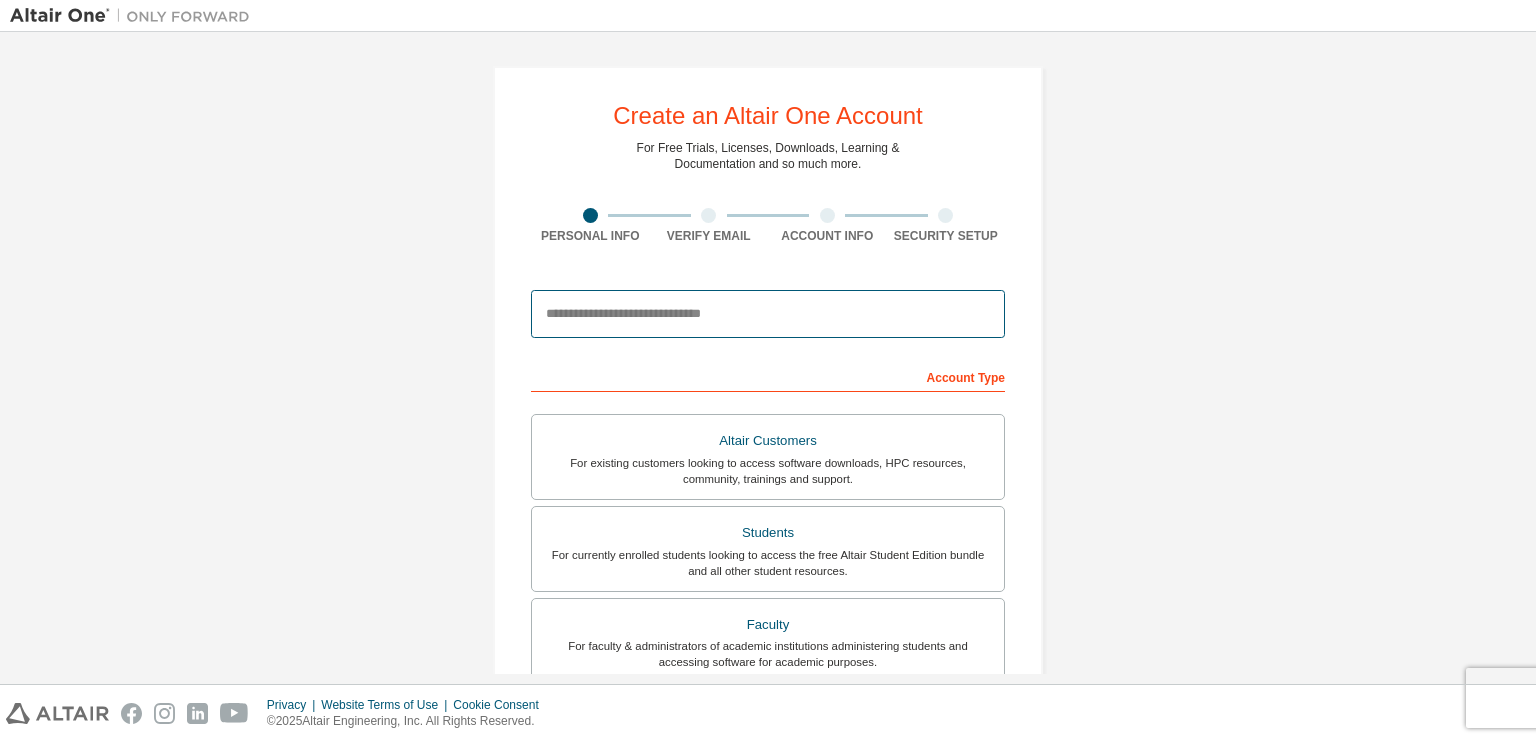 click at bounding box center (768, 314) 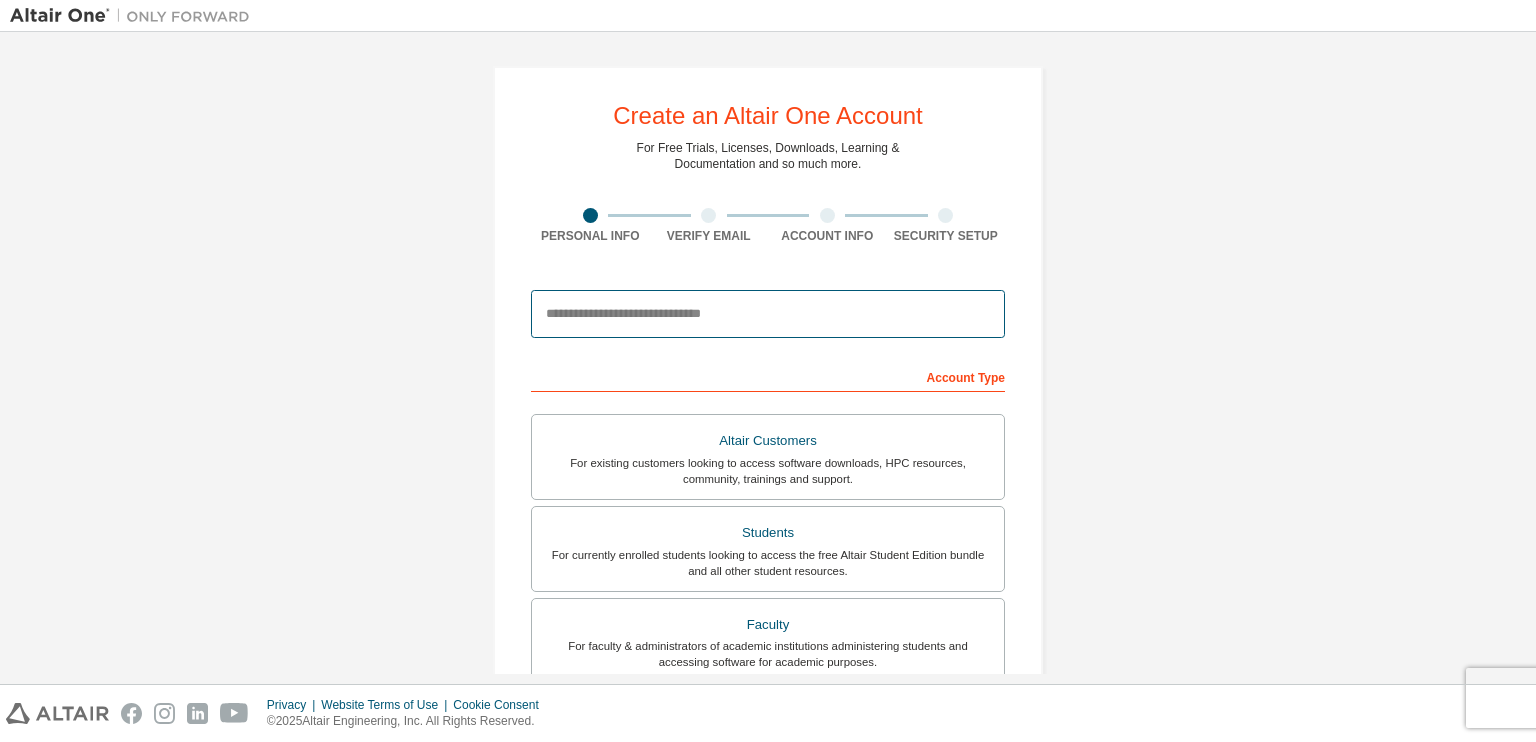 type on "**********" 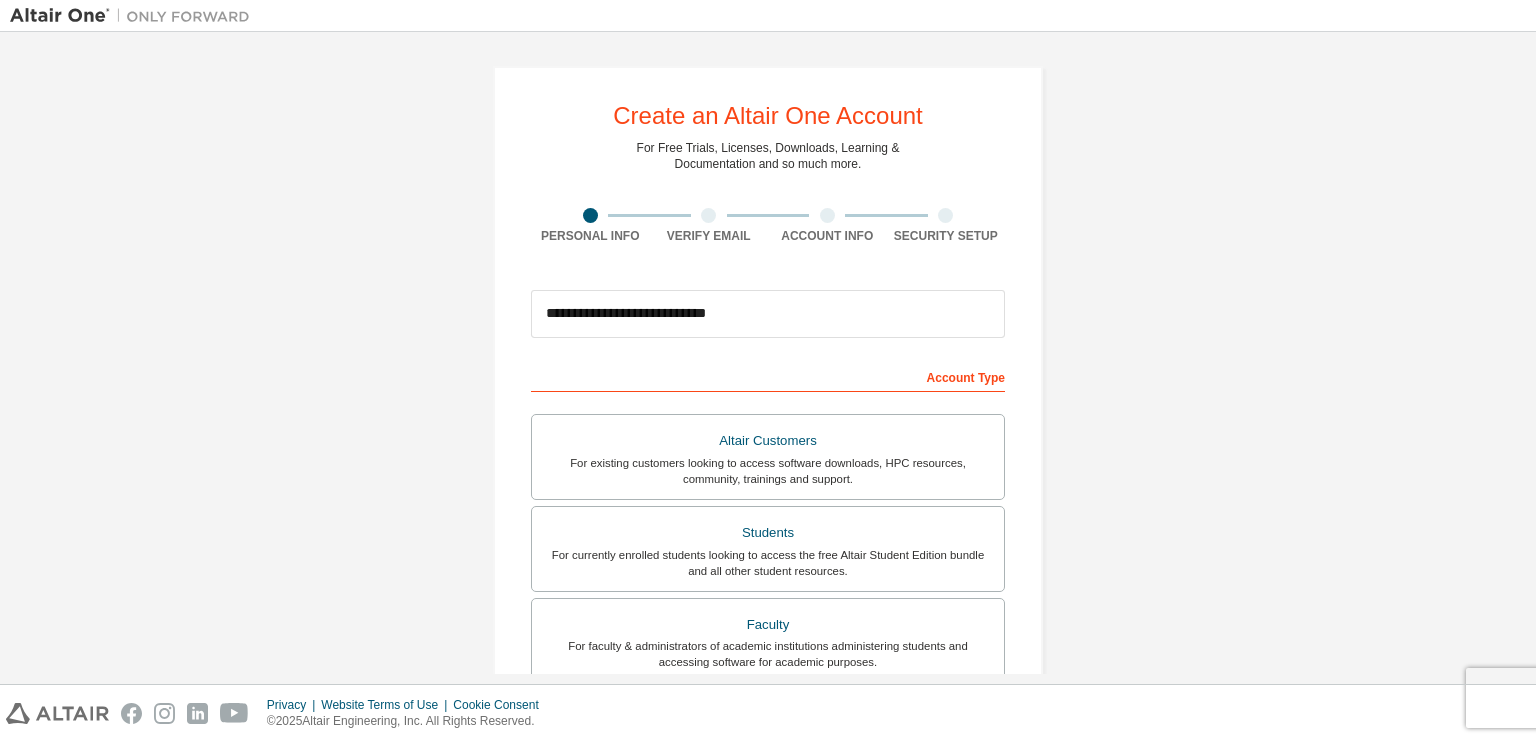 type on "**********" 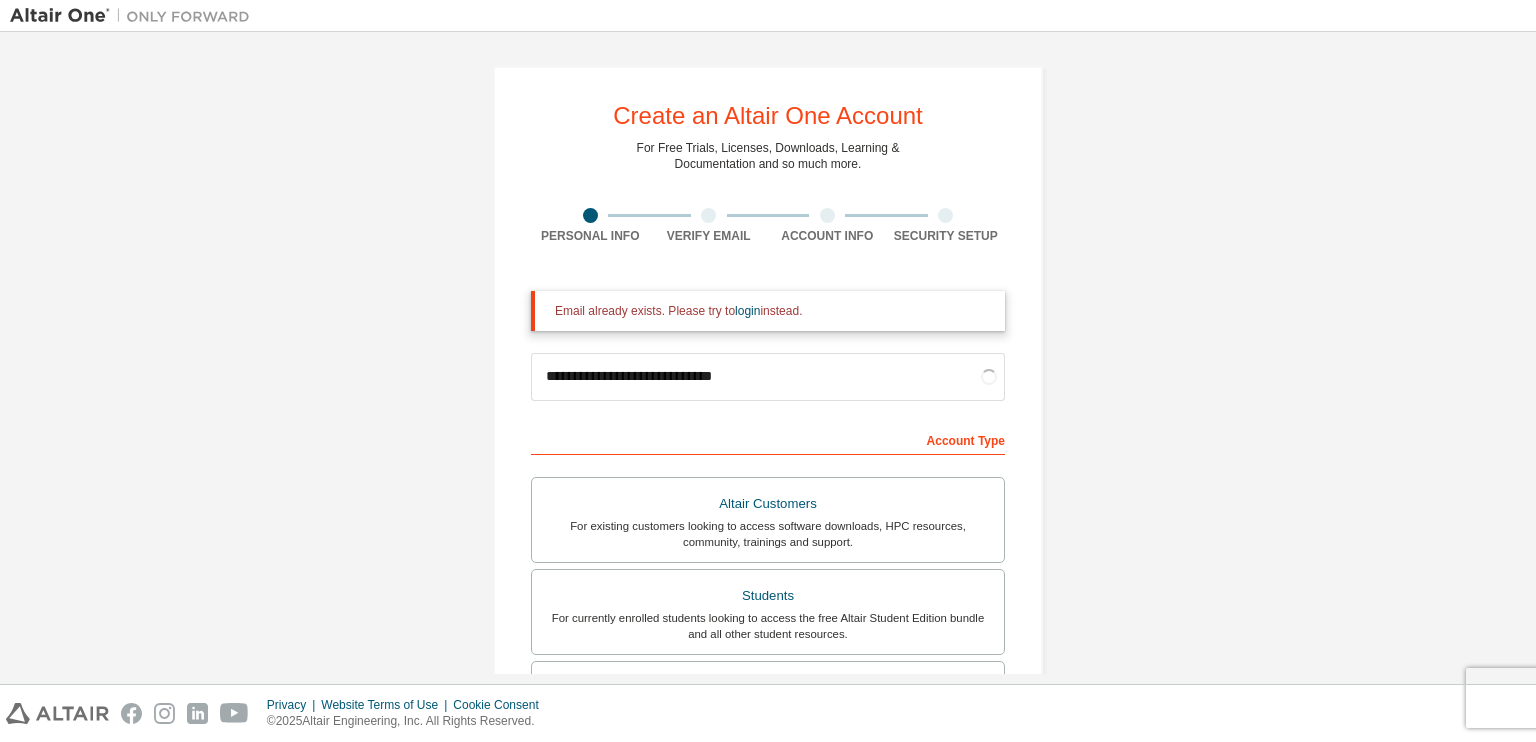 scroll, scrollTop: 0, scrollLeft: 0, axis: both 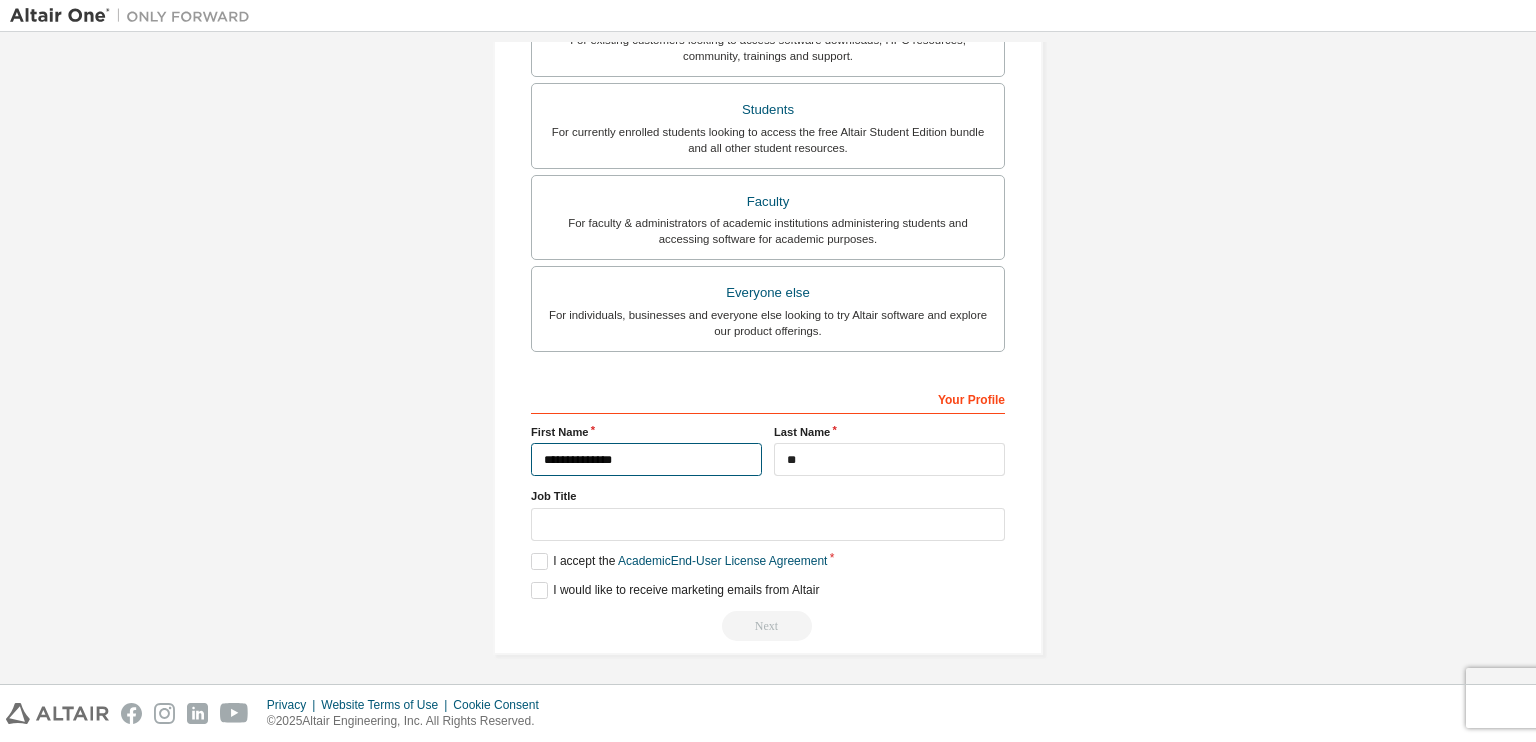drag, startPoint x: 0, startPoint y: 0, endPoint x: 656, endPoint y: 448, distance: 794.38025 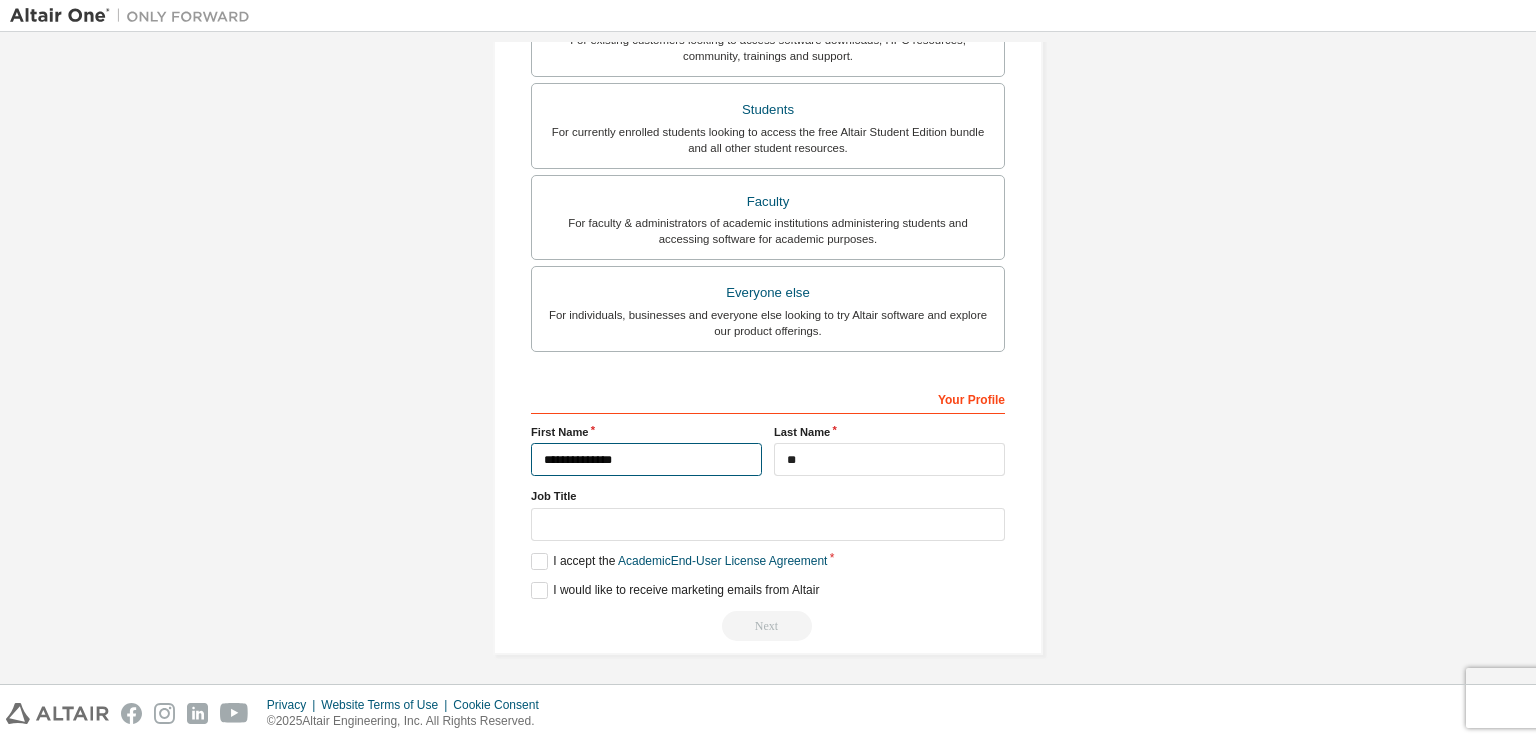 scroll, scrollTop: 475, scrollLeft: 0, axis: vertical 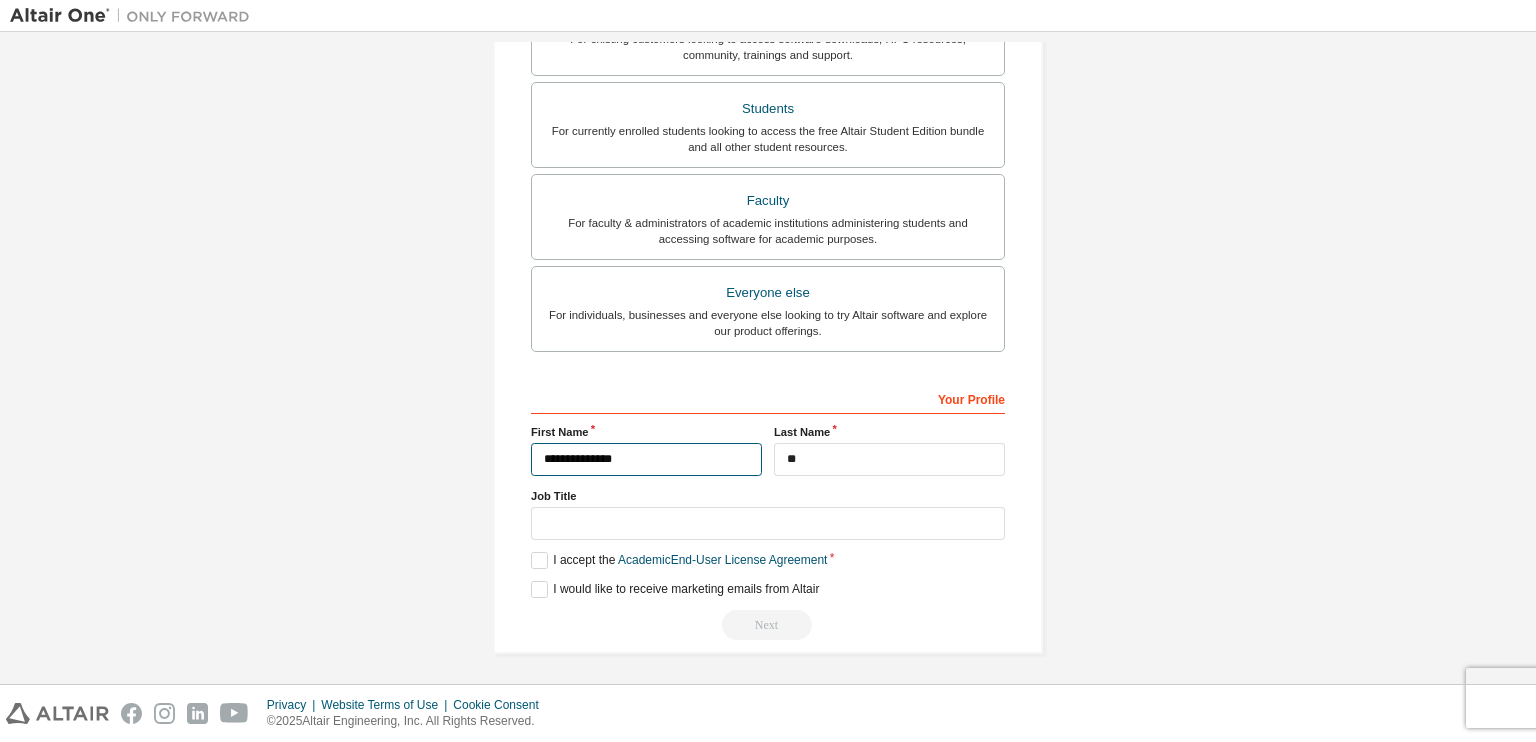 click on "**********" at bounding box center [646, 459] 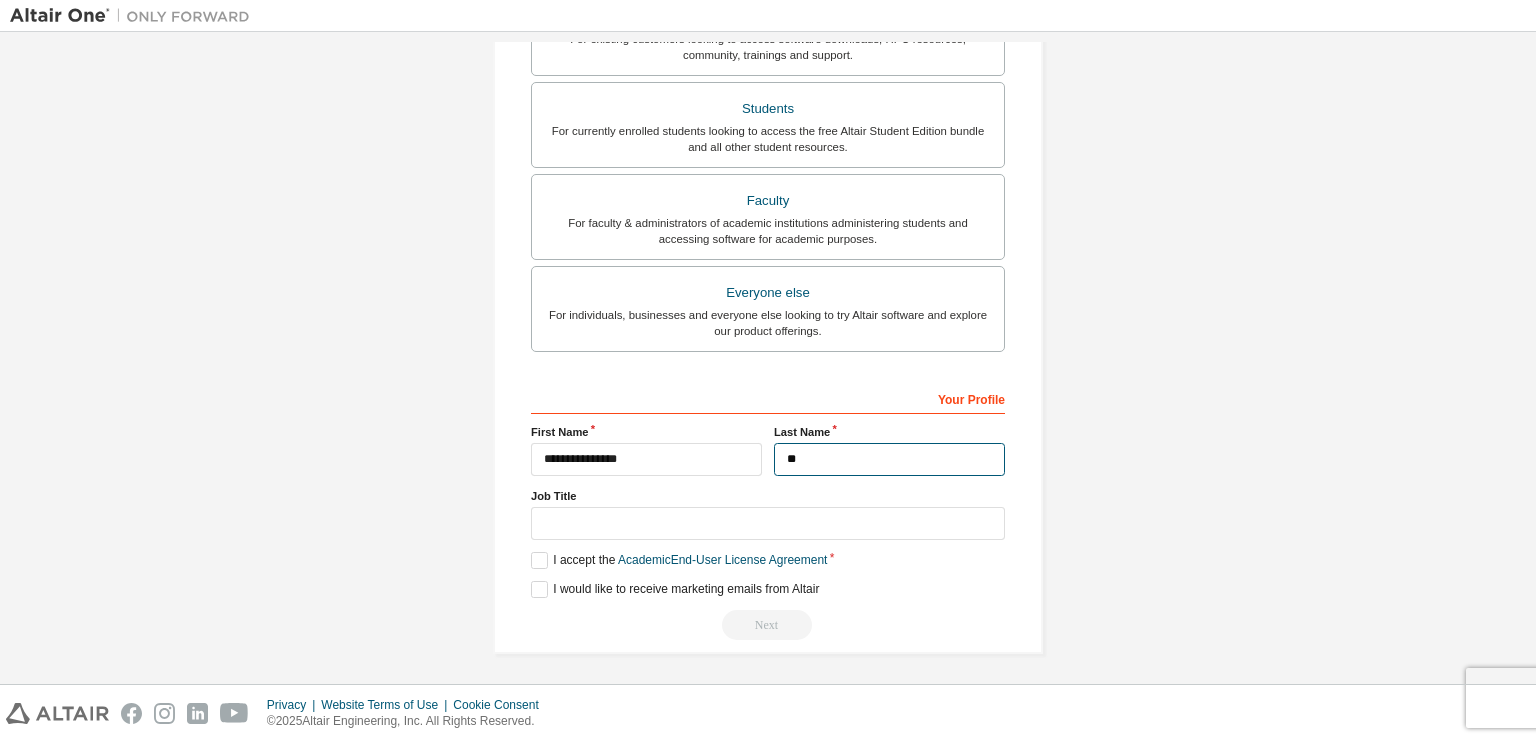 click on "**" at bounding box center [889, 459] 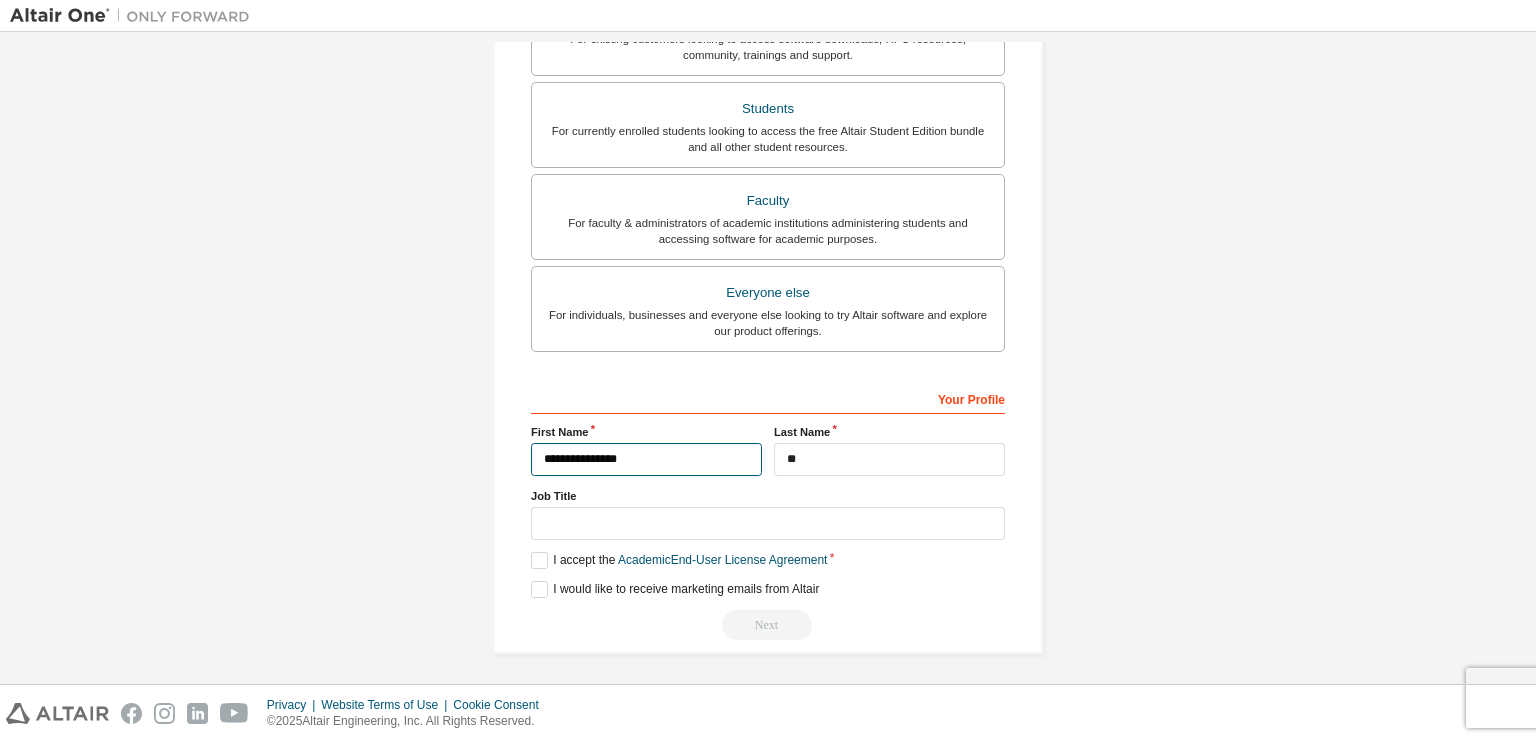 click on "**********" at bounding box center [646, 459] 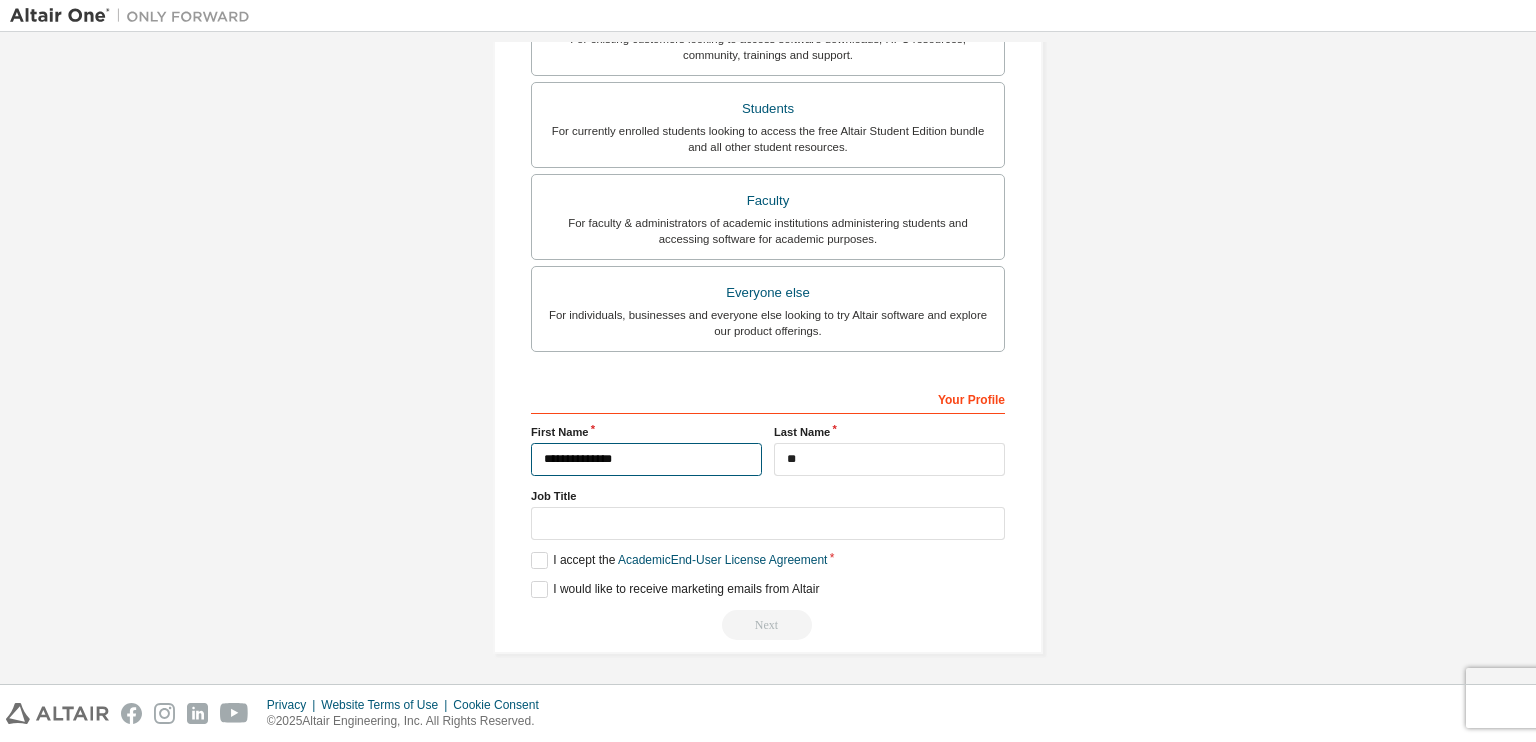 type on "**********" 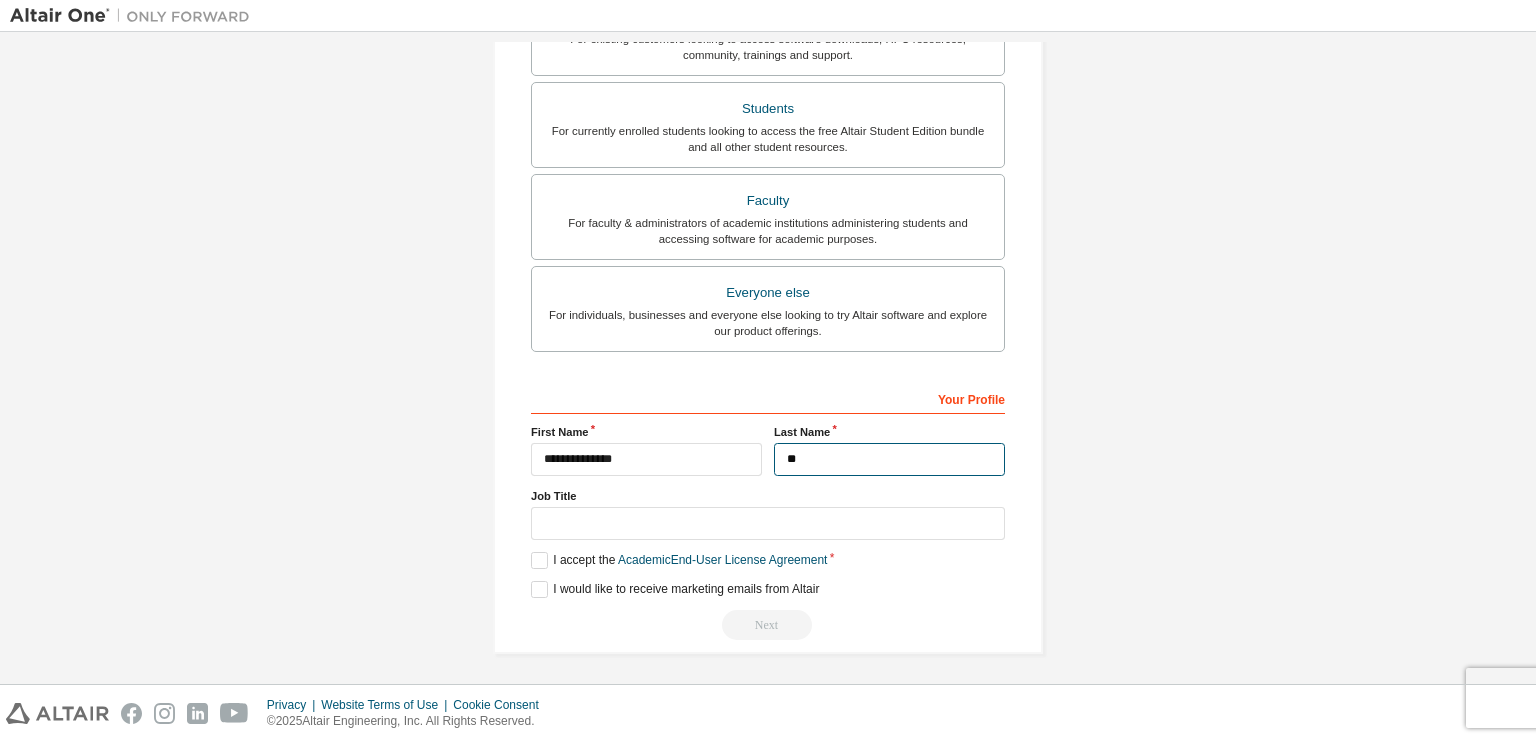 click on "**" at bounding box center (889, 459) 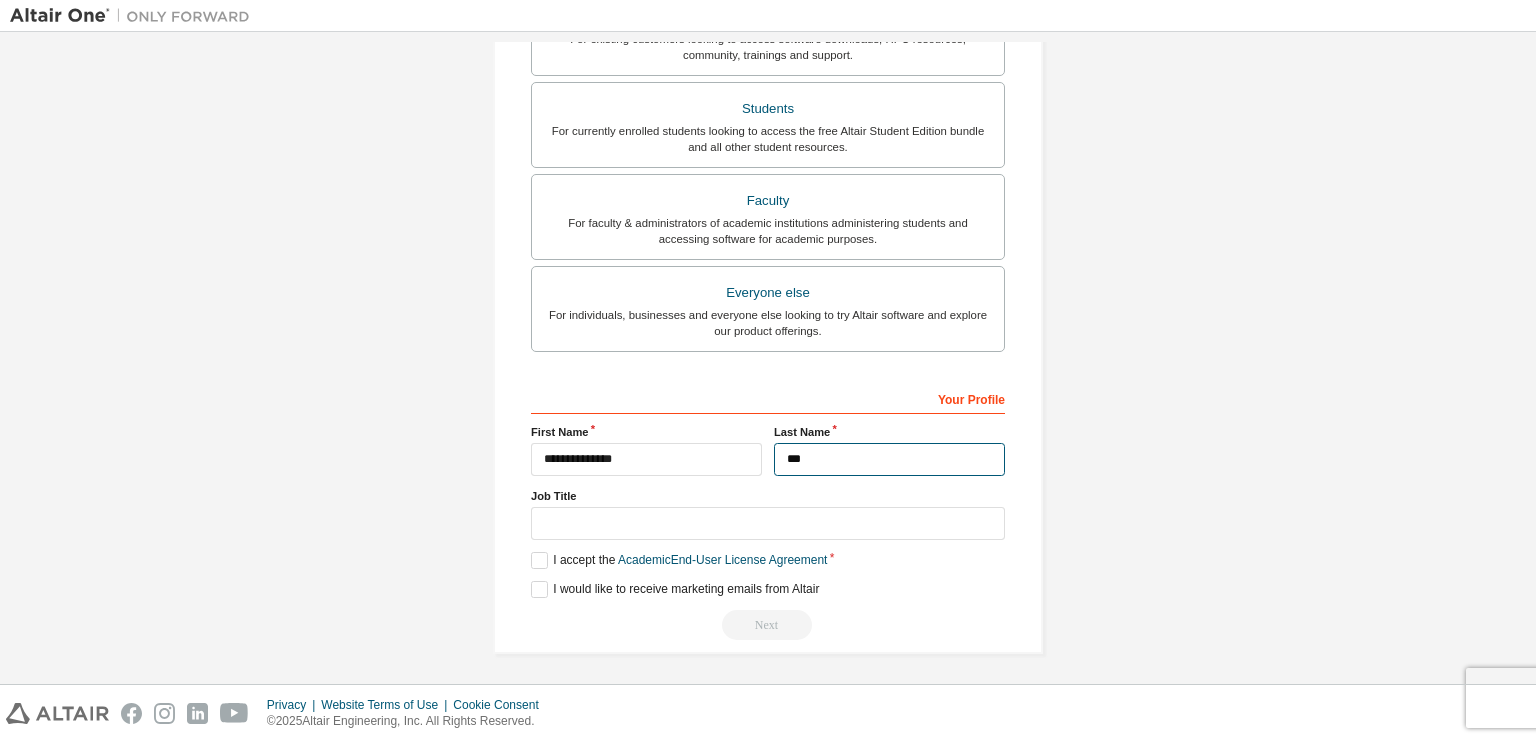 type on "**" 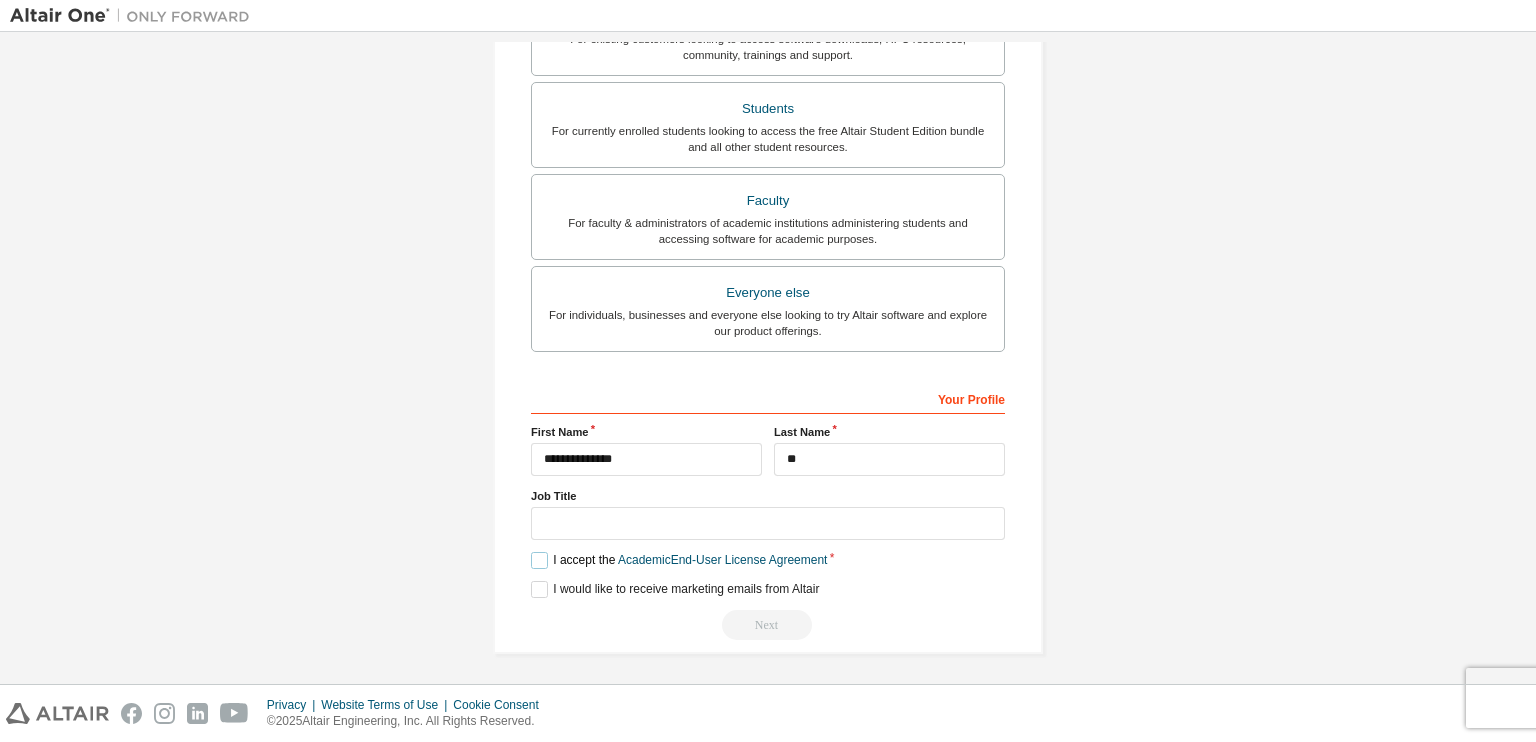 click on "I accept the   Academic   End-User License Agreement" at bounding box center (679, 560) 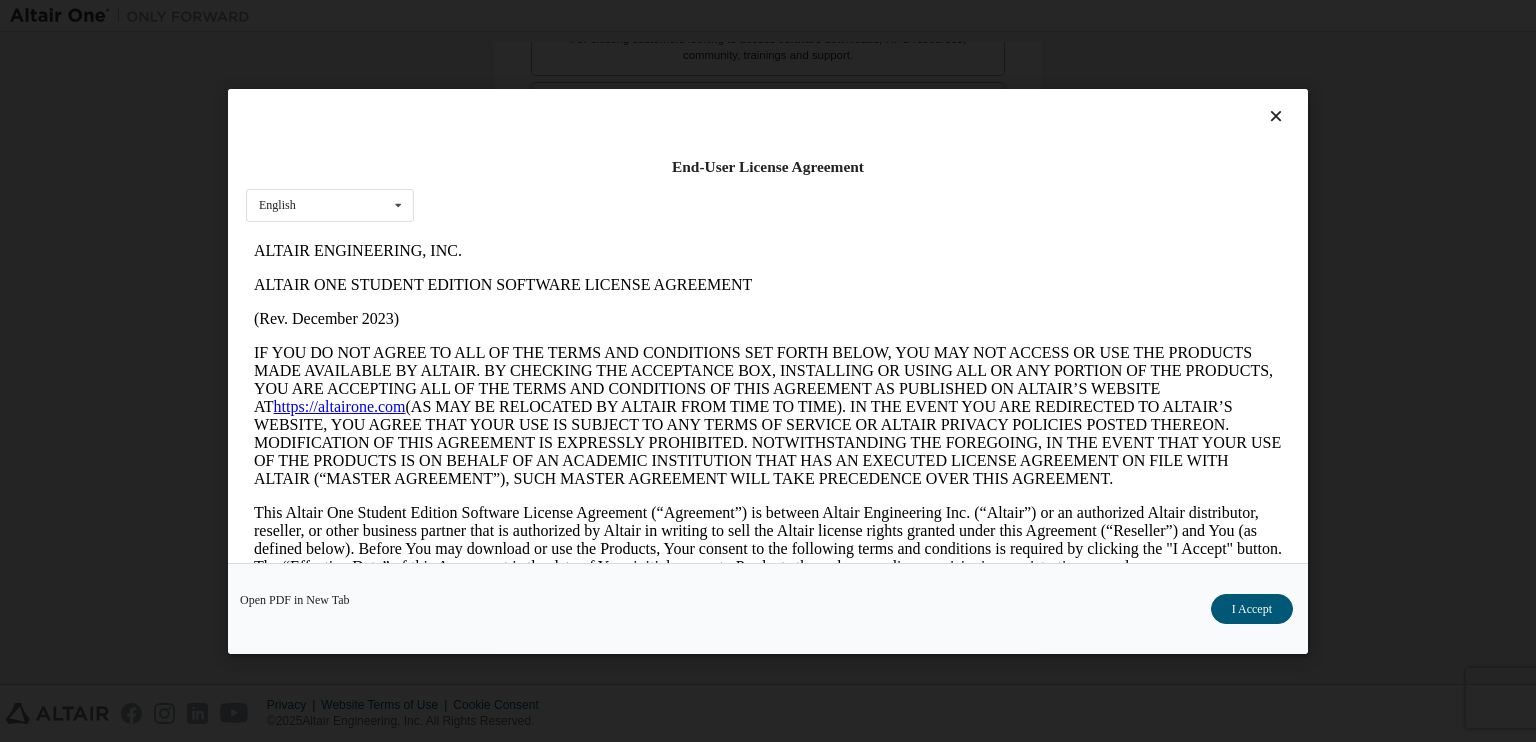 scroll, scrollTop: 0, scrollLeft: 0, axis: both 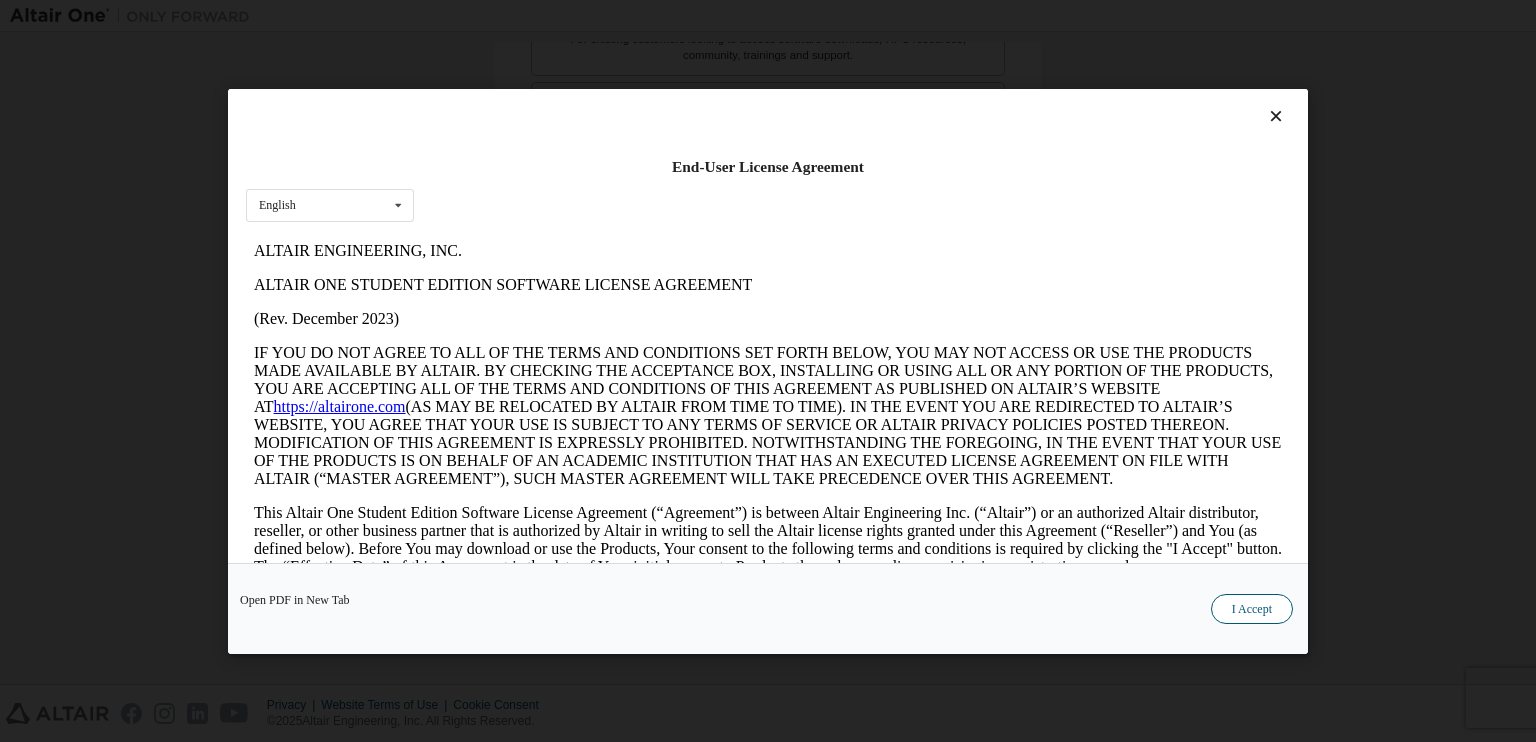 click on "I Accept" at bounding box center (1252, 608) 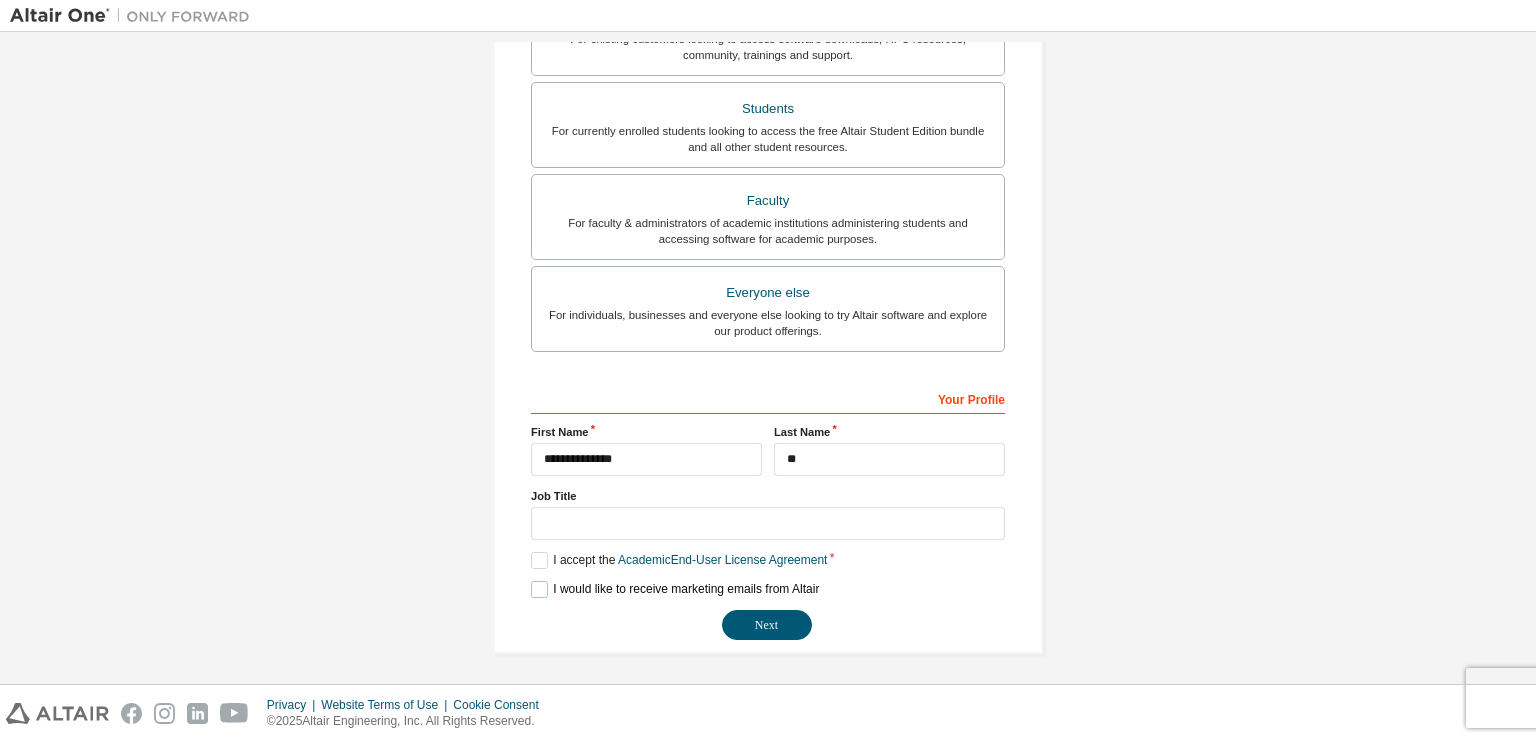 click on "I would like to receive marketing emails from Altair" at bounding box center (675, 589) 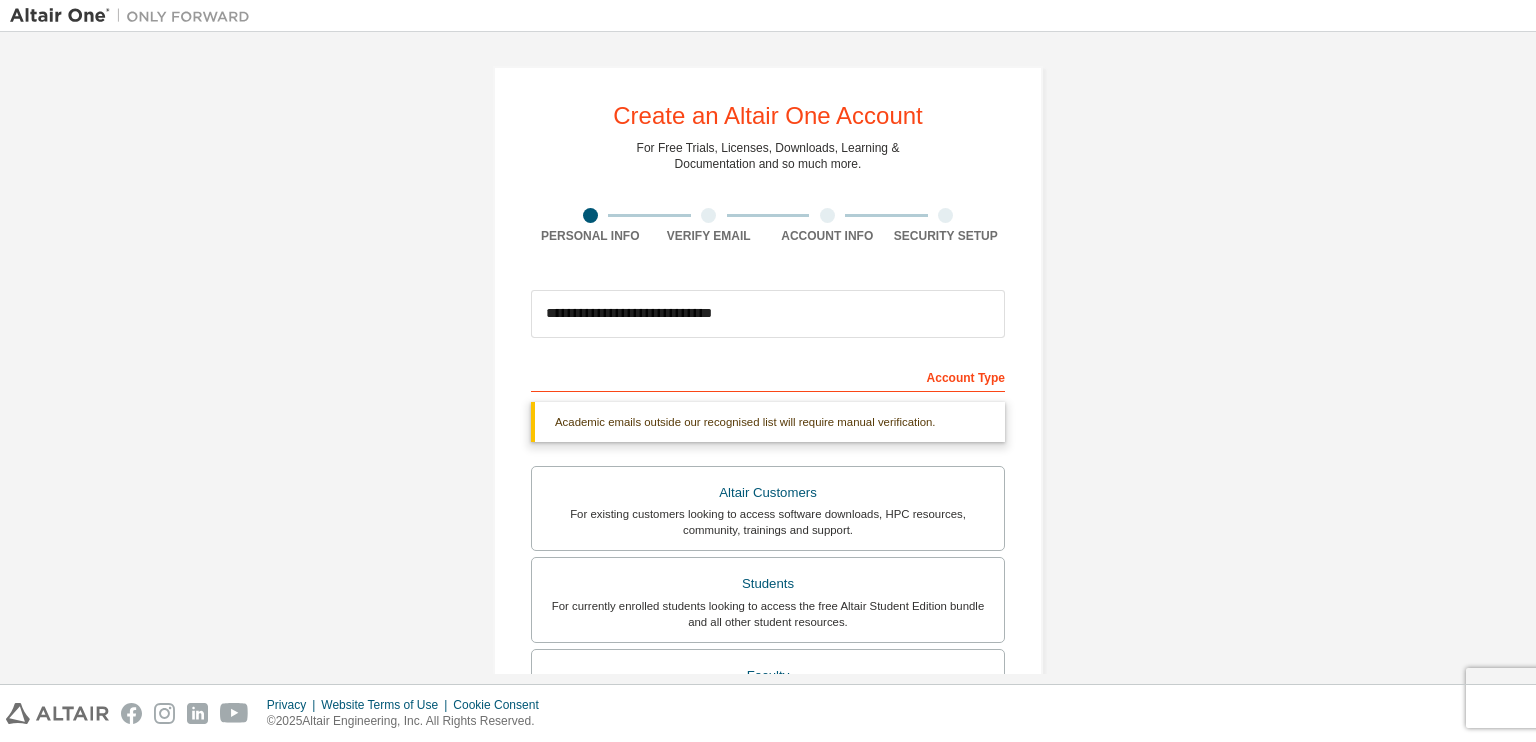 scroll, scrollTop: 475, scrollLeft: 0, axis: vertical 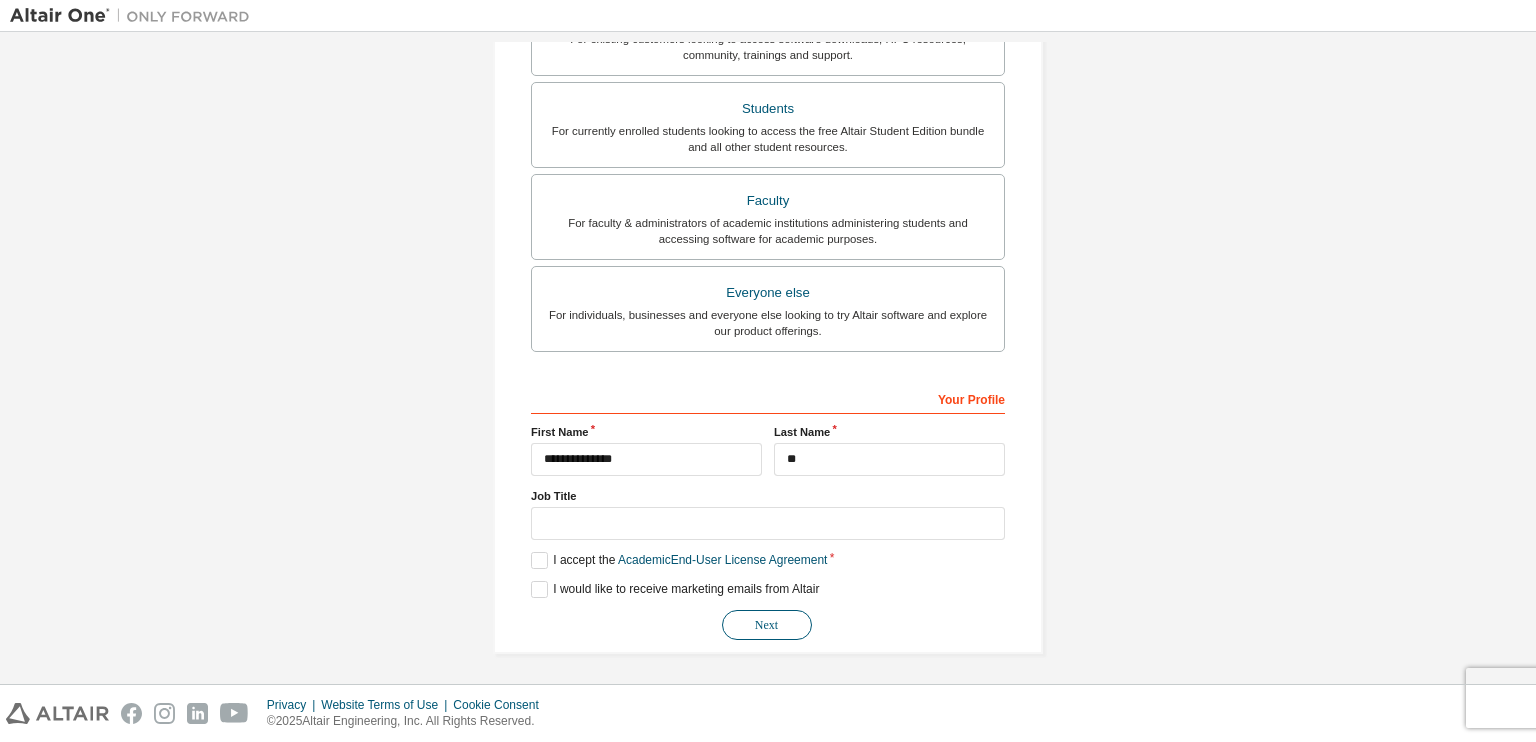 click on "Next" at bounding box center [767, 625] 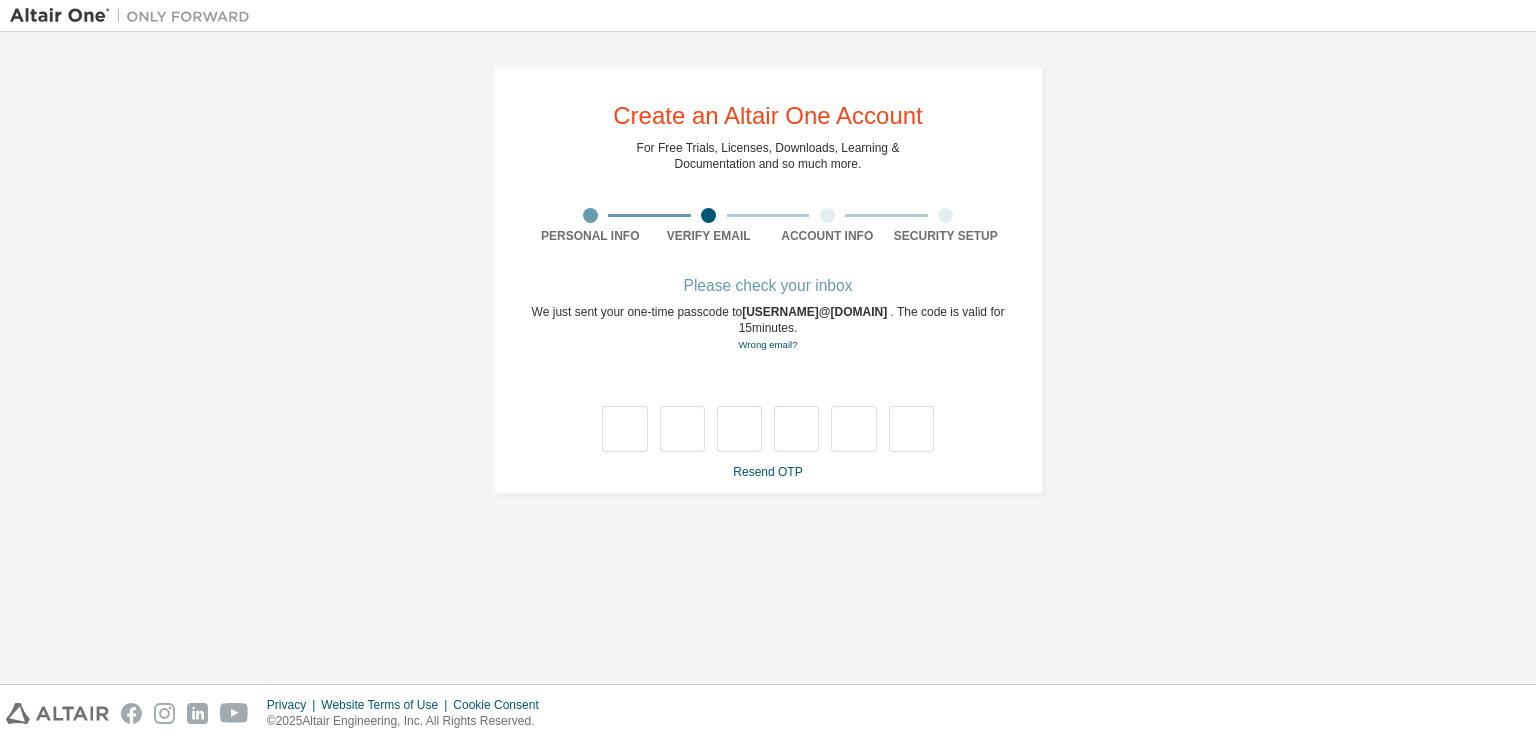 type on "*" 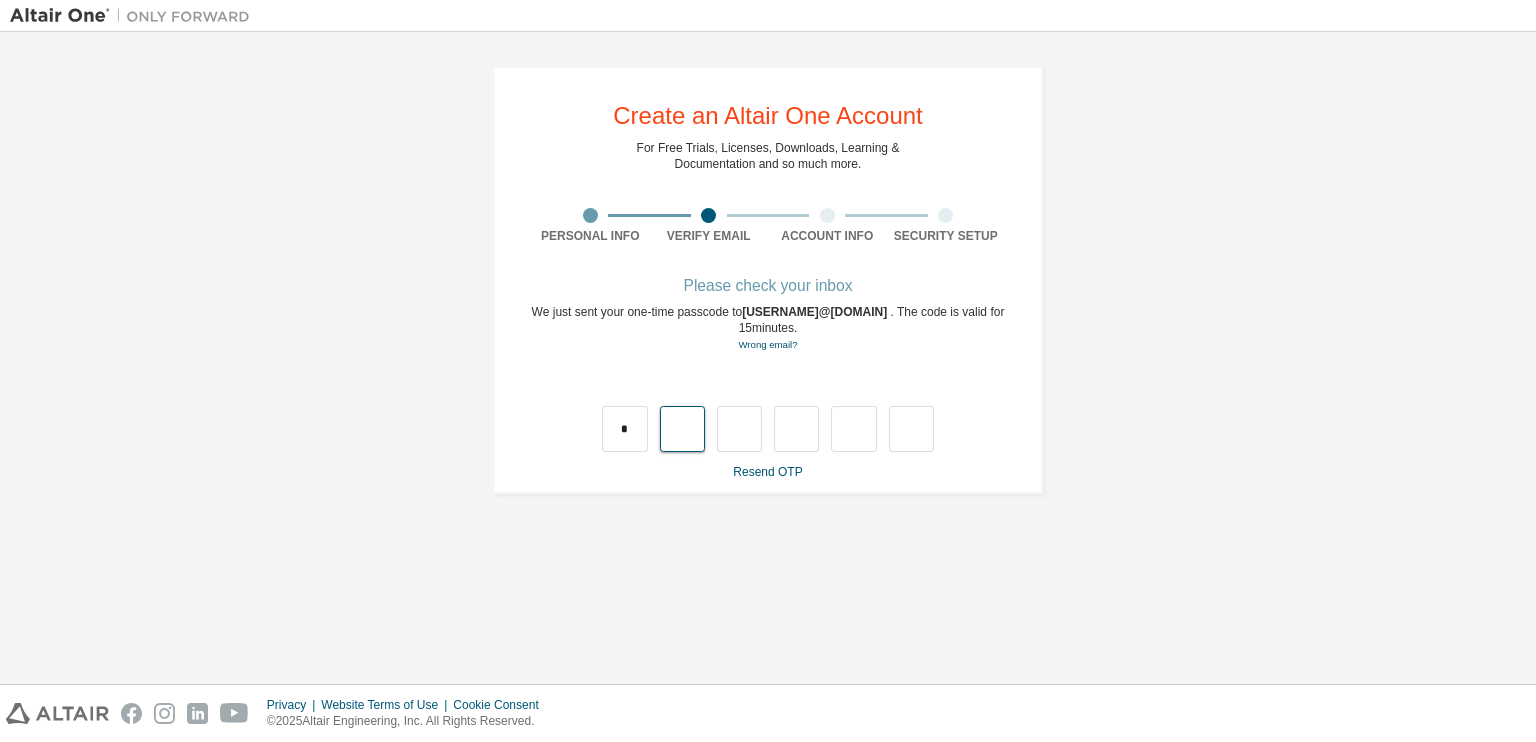 type on "*" 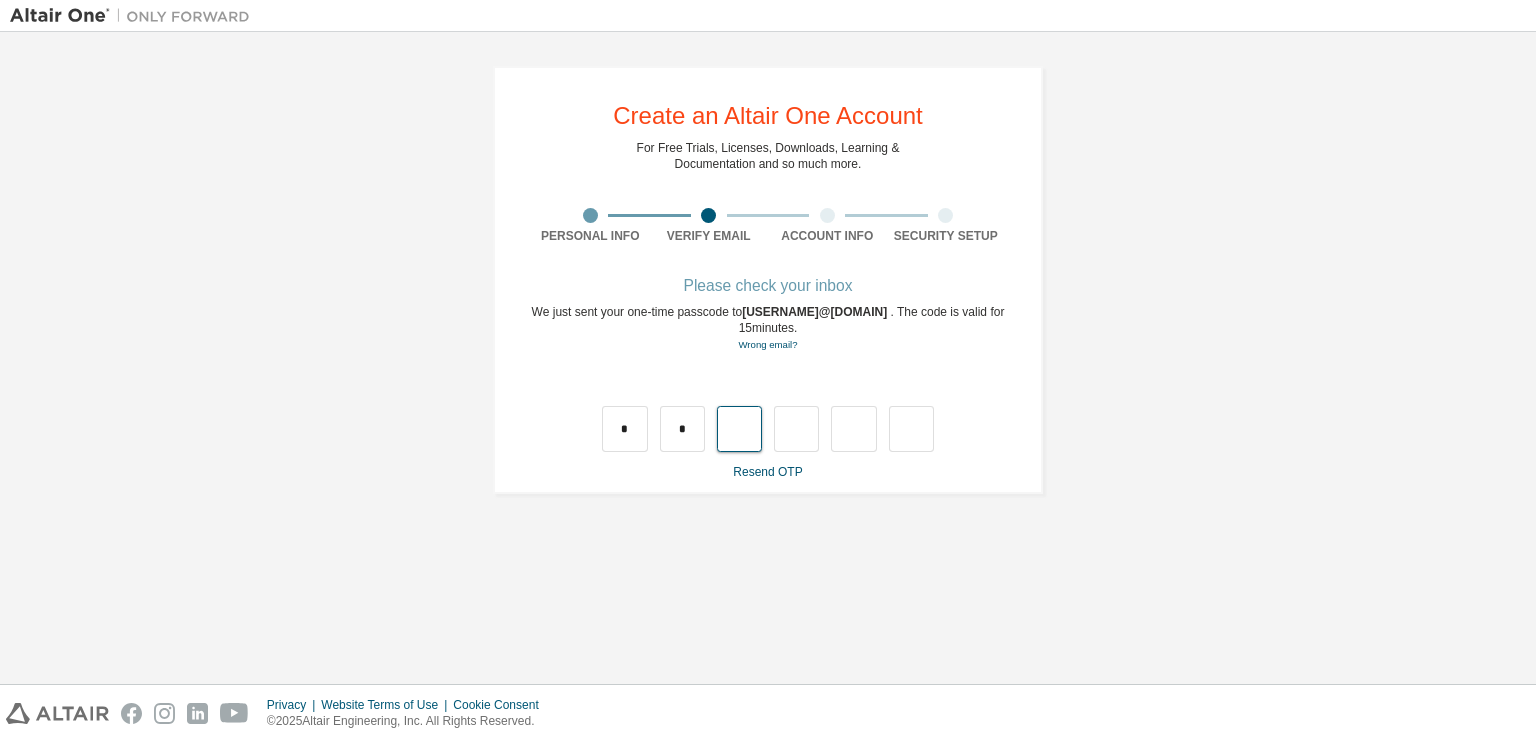 type on "*" 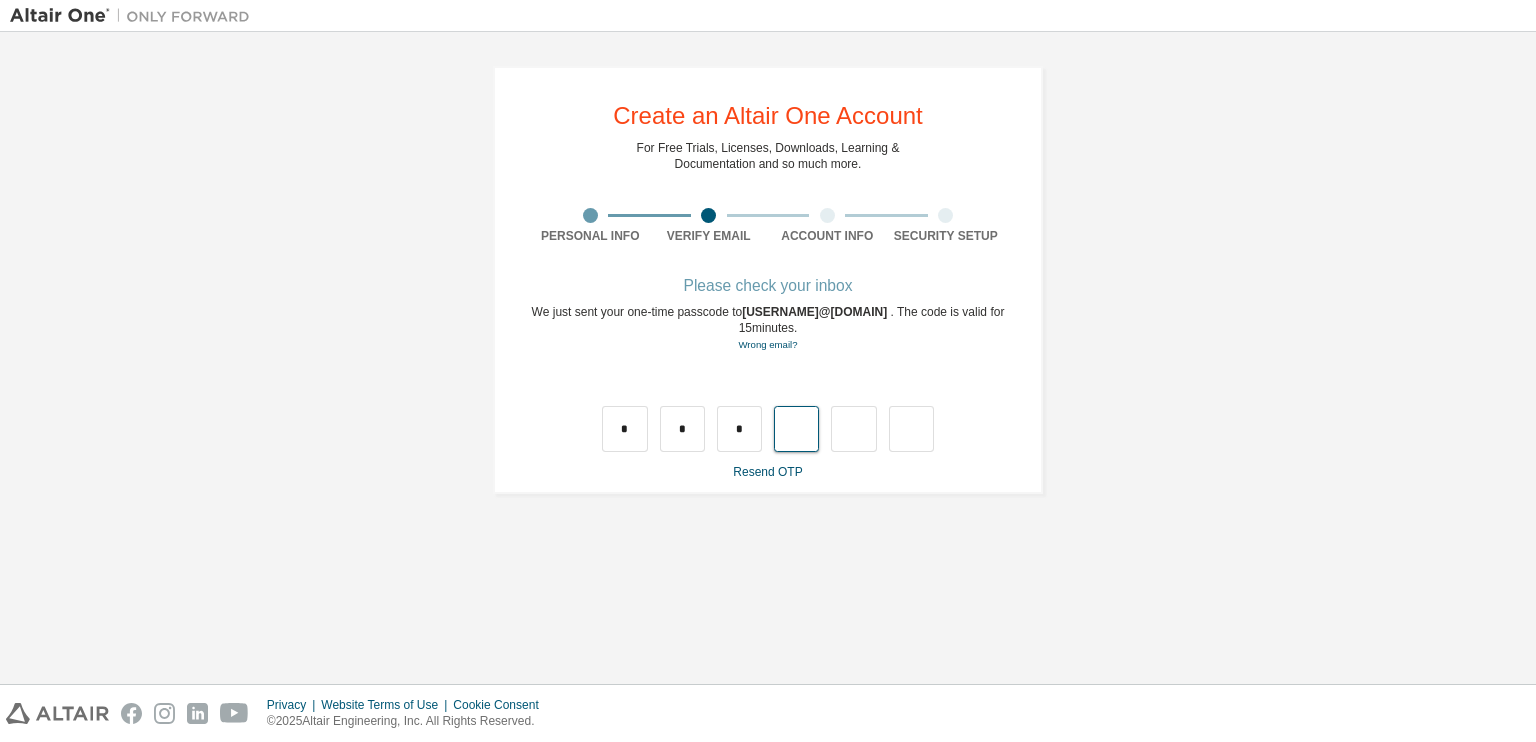 type on "*" 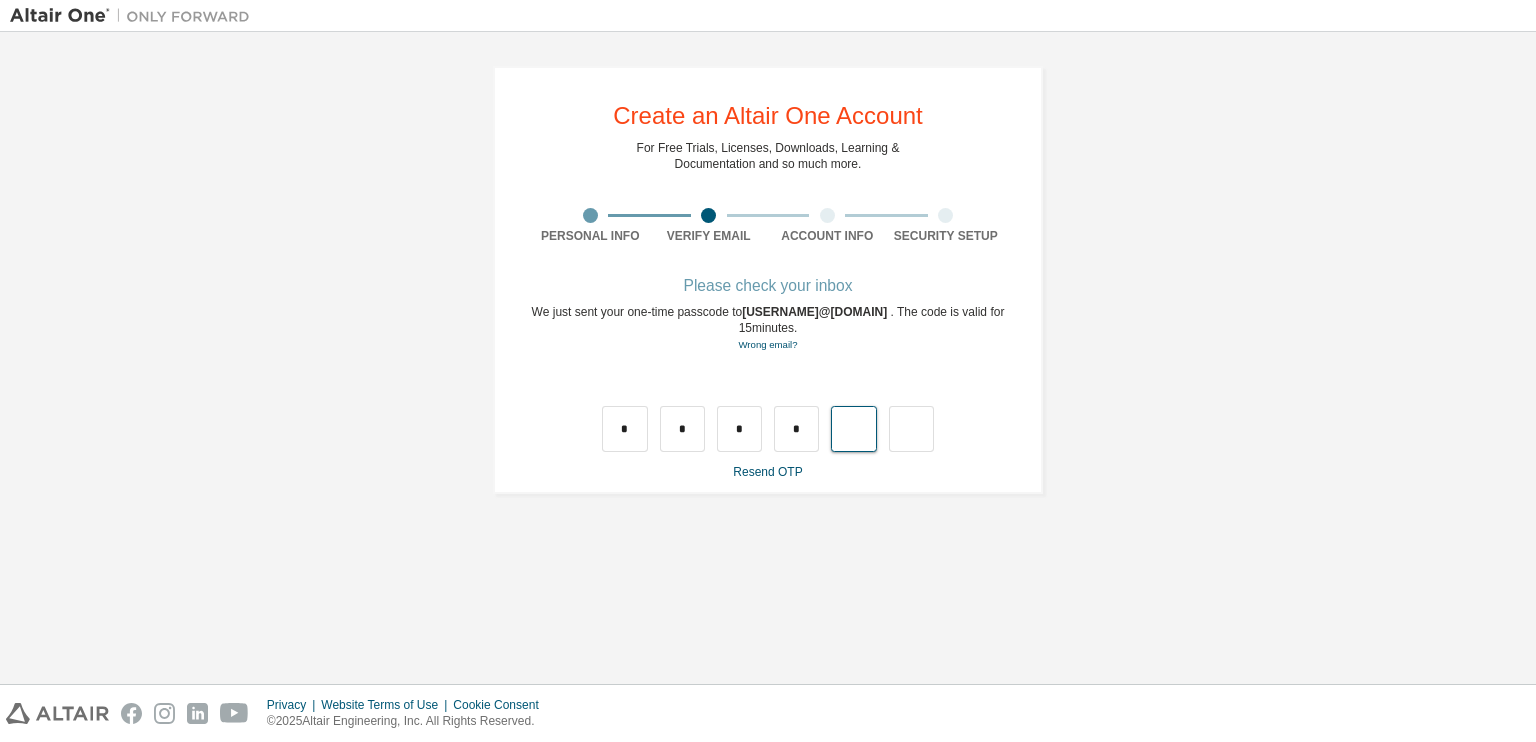 type on "*" 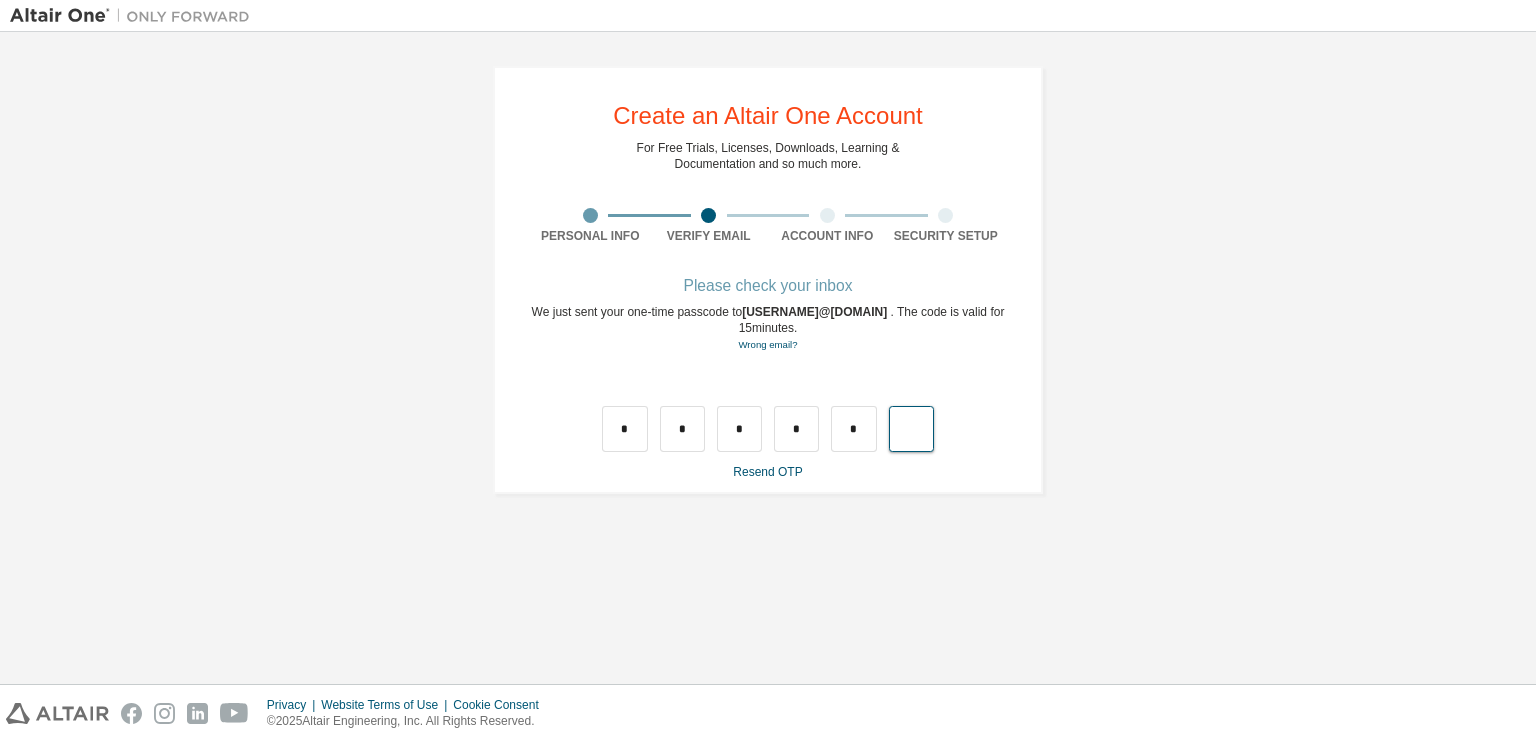 type on "*" 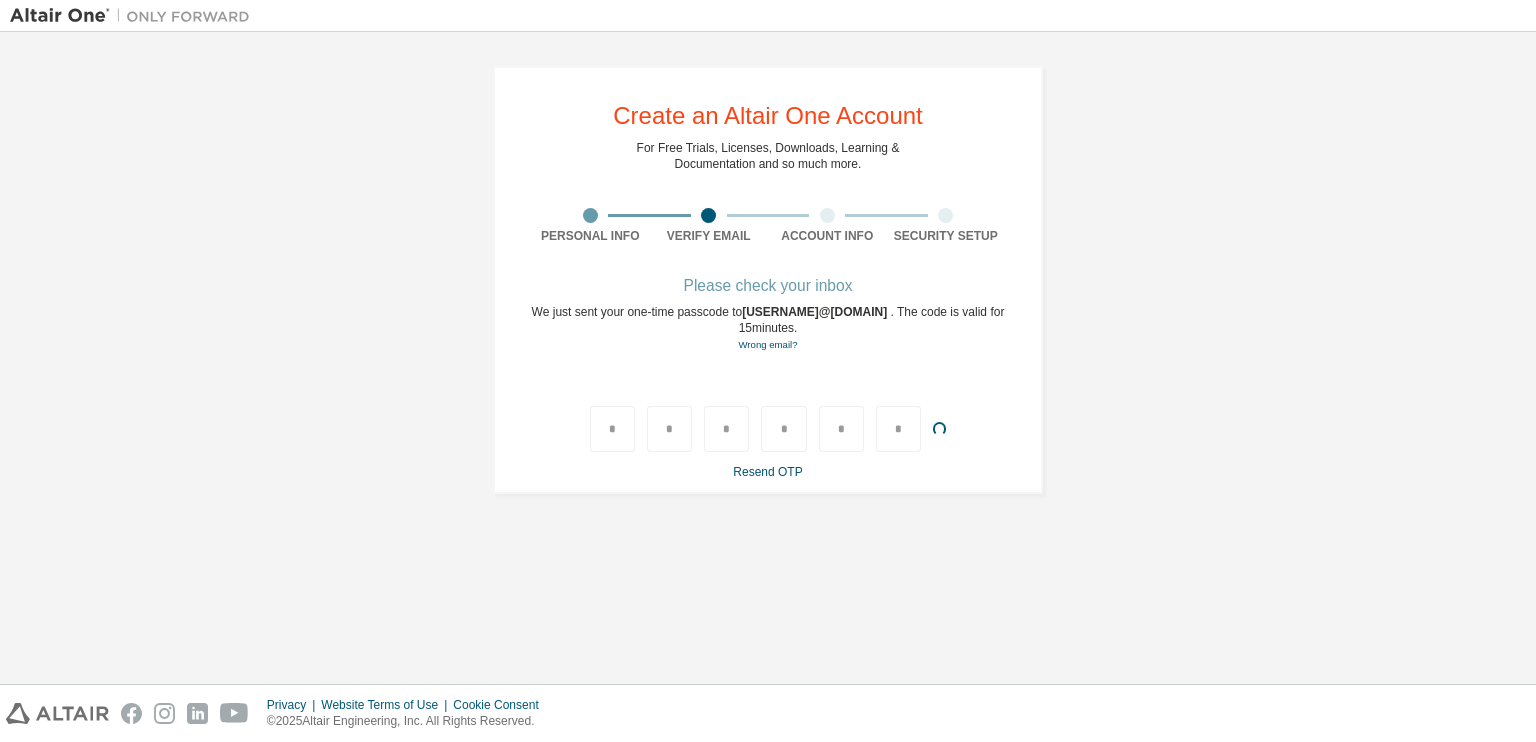 type 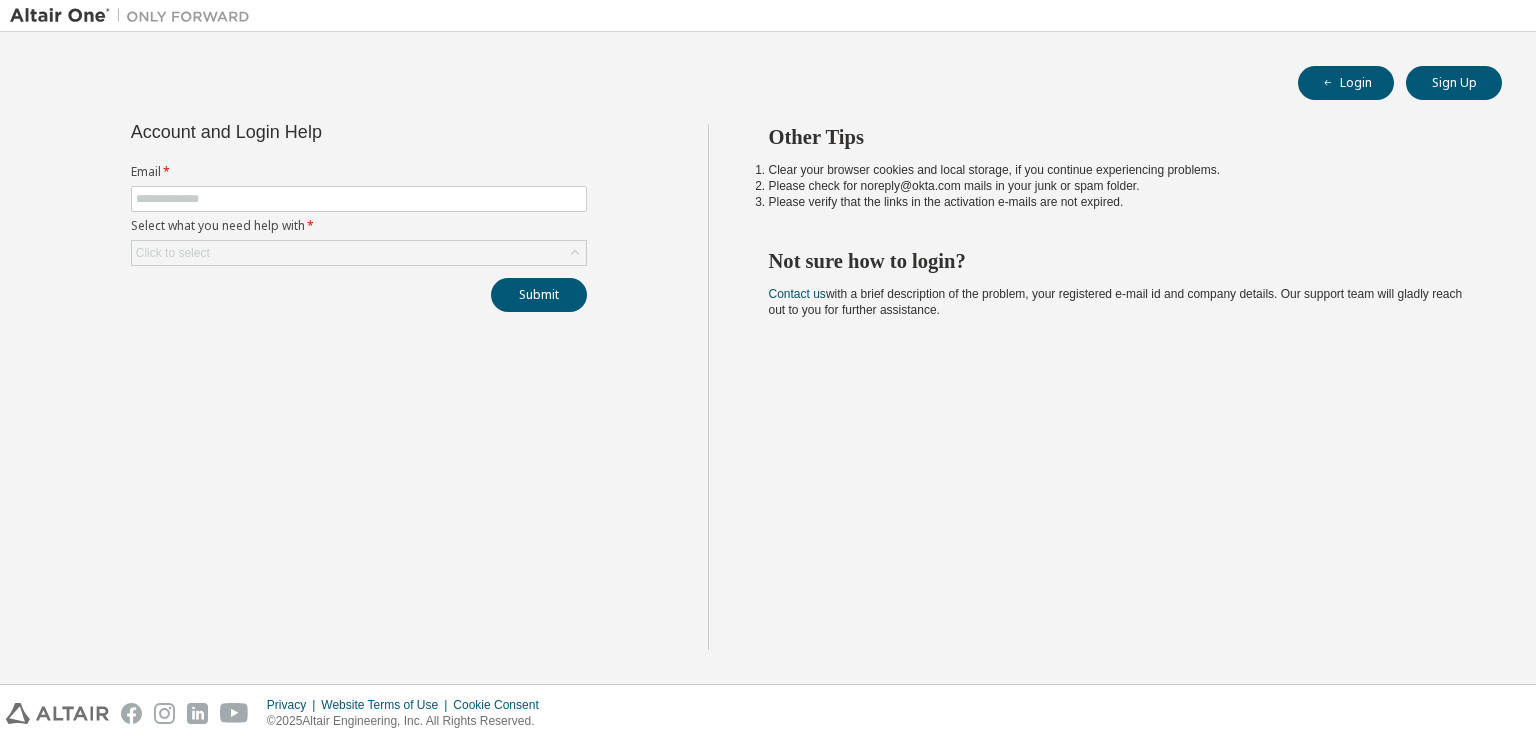 scroll, scrollTop: 0, scrollLeft: 0, axis: both 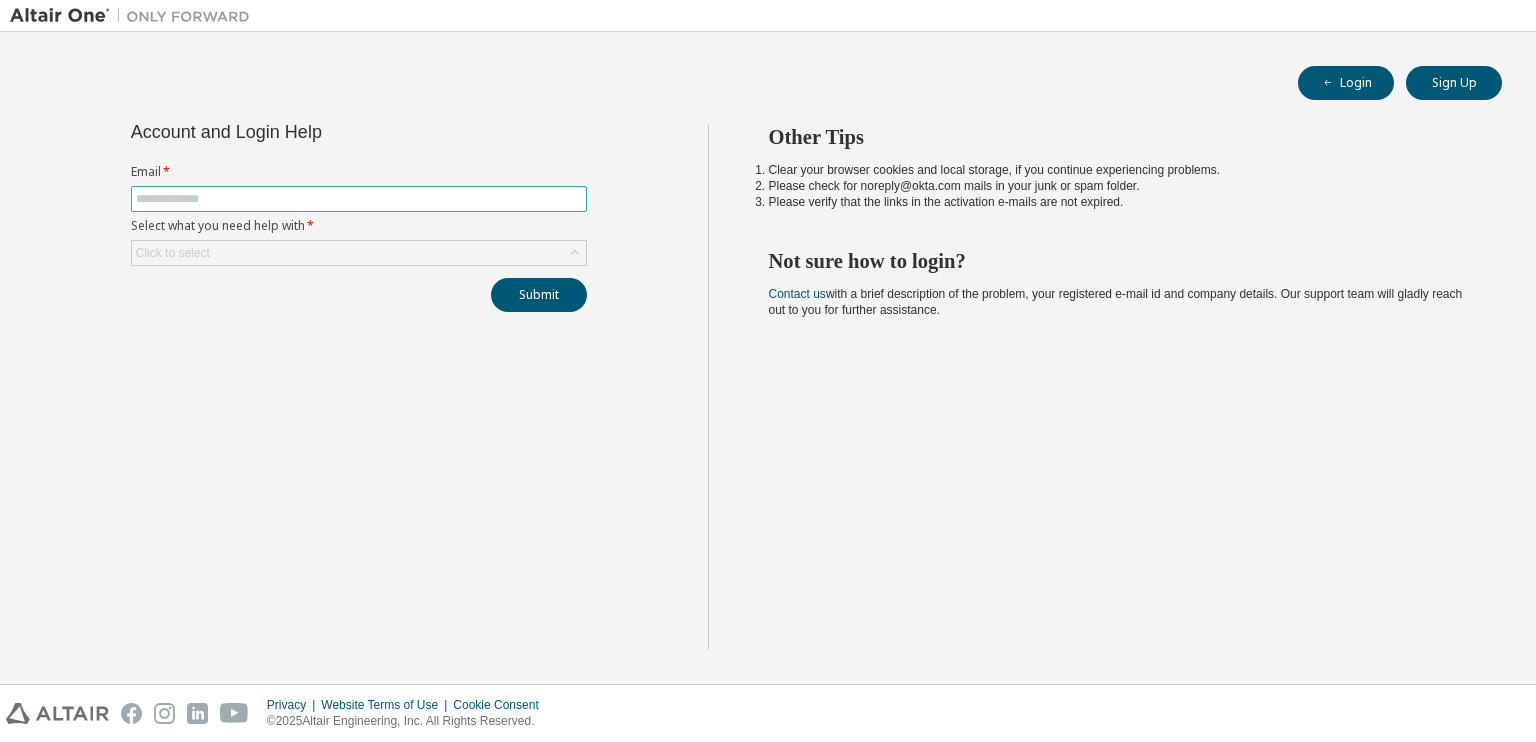 click at bounding box center [359, 199] 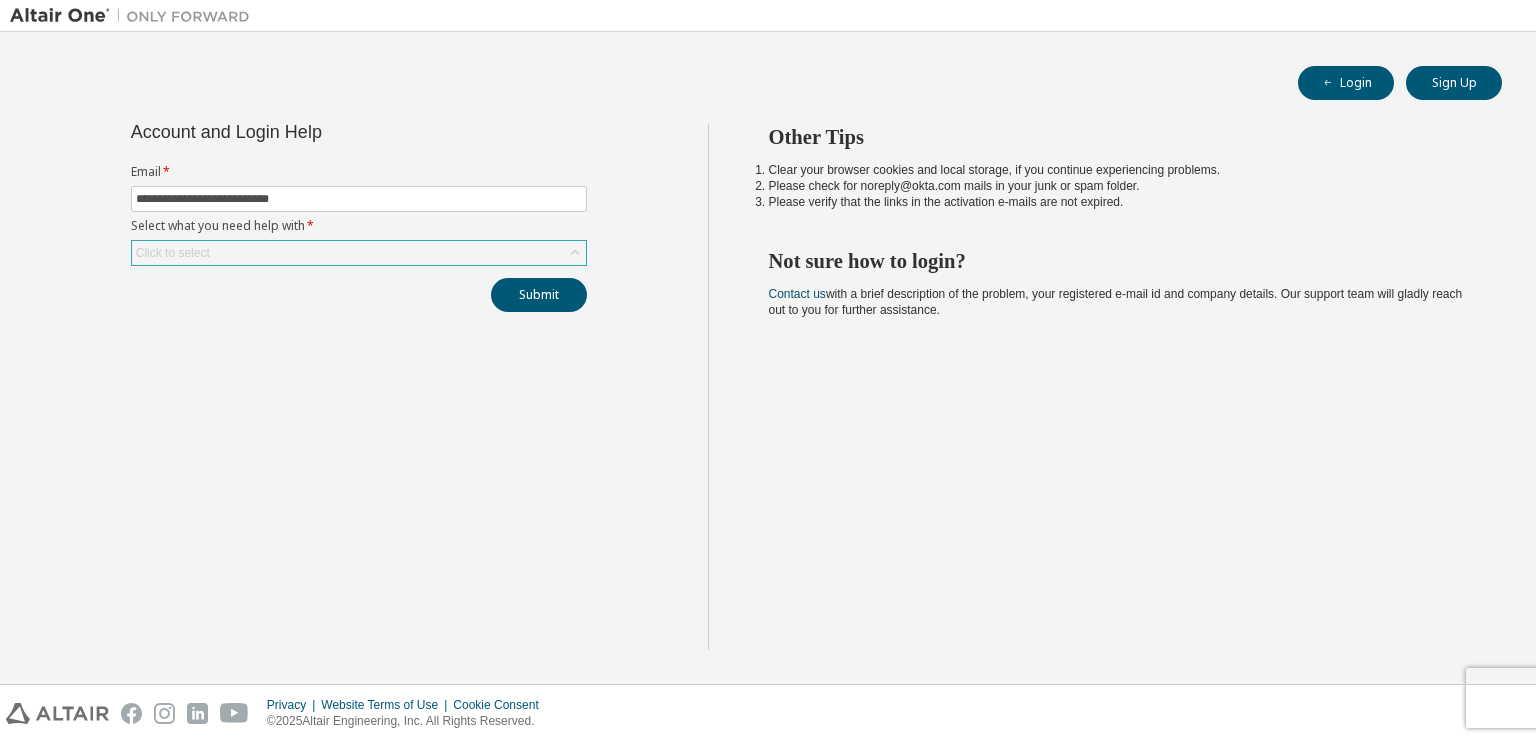 click on "Click to select" at bounding box center (359, 253) 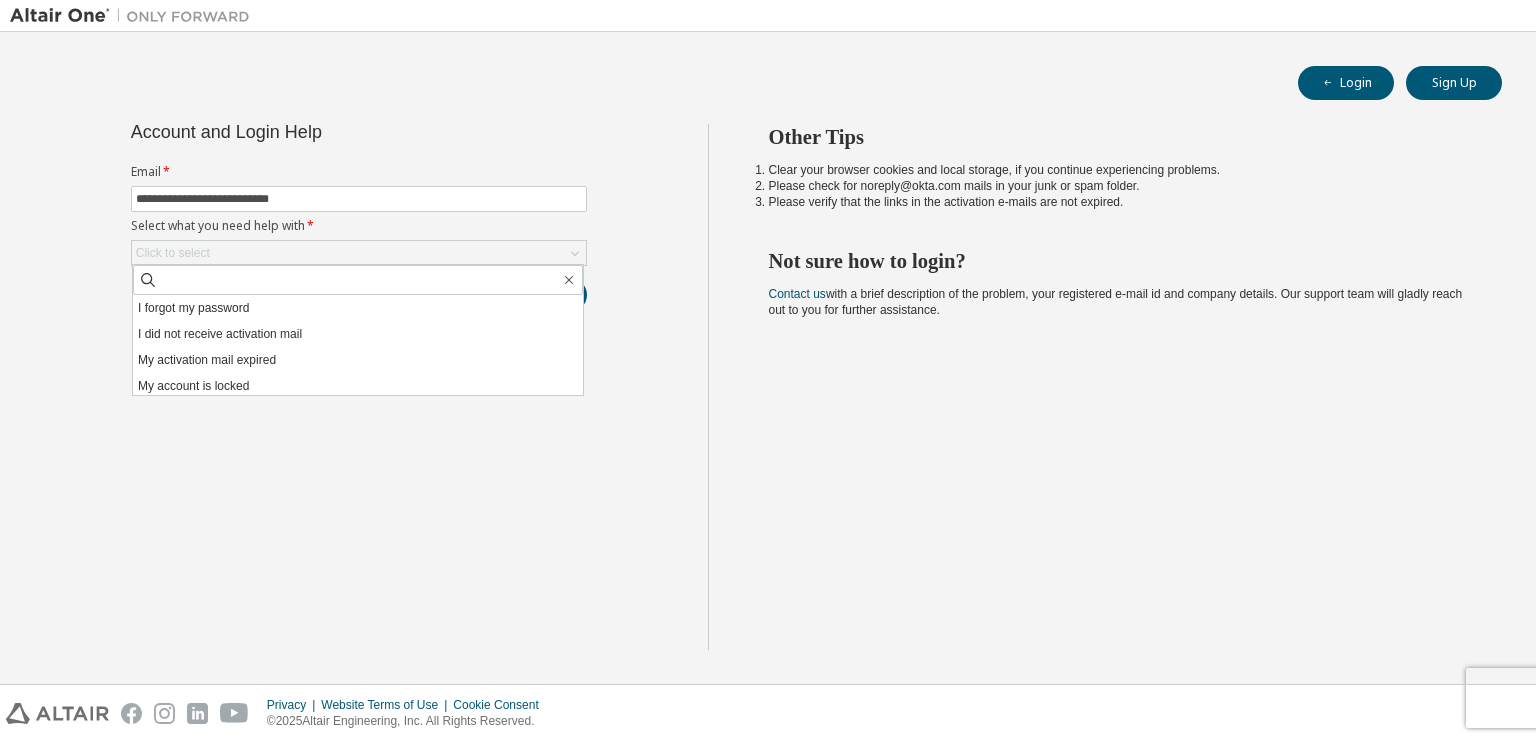 click on "**********" at bounding box center [359, 387] 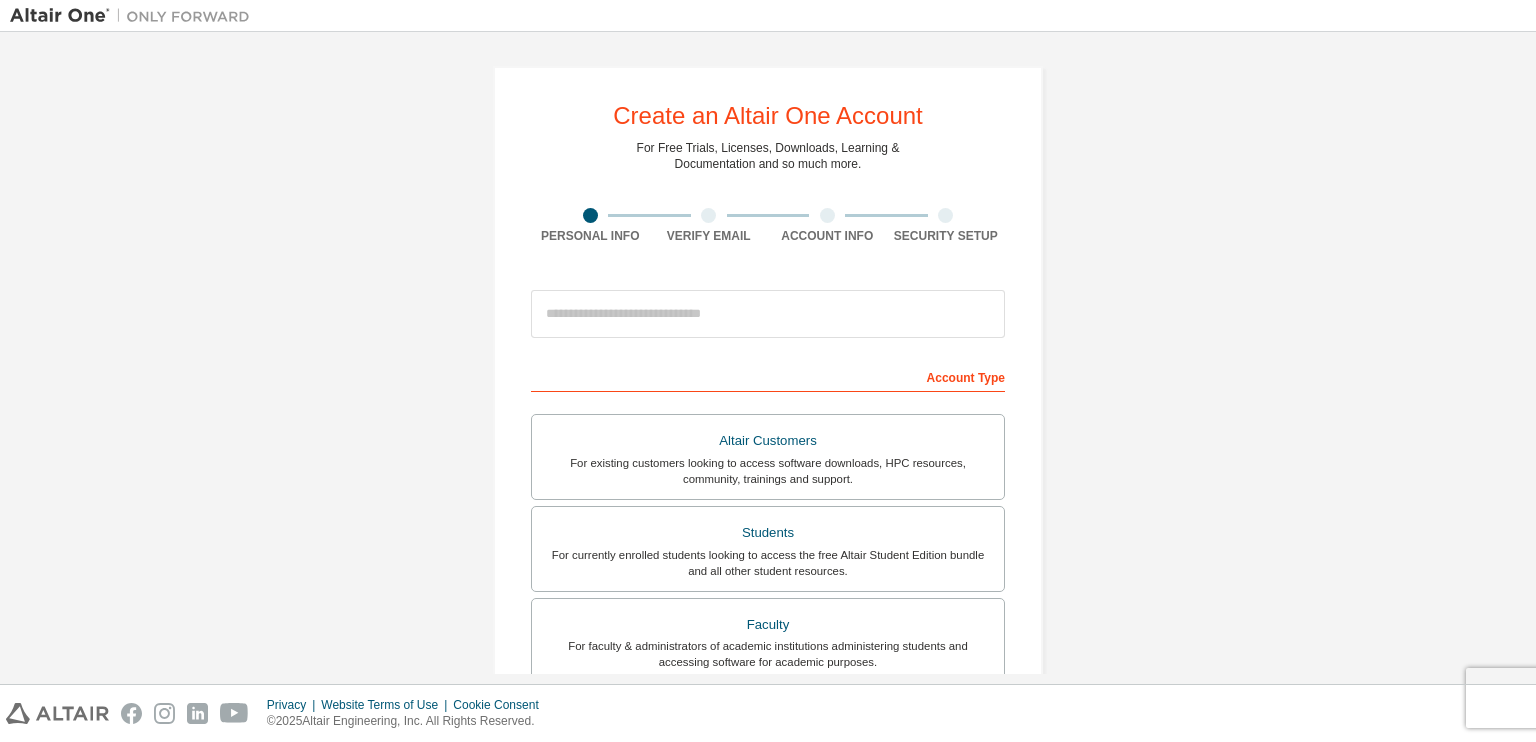 scroll, scrollTop: 0, scrollLeft: 0, axis: both 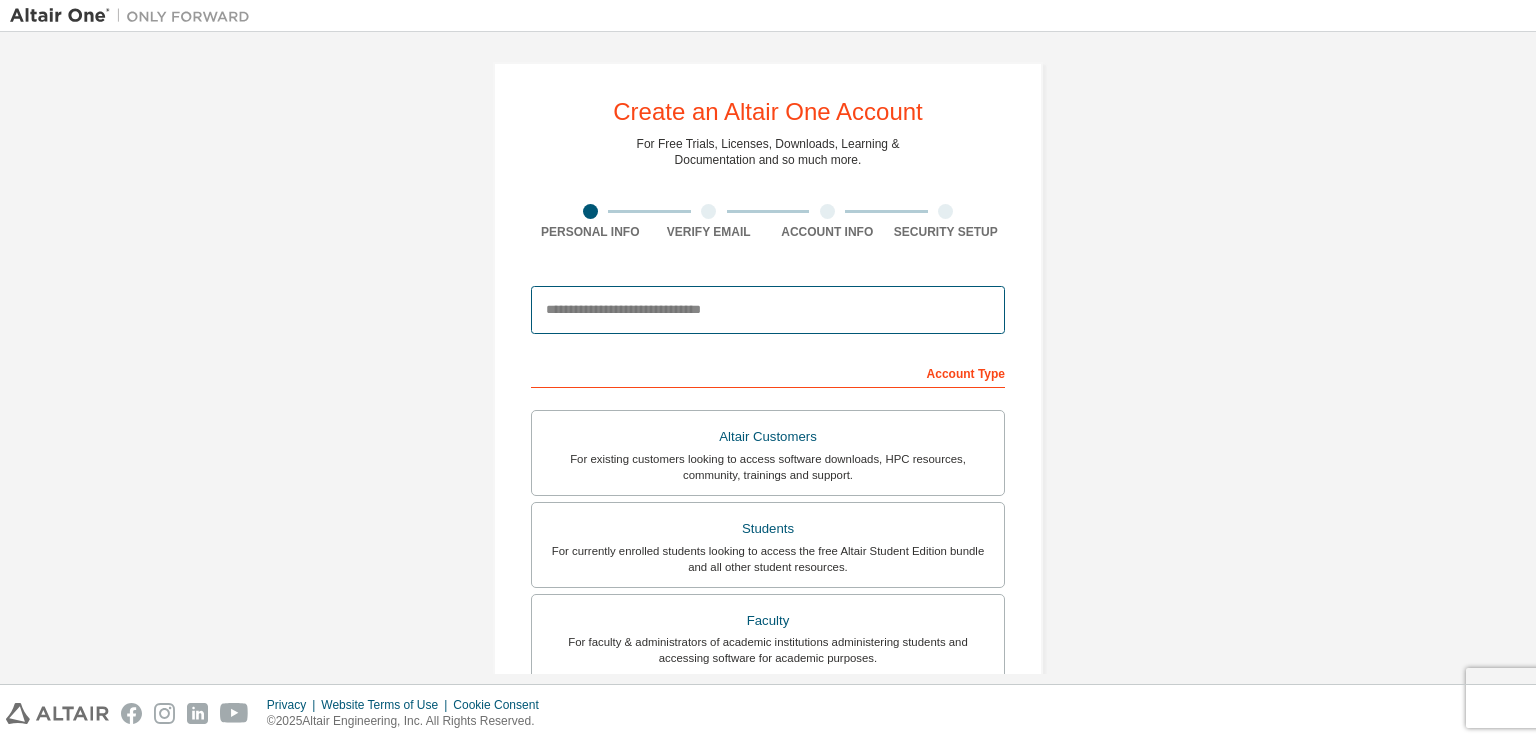 click at bounding box center (768, 310) 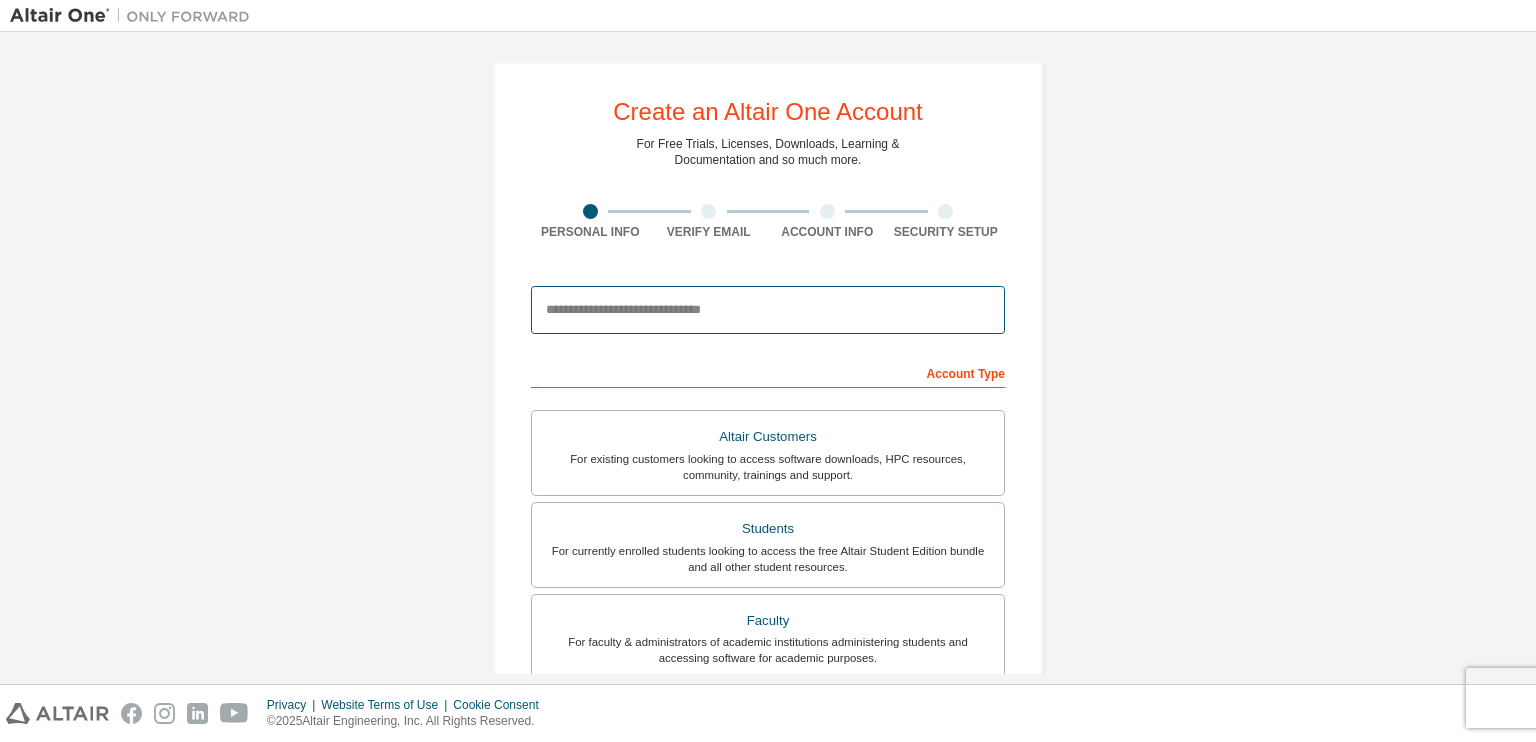 type on "**********" 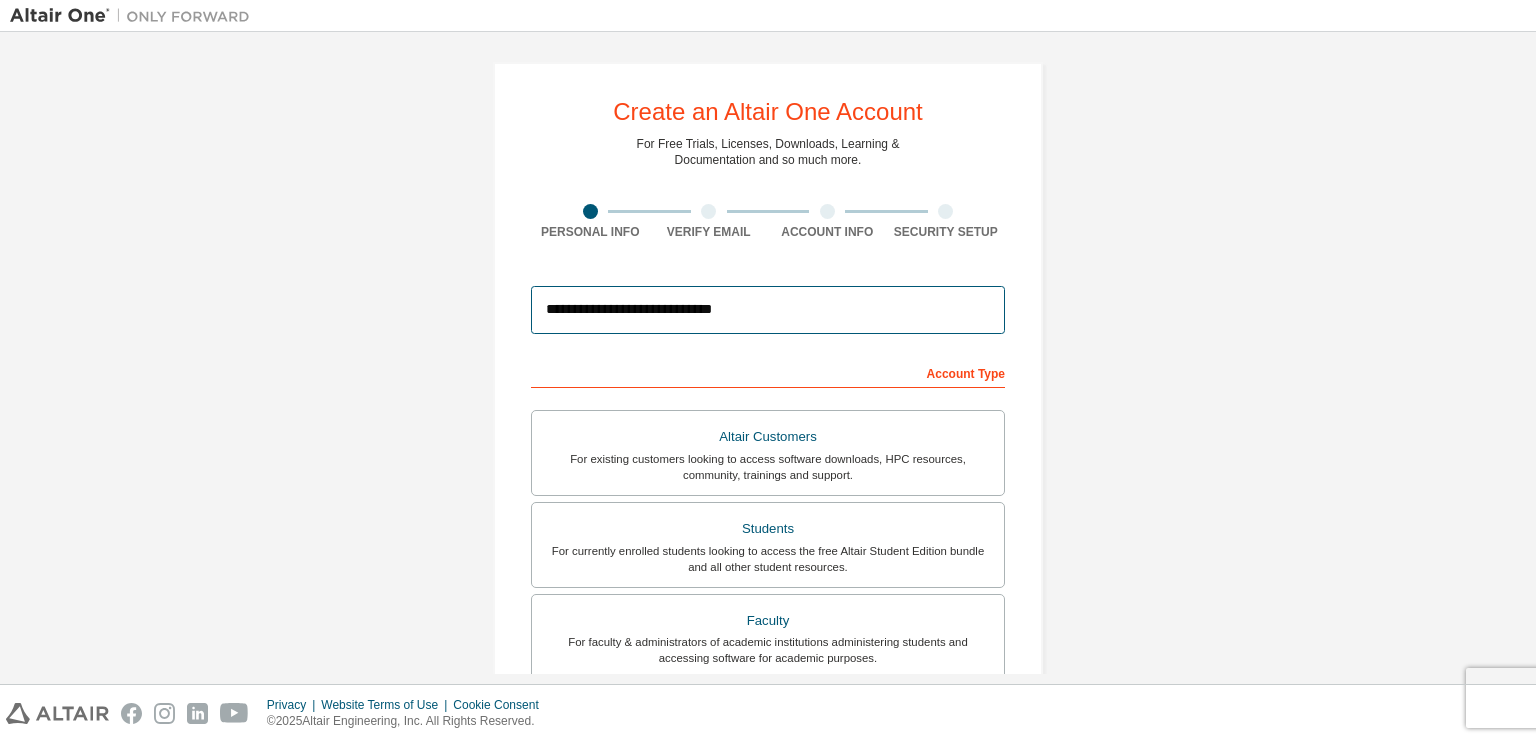 type on "**********" 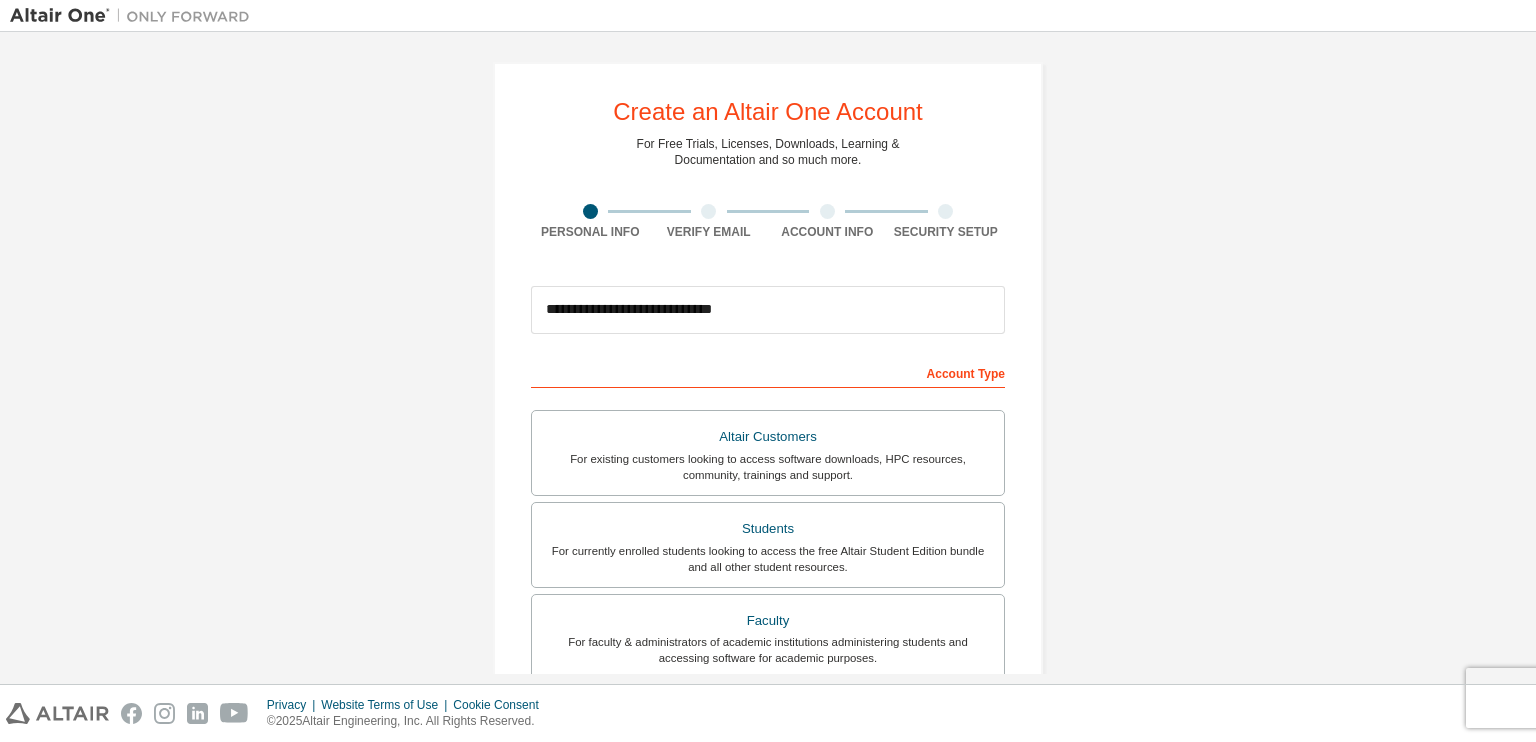 type on "**" 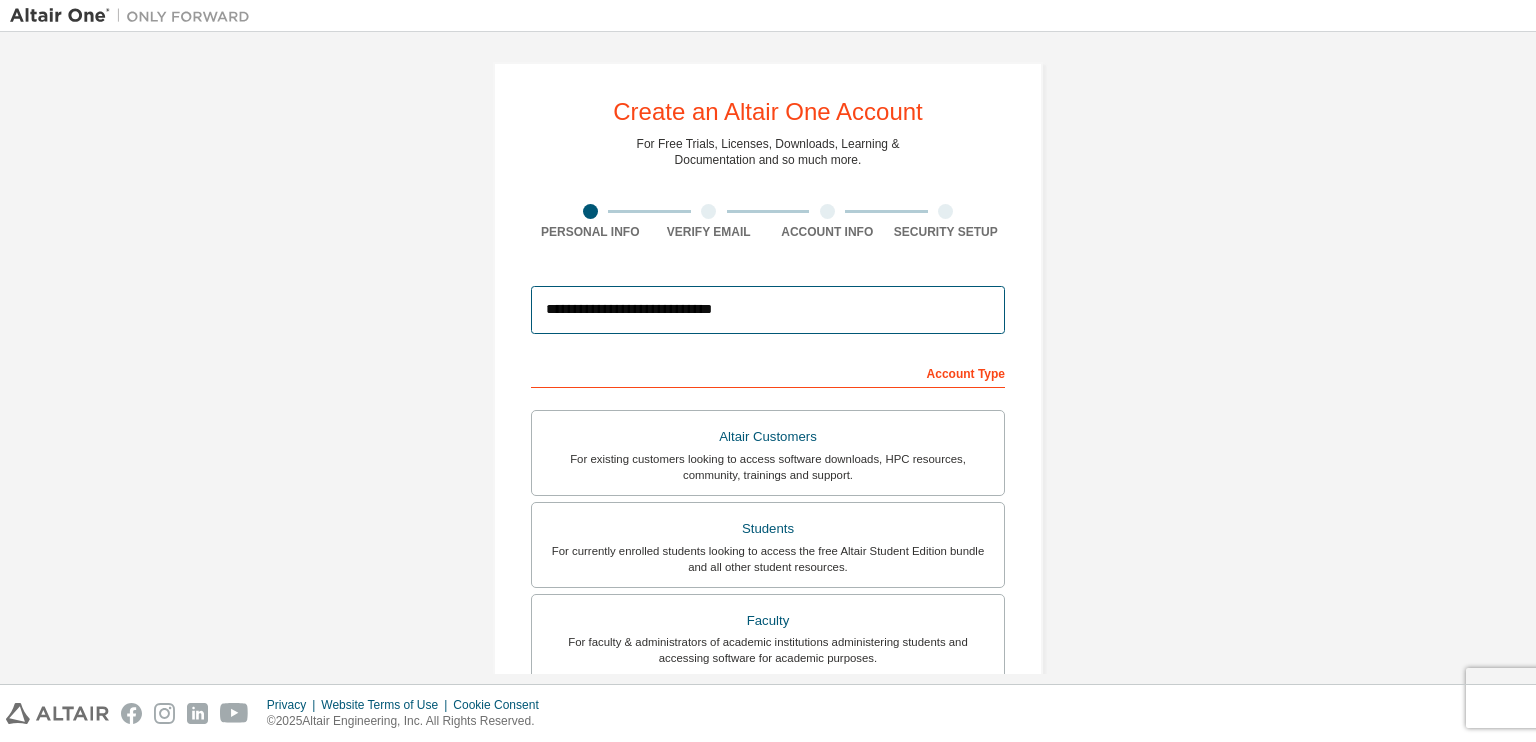 click on "**********" at bounding box center (768, 310) 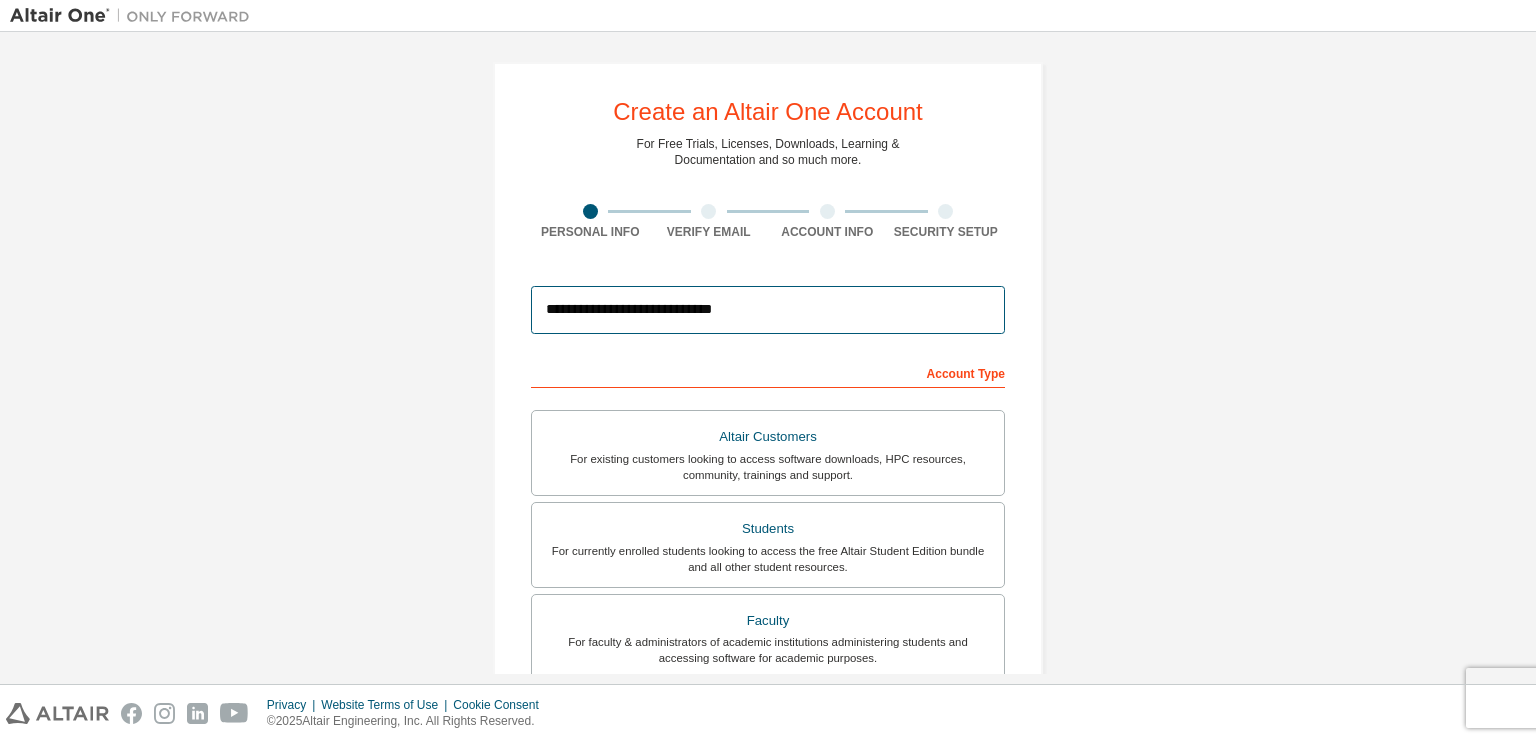 click on "**********" at bounding box center [768, 310] 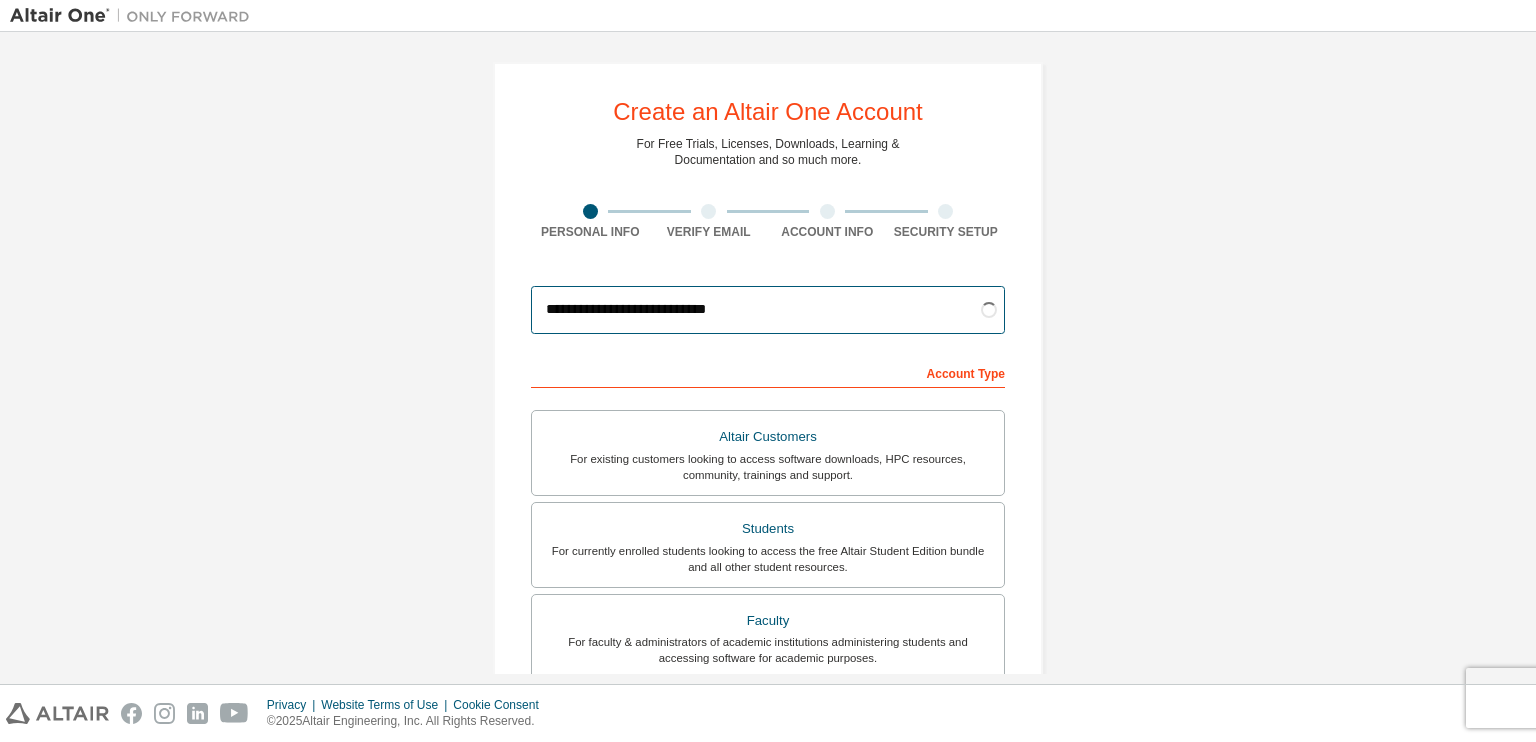 type on "**********" 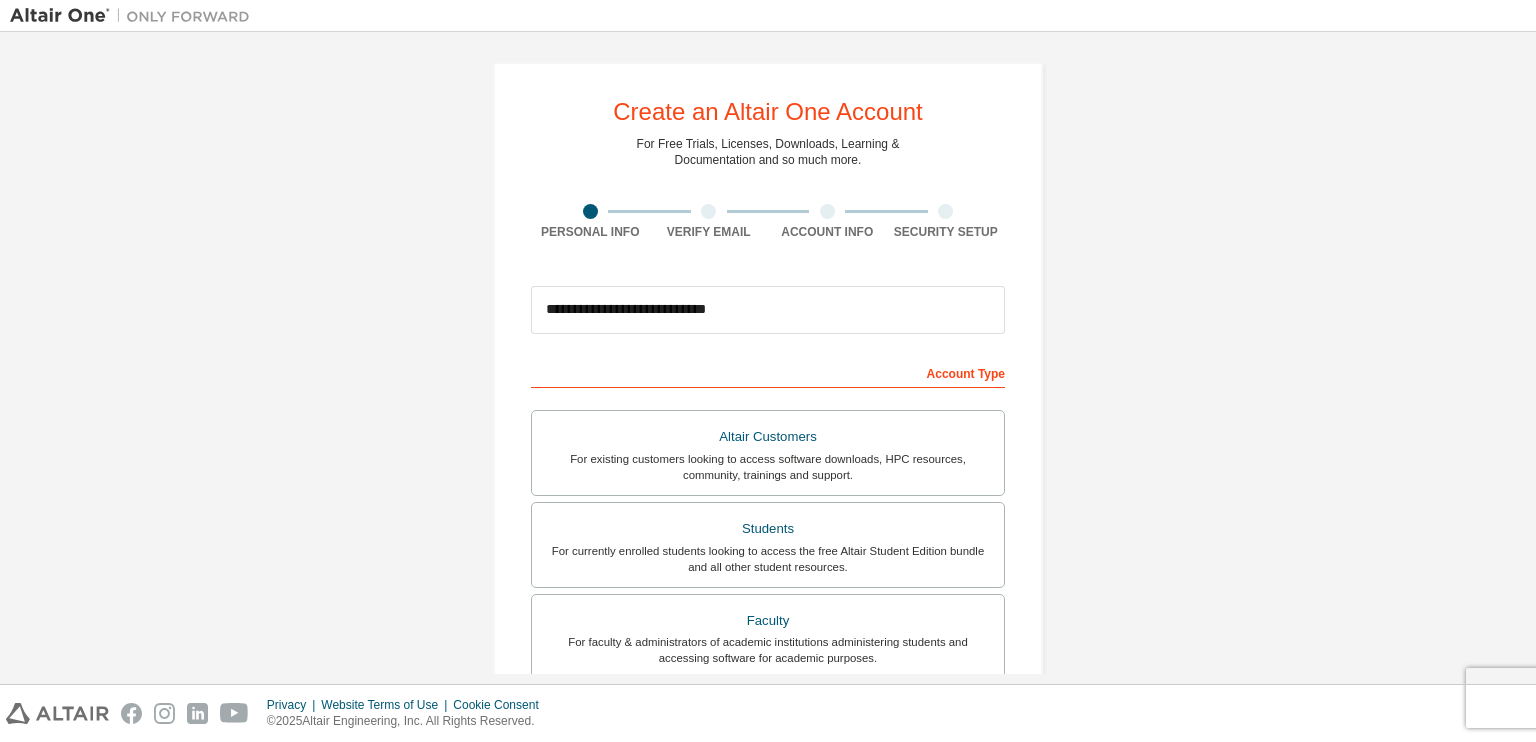 click on "**********" at bounding box center (768, 668) 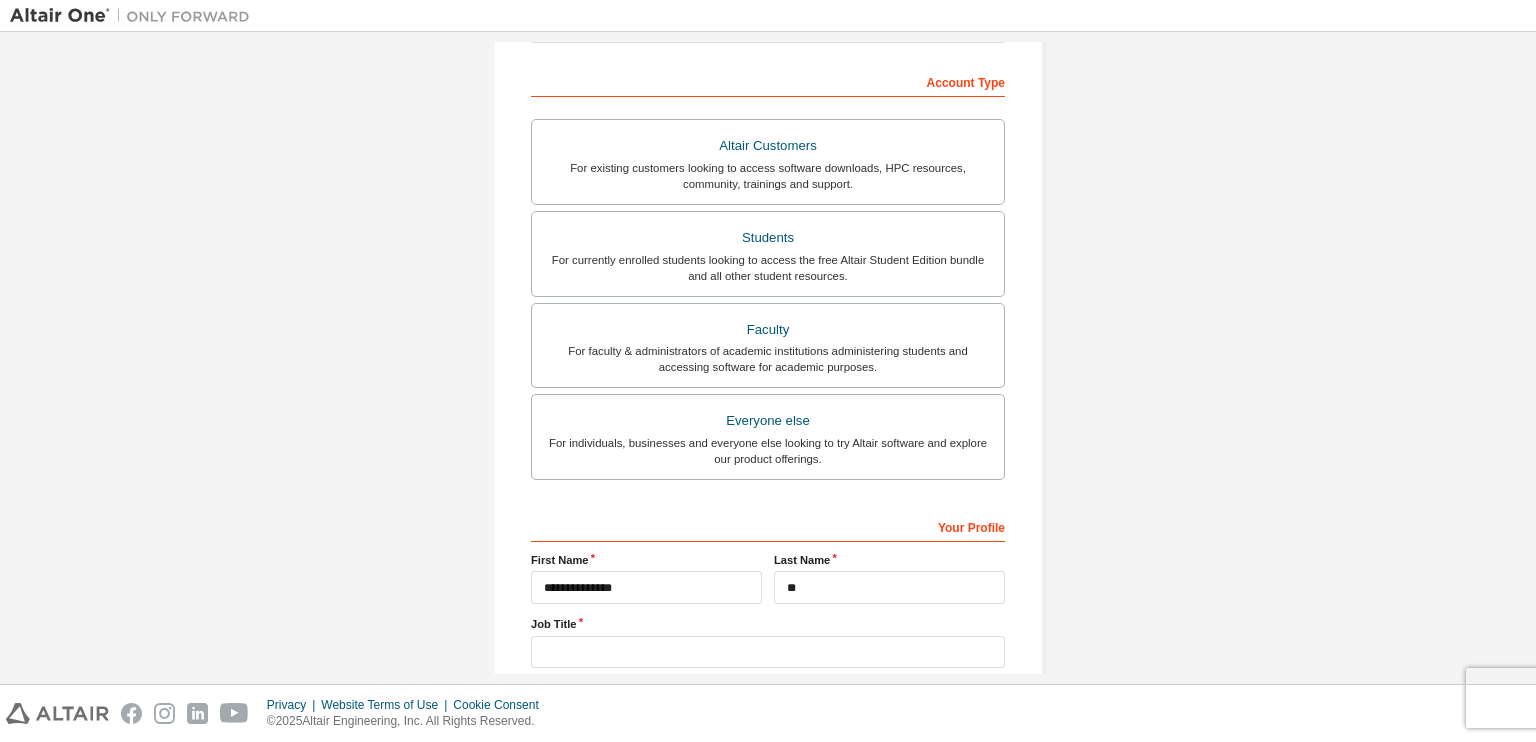 scroll, scrollTop: 296, scrollLeft: 0, axis: vertical 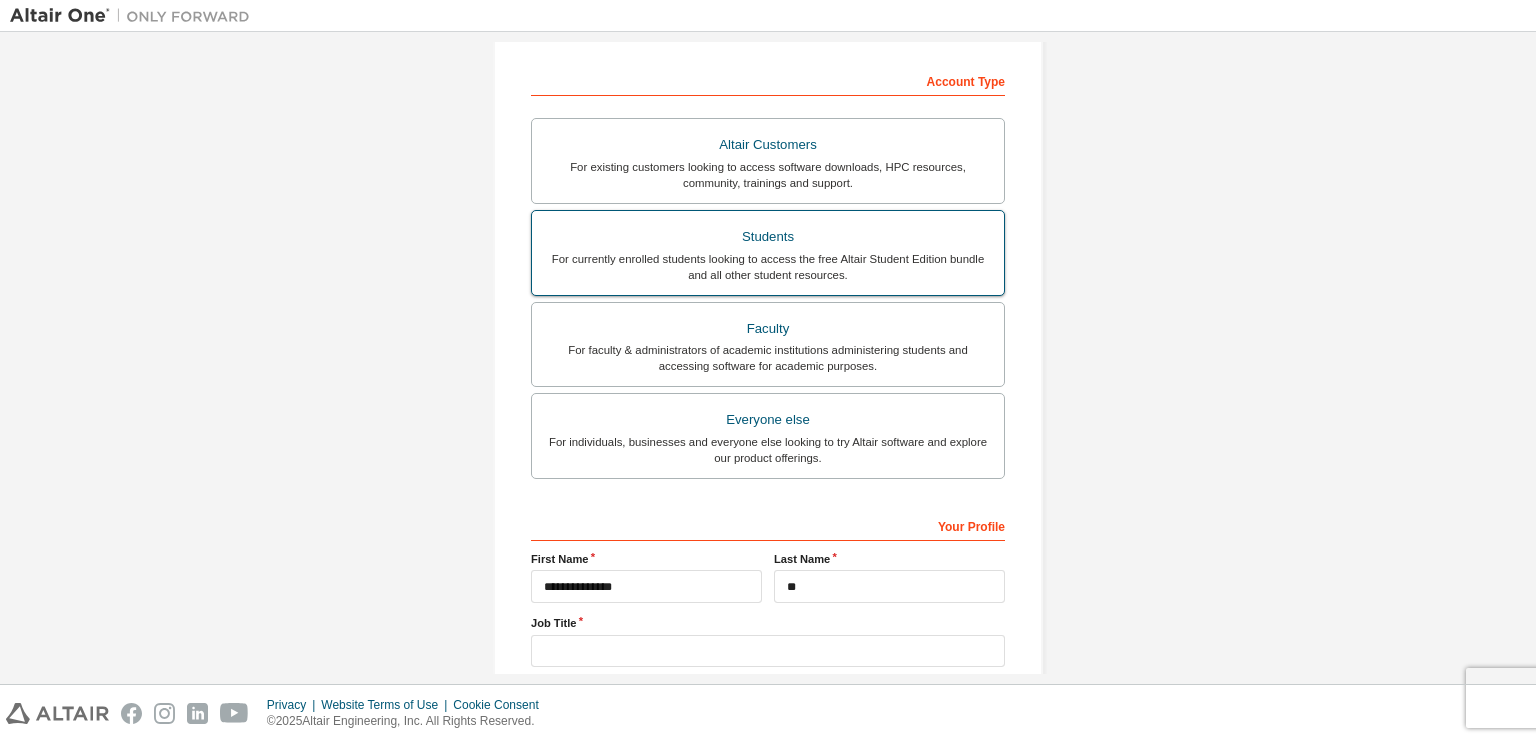 click on "For currently enrolled students looking to access the free Altair Student Edition bundle and all other student resources." at bounding box center (768, 267) 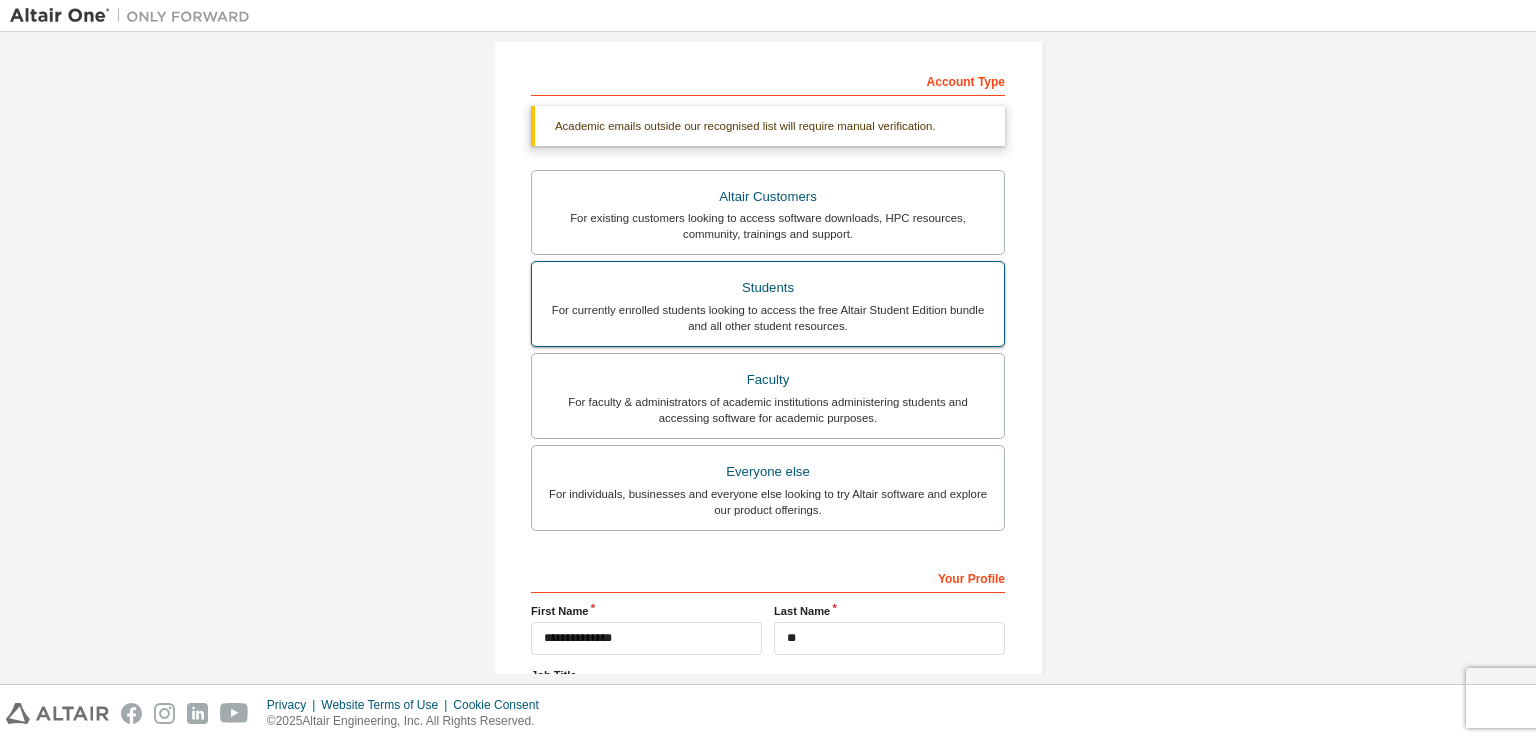 scroll, scrollTop: 475, scrollLeft: 0, axis: vertical 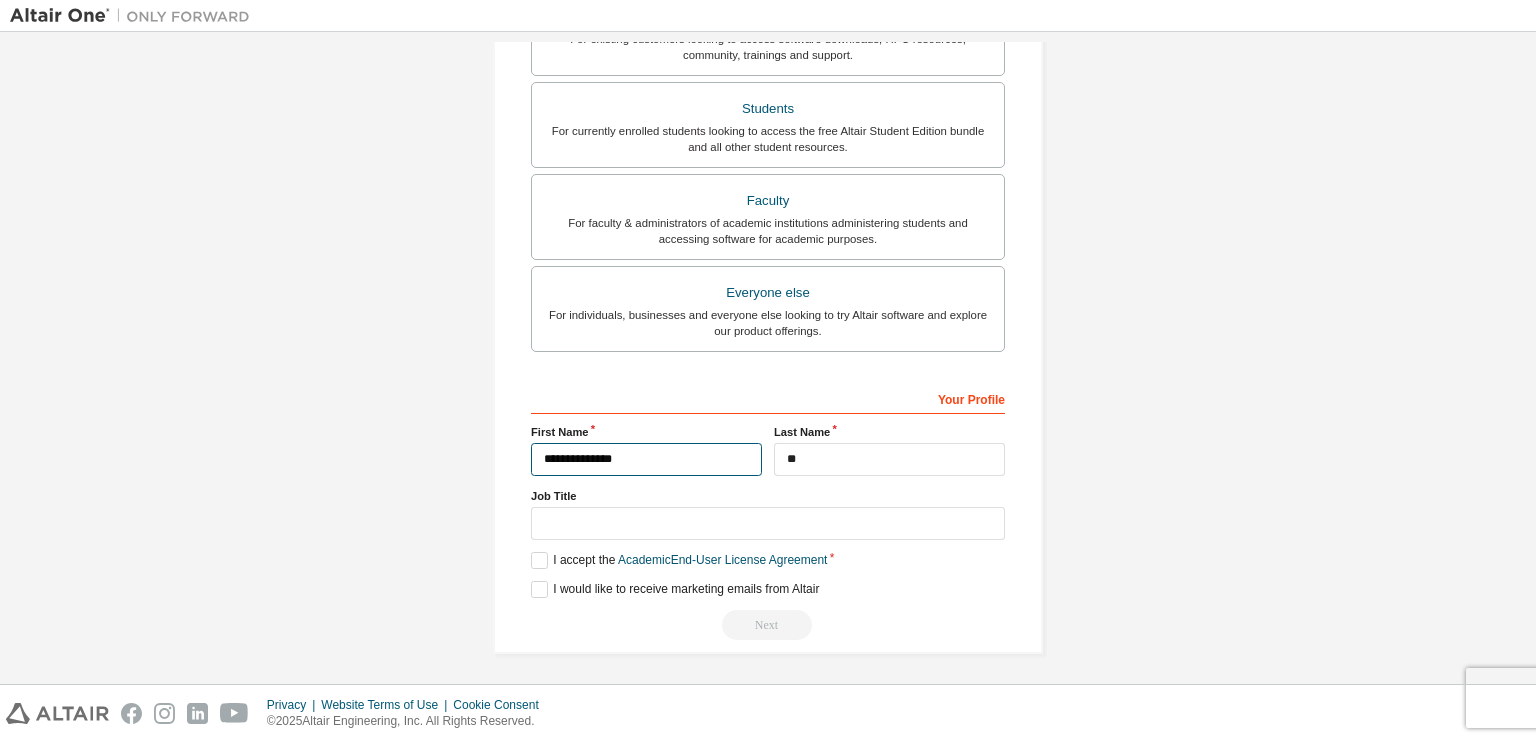 click on "**********" at bounding box center (646, 459) 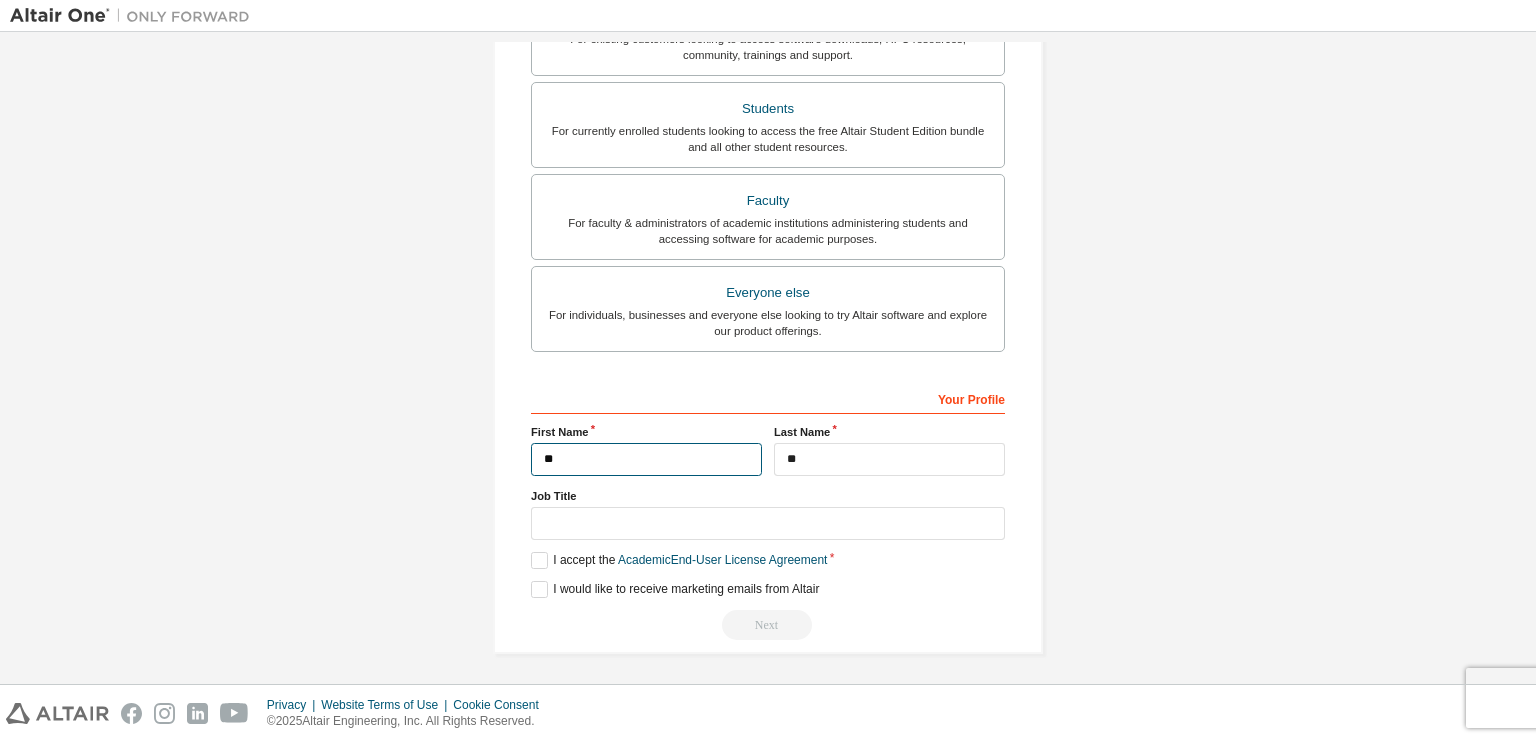 type on "*" 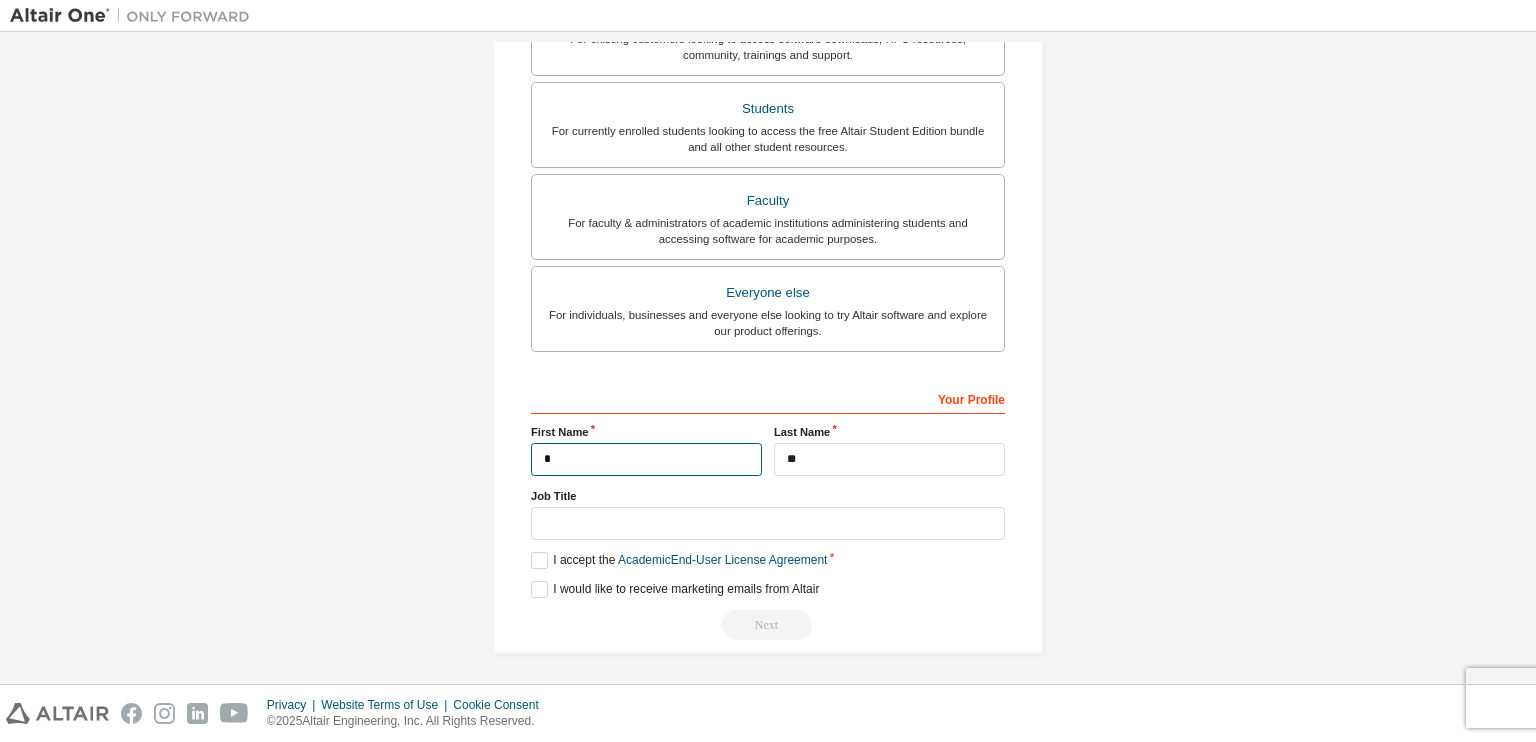 type on "**********" 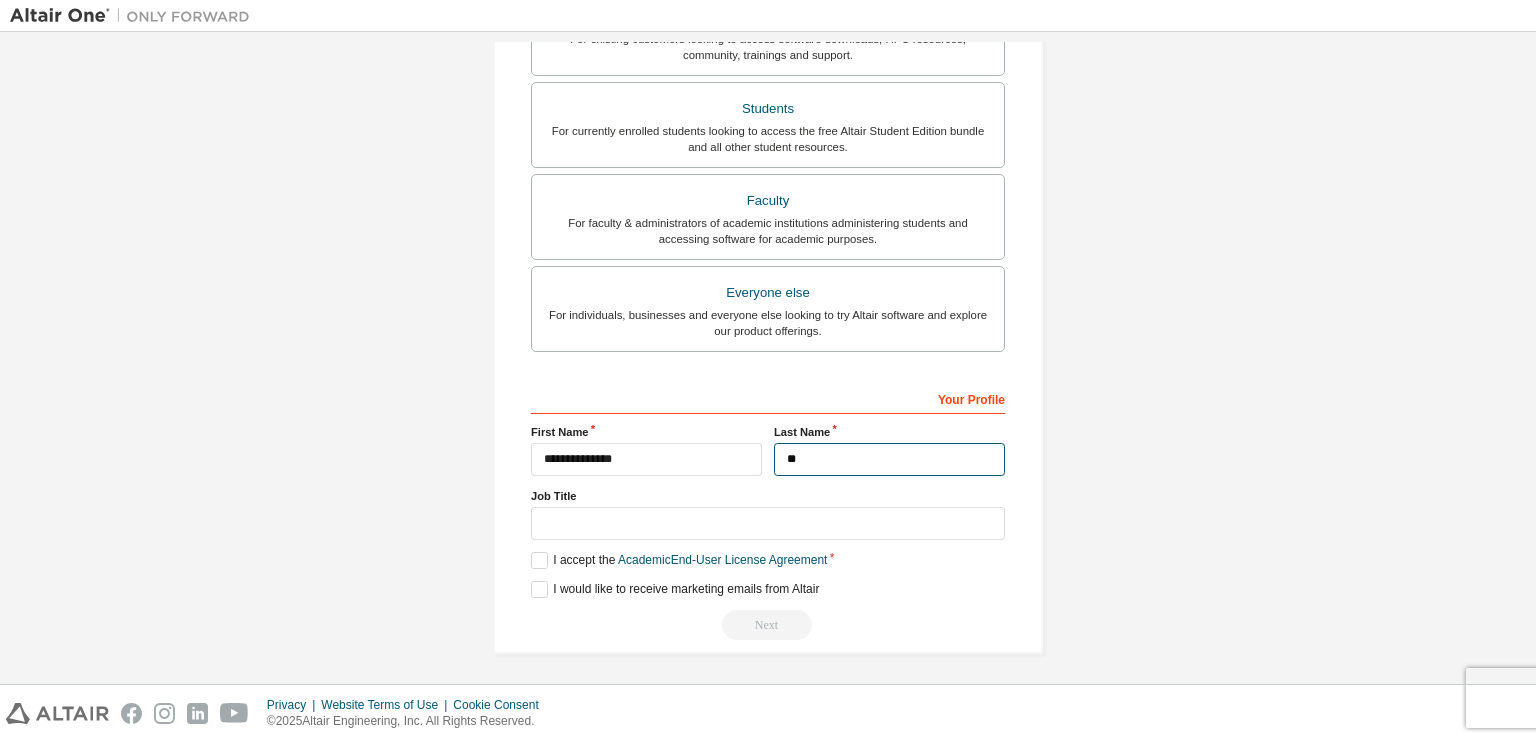 click on "**" at bounding box center [889, 459] 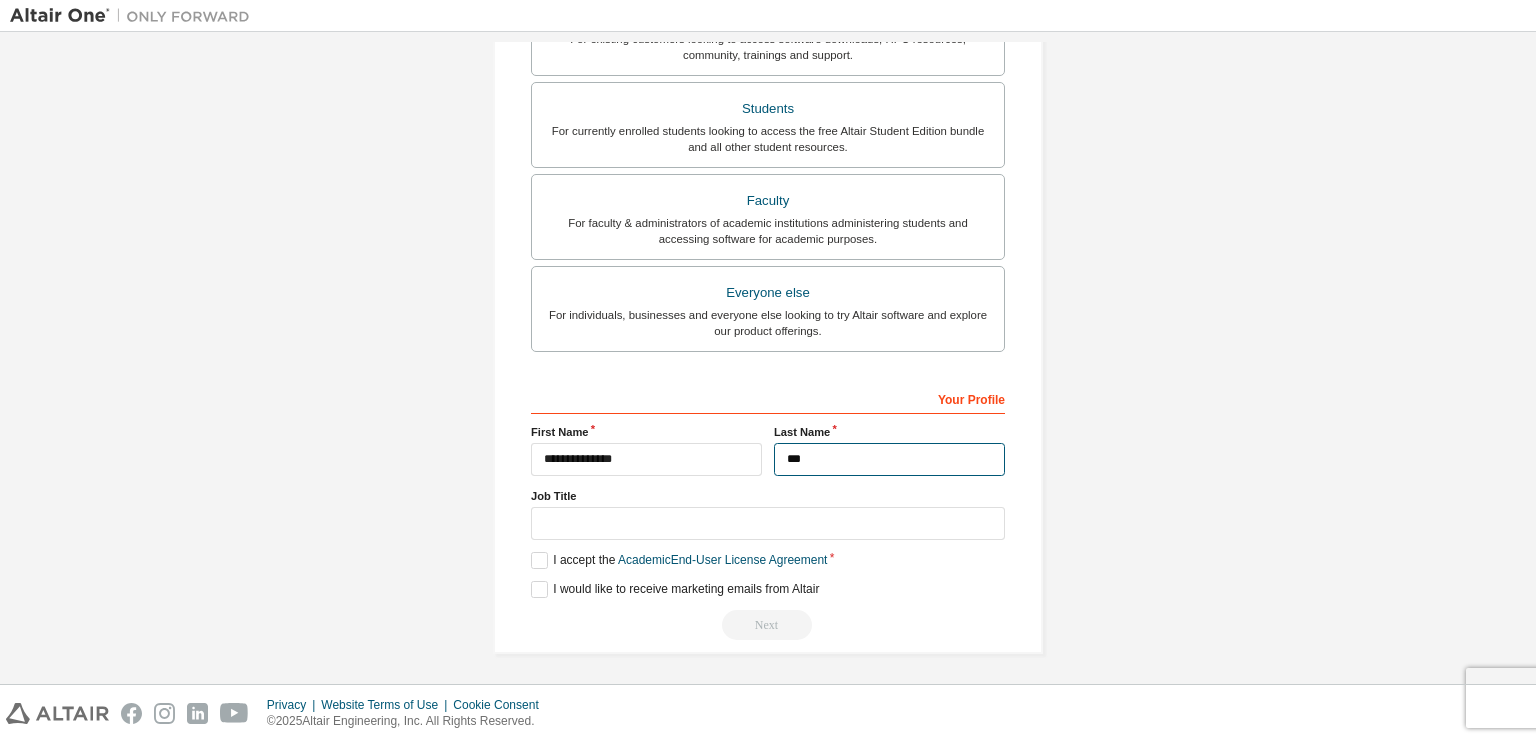 type on "**" 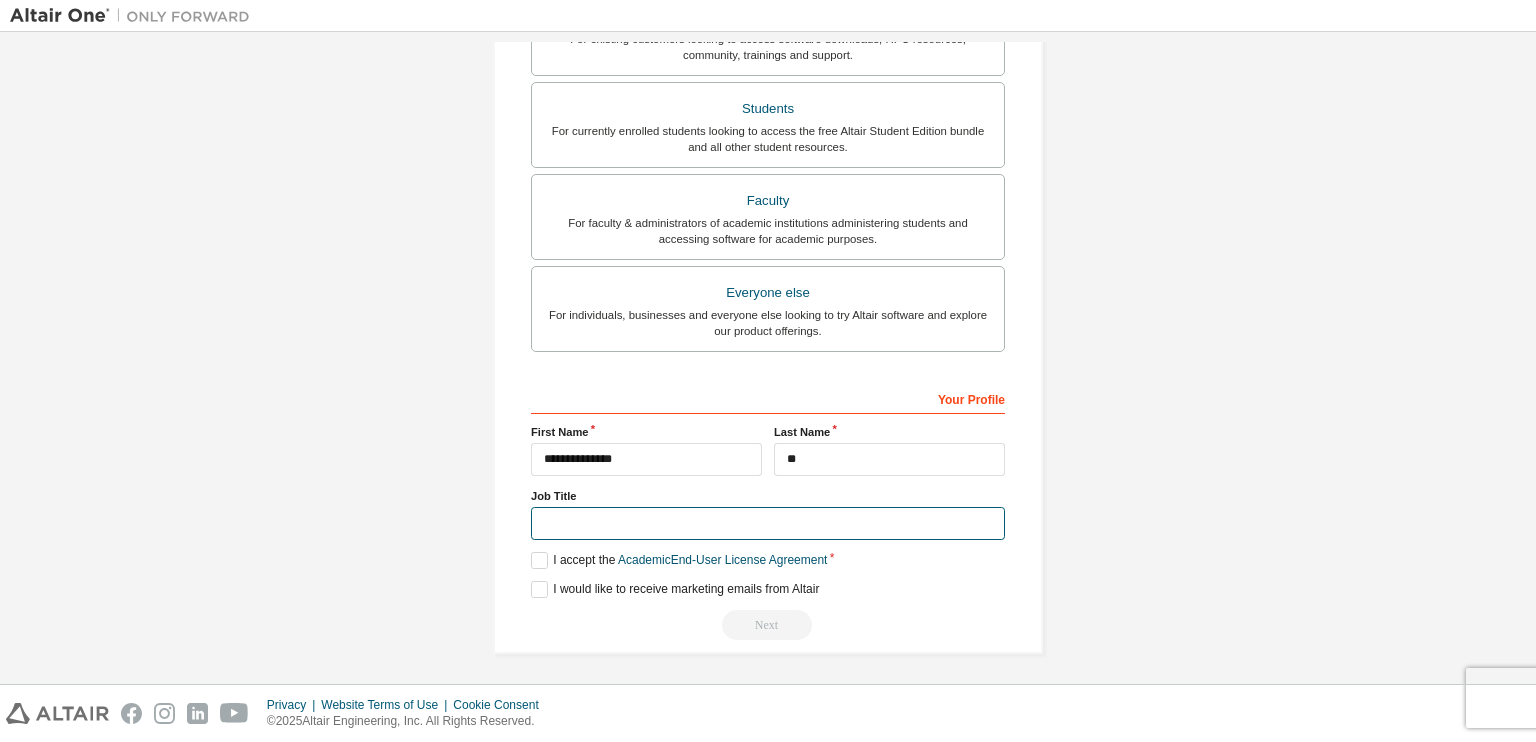 click at bounding box center [768, 523] 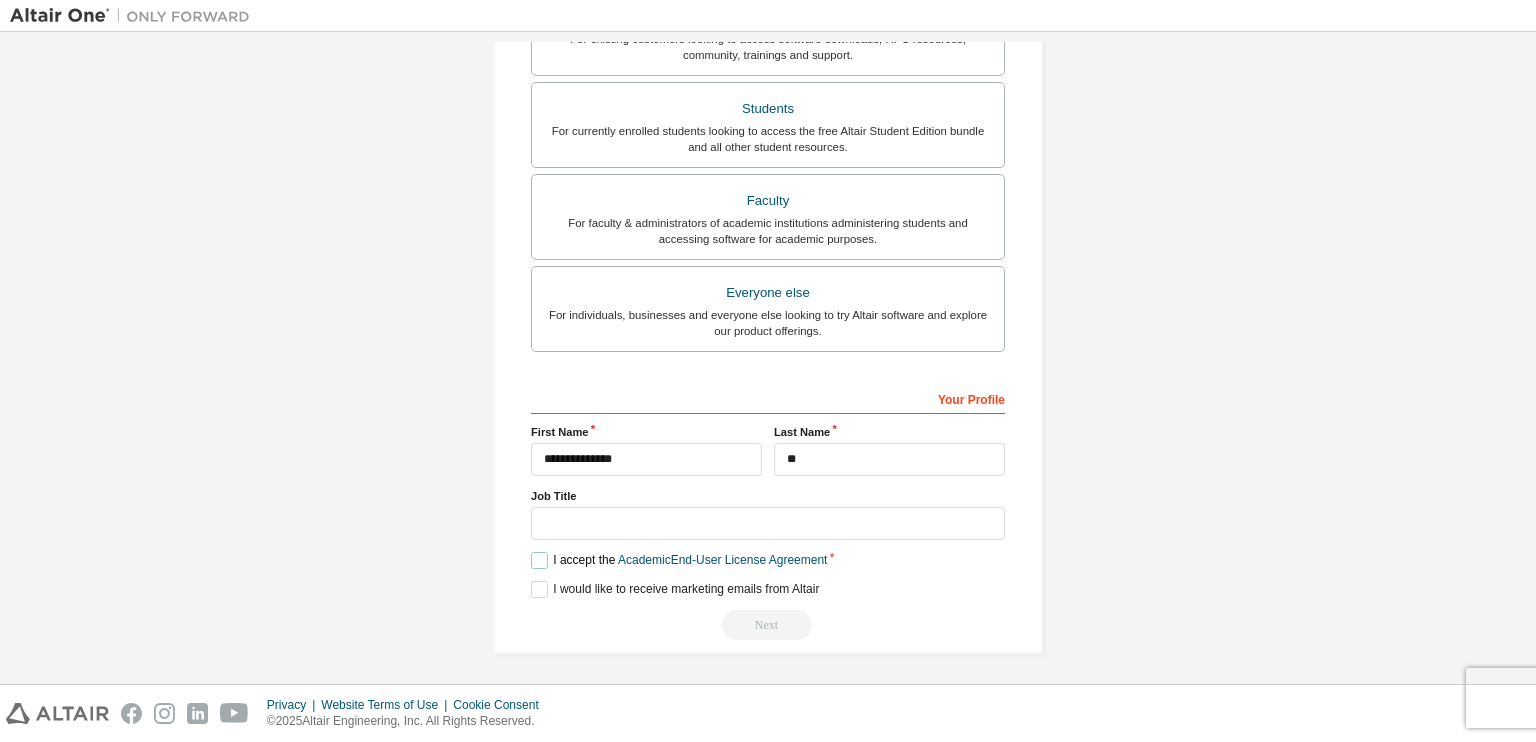 click on "I accept the   Academic   End-User License Agreement" at bounding box center [679, 560] 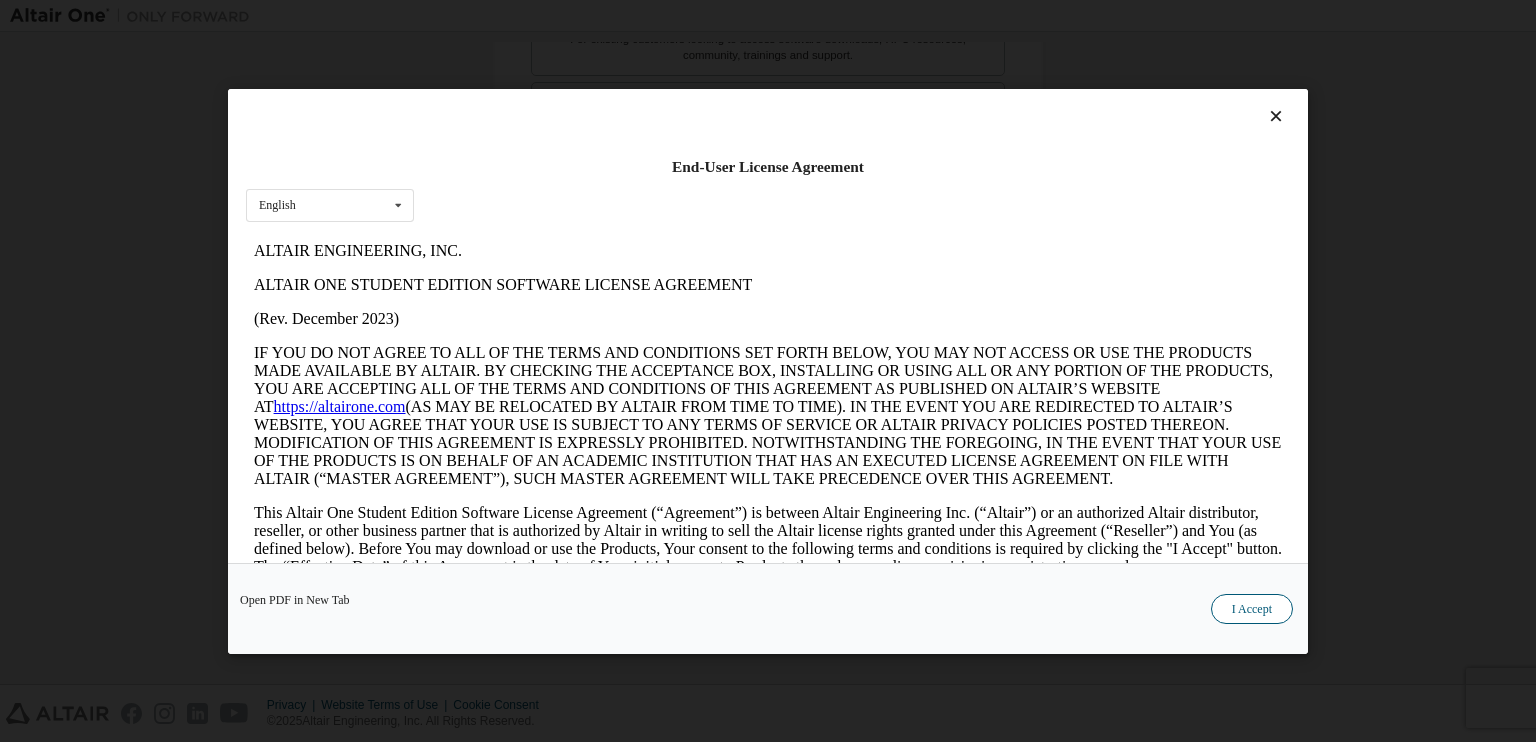 scroll, scrollTop: 0, scrollLeft: 0, axis: both 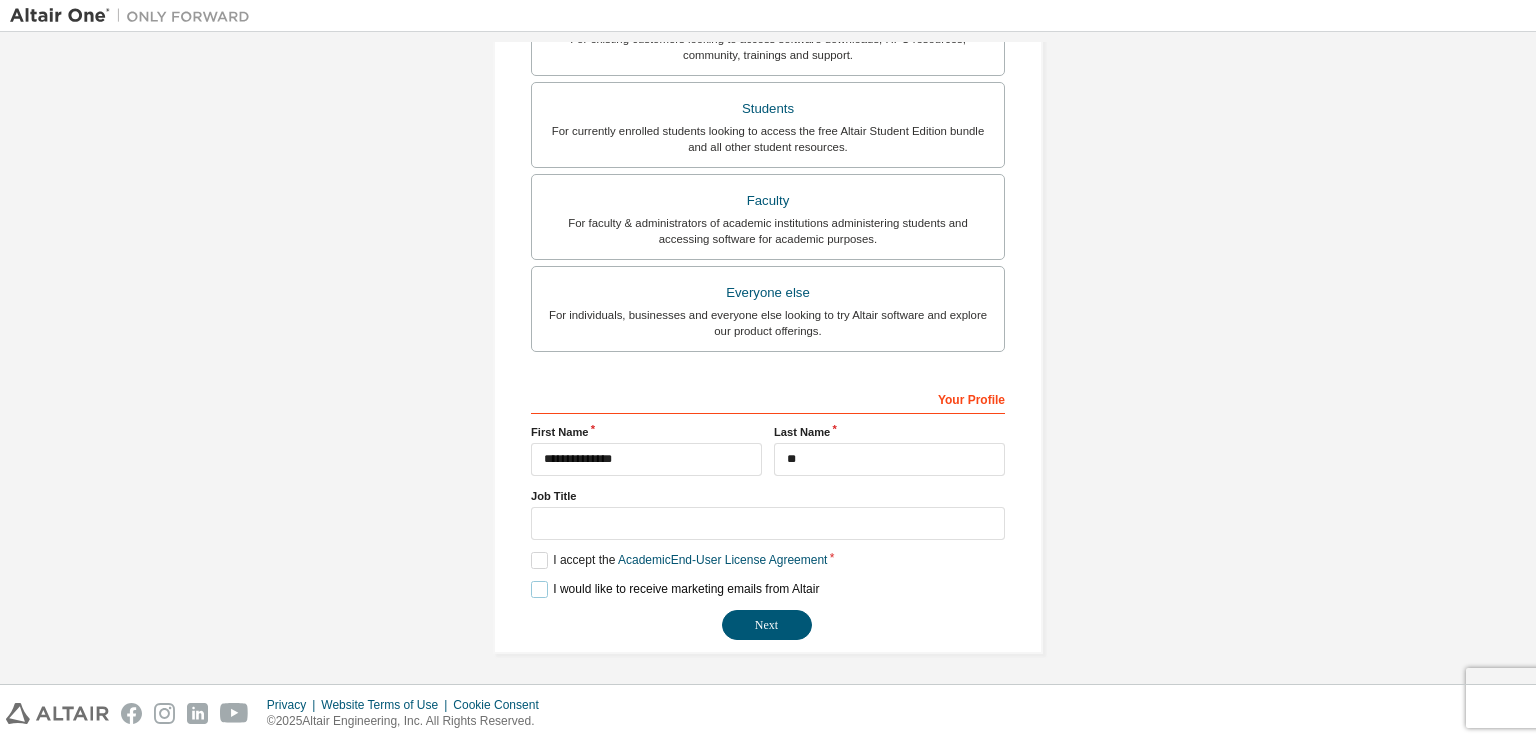 click on "I would like to receive marketing emails from Altair" at bounding box center [675, 589] 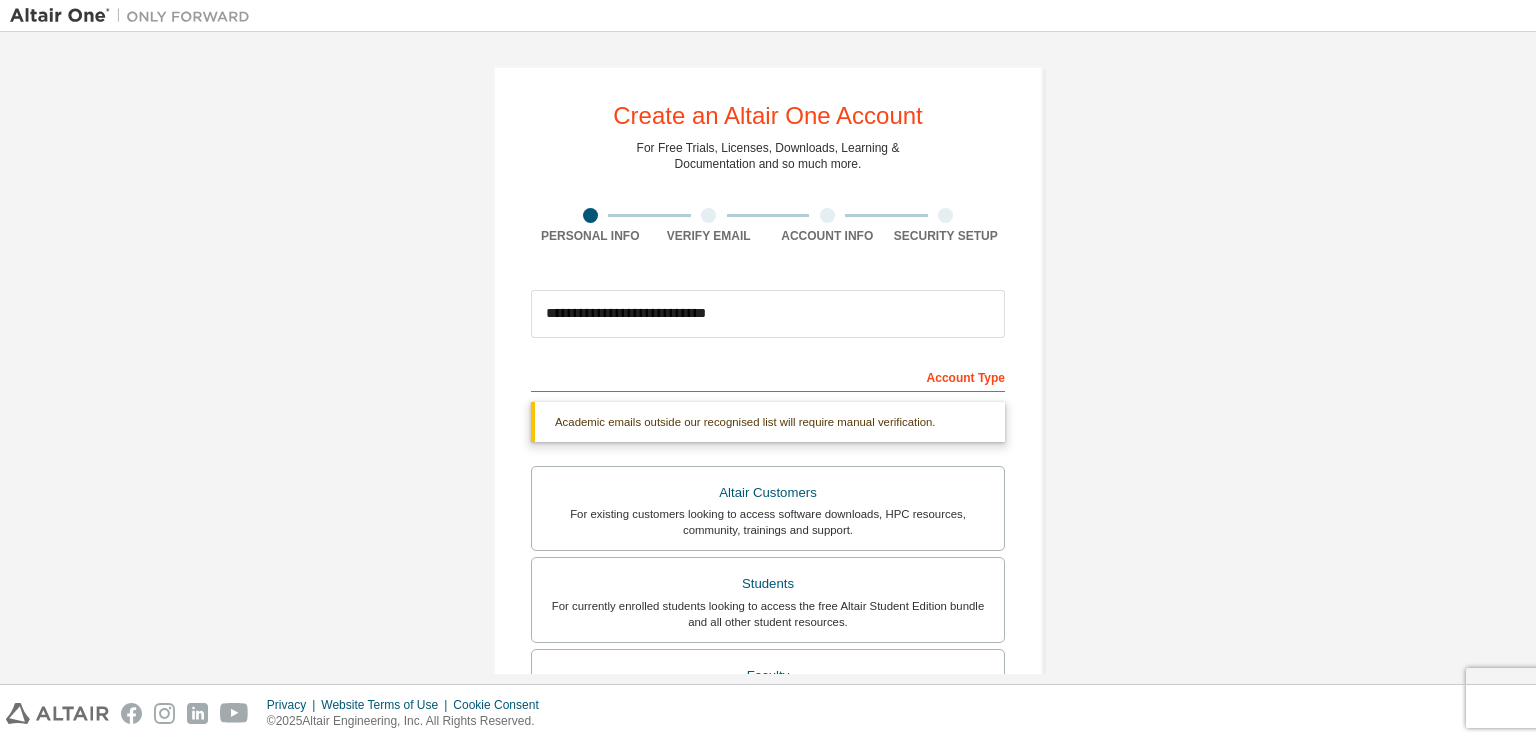 scroll, scrollTop: 475, scrollLeft: 0, axis: vertical 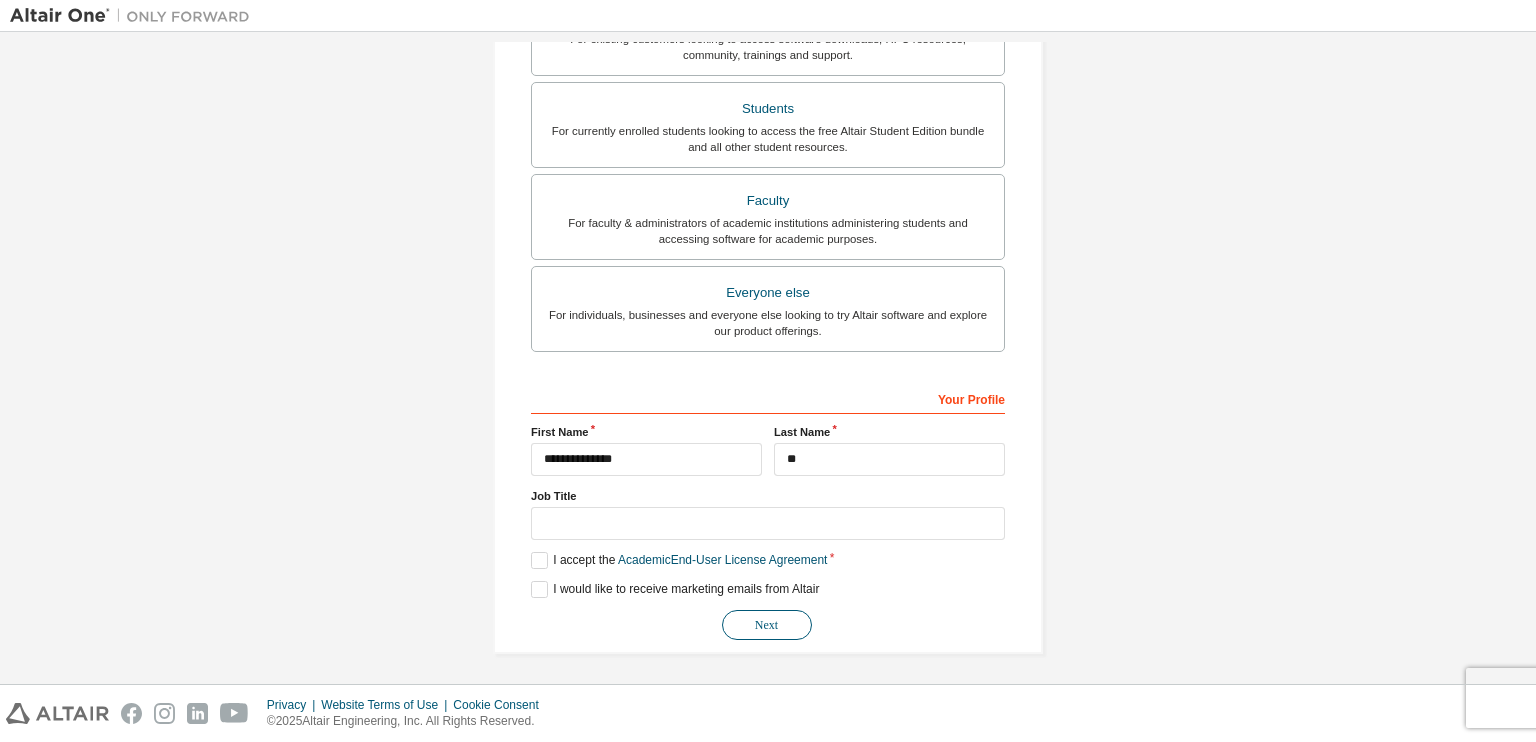click on "Next" at bounding box center [767, 625] 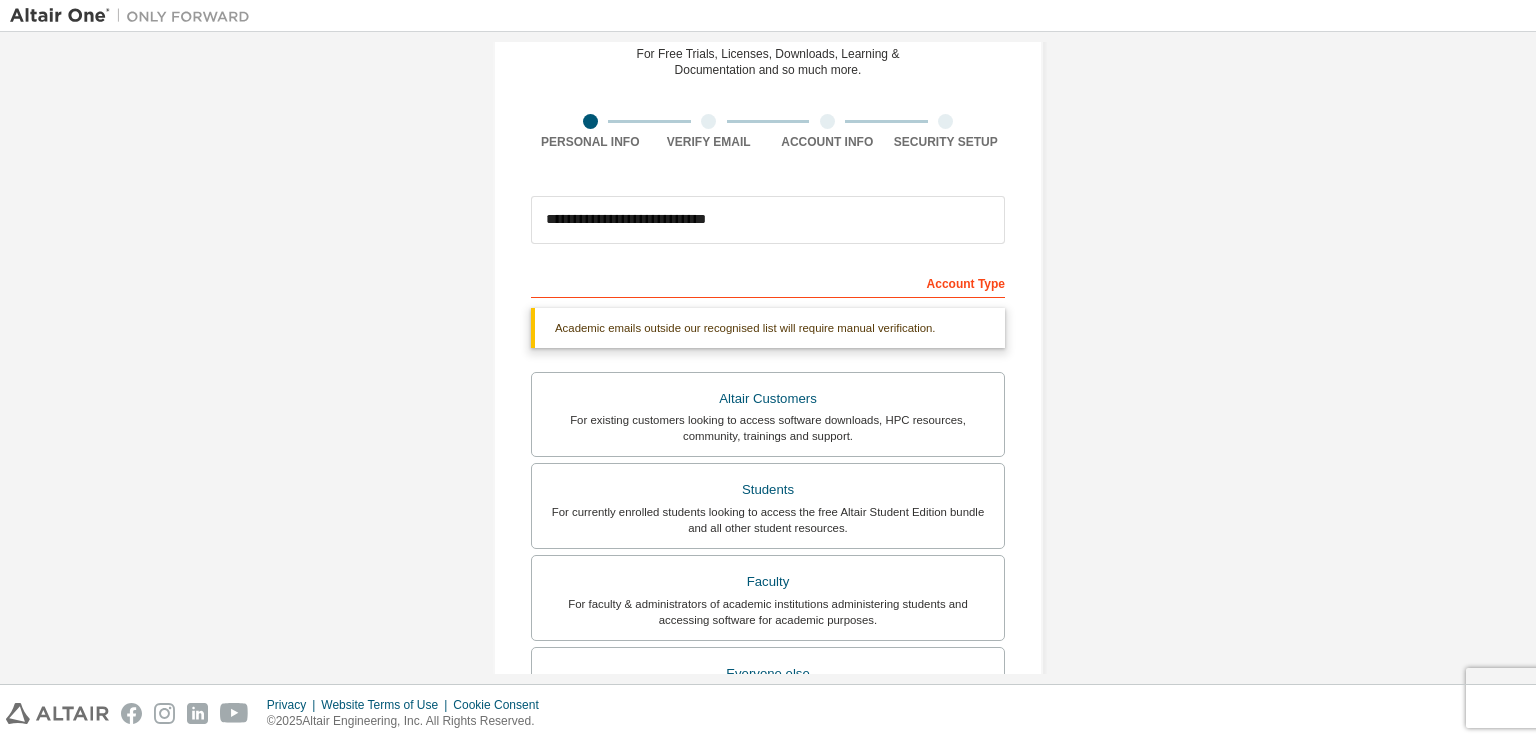 scroll, scrollTop: 0, scrollLeft: 0, axis: both 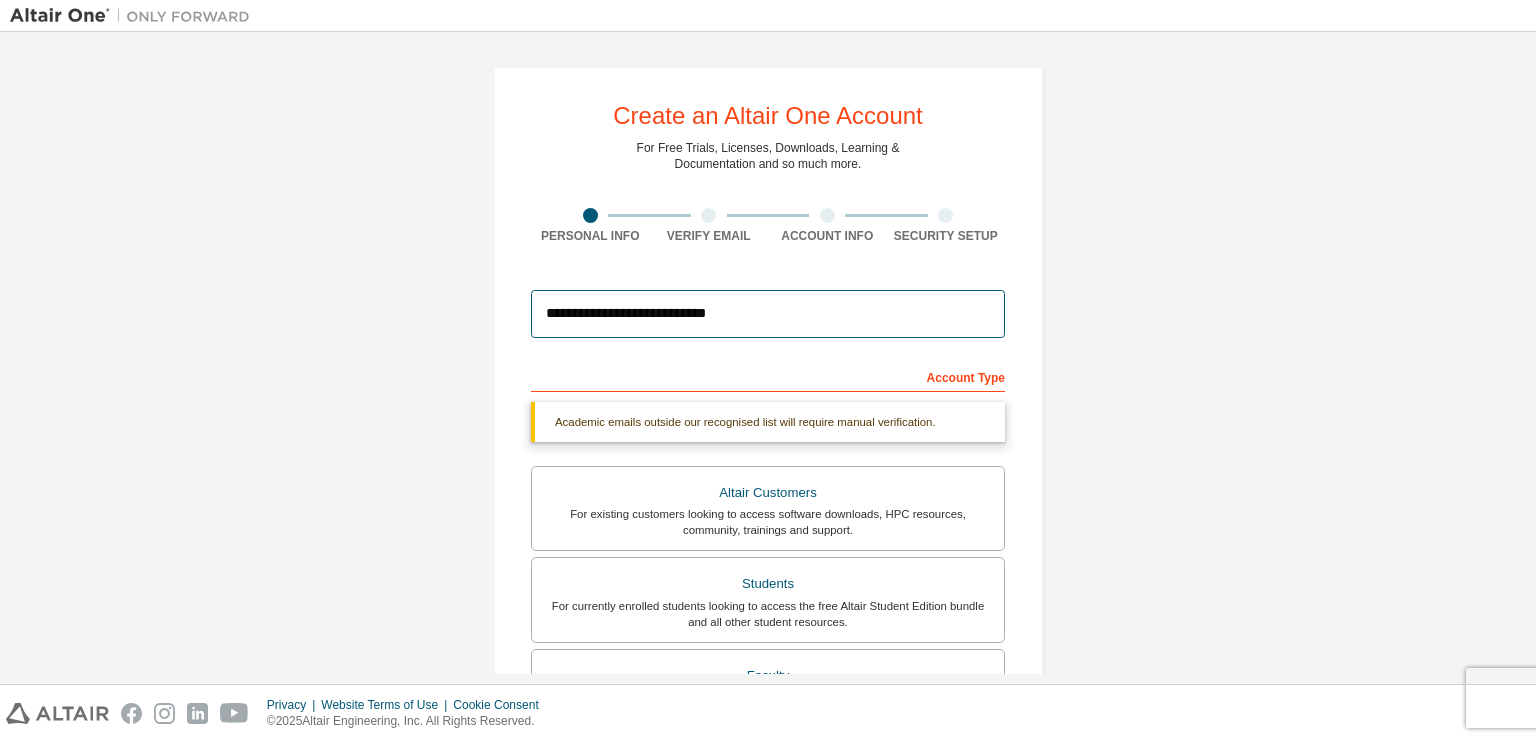 click on "**********" at bounding box center [768, 314] 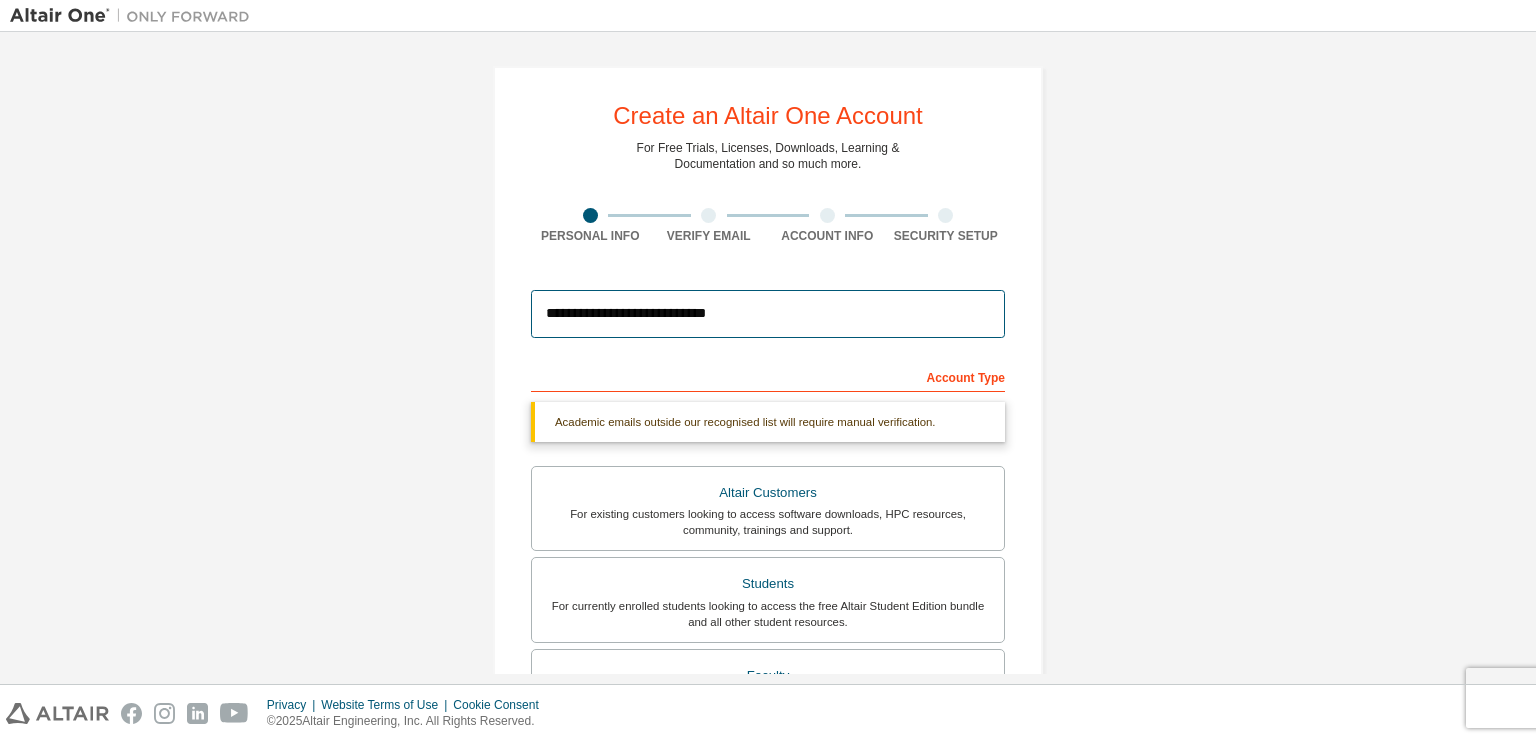 click on "**********" at bounding box center (768, 314) 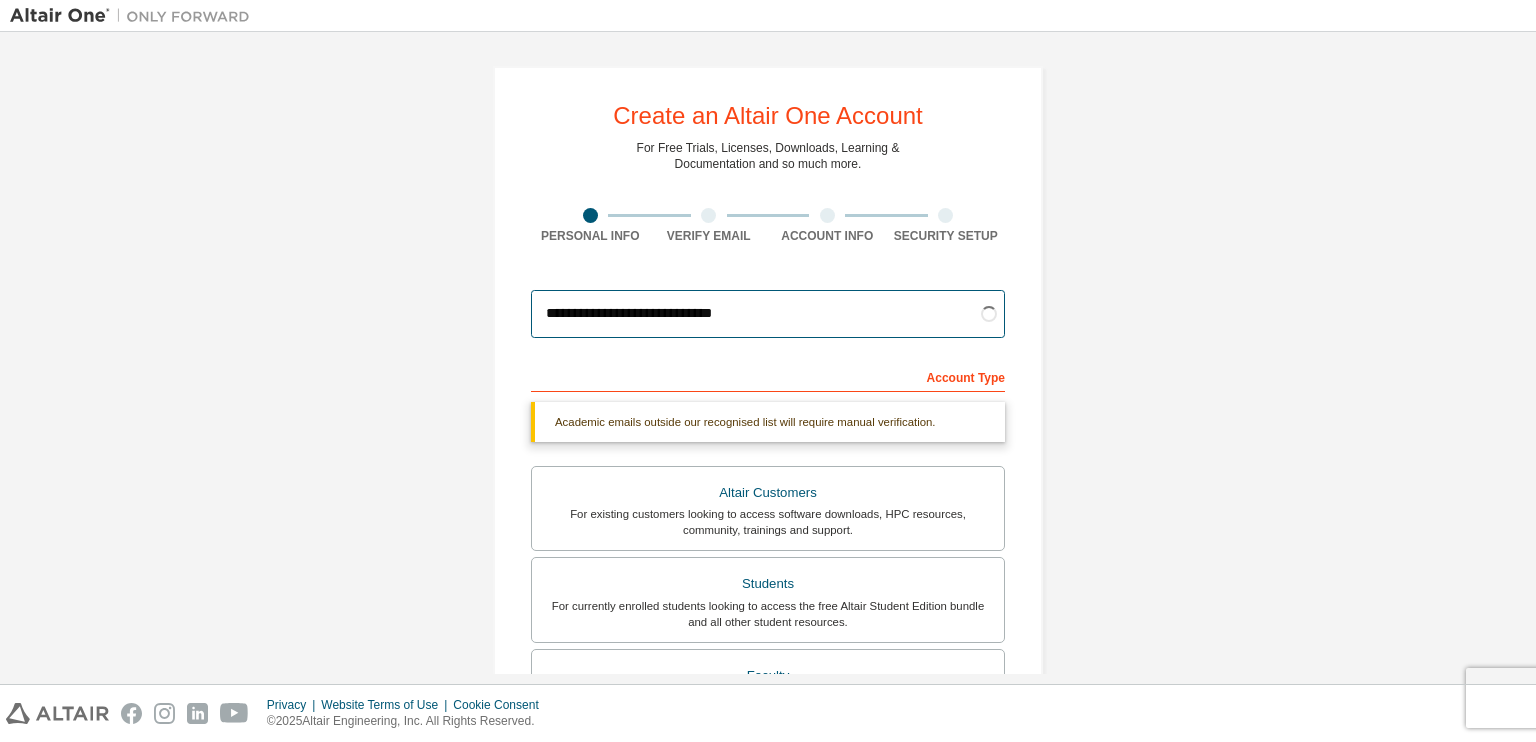 click on "**********" at bounding box center [768, 314] 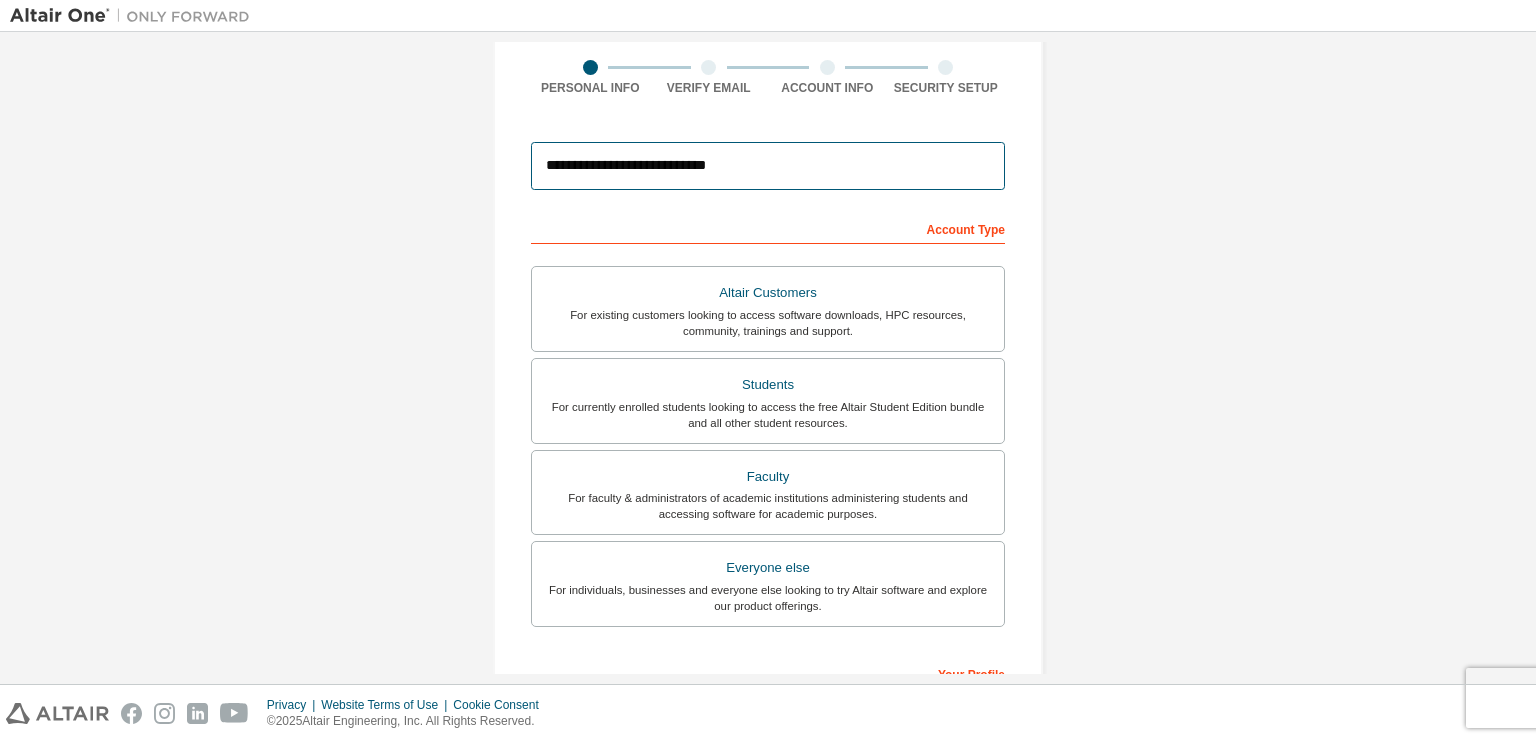 scroll, scrollTop: 475, scrollLeft: 0, axis: vertical 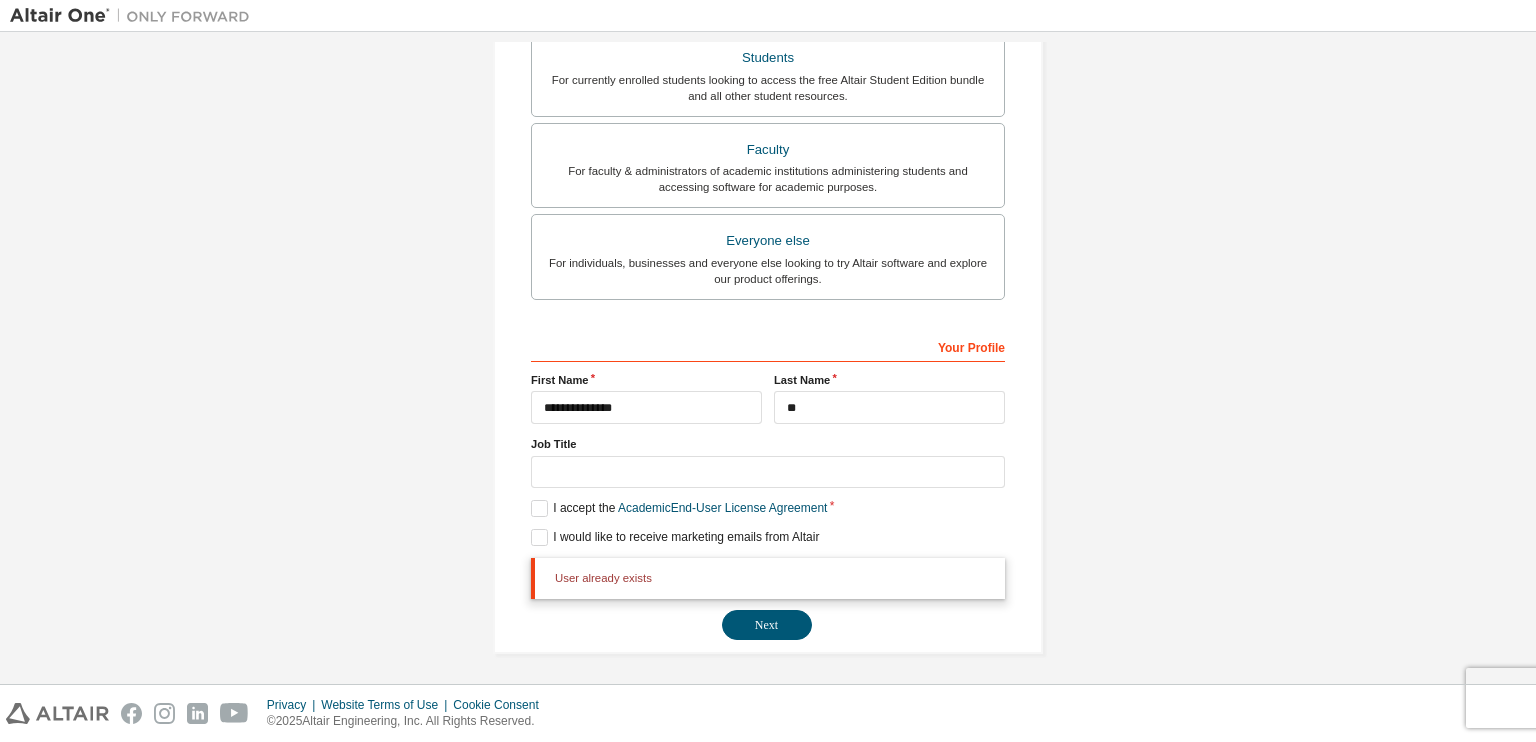 type on "**********" 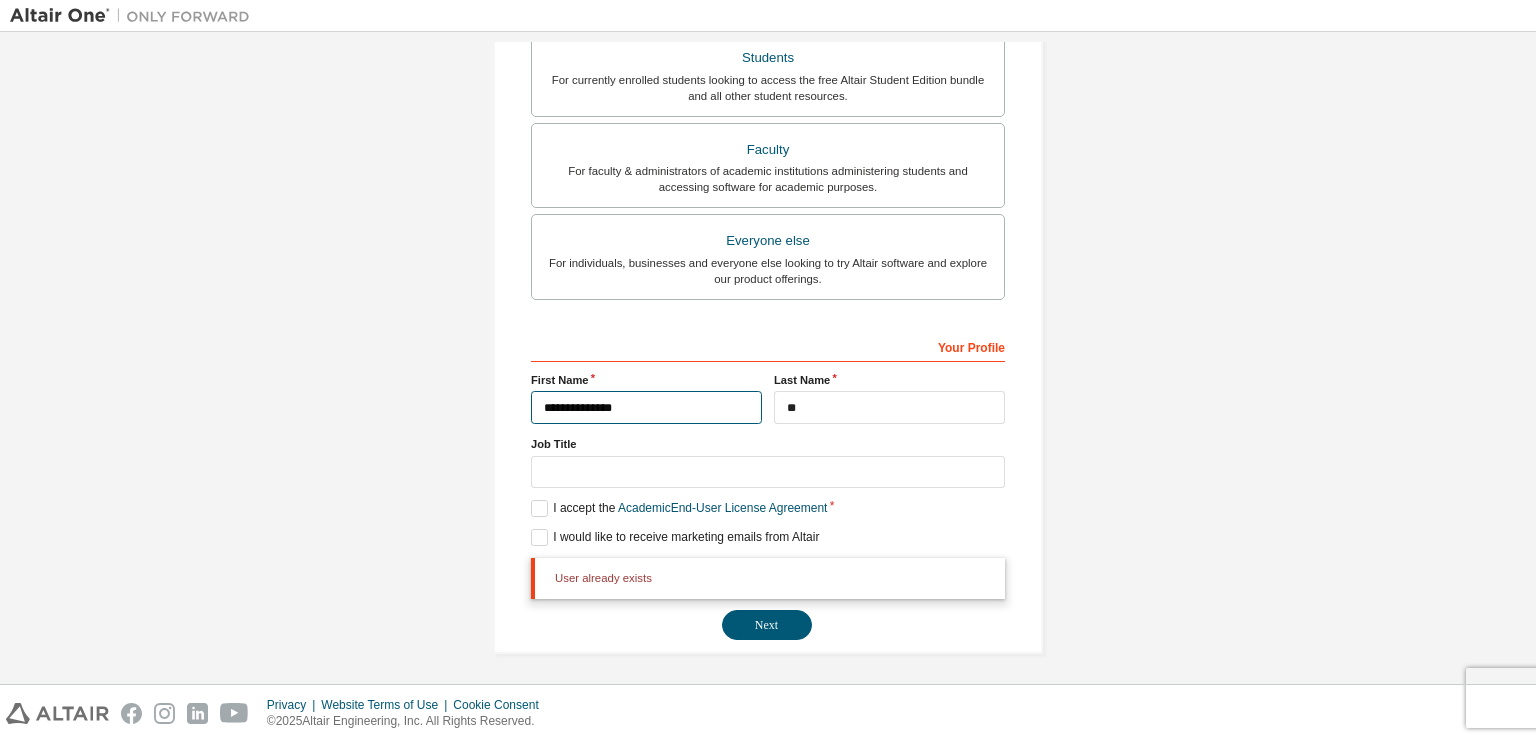 click on "**********" at bounding box center [646, 407] 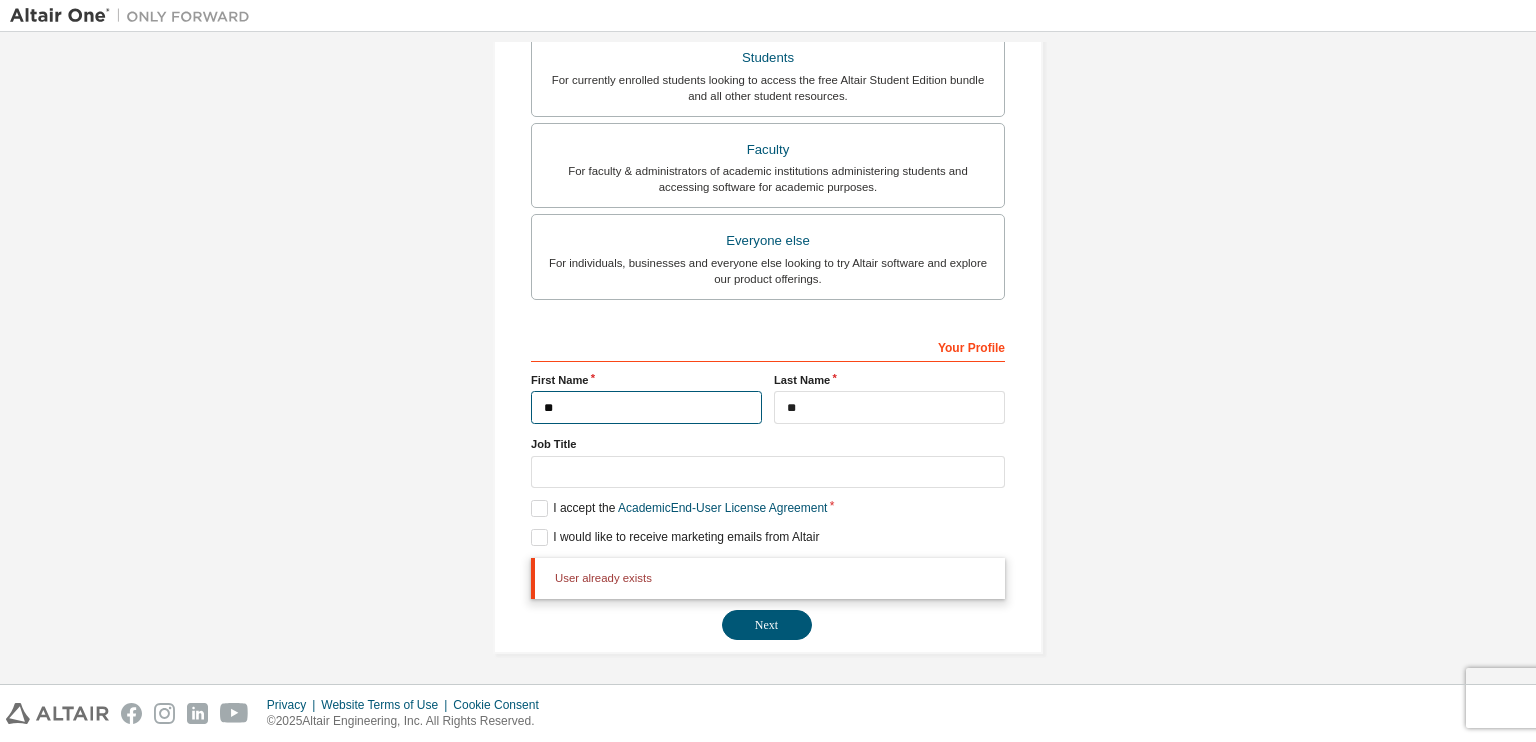 type on "*" 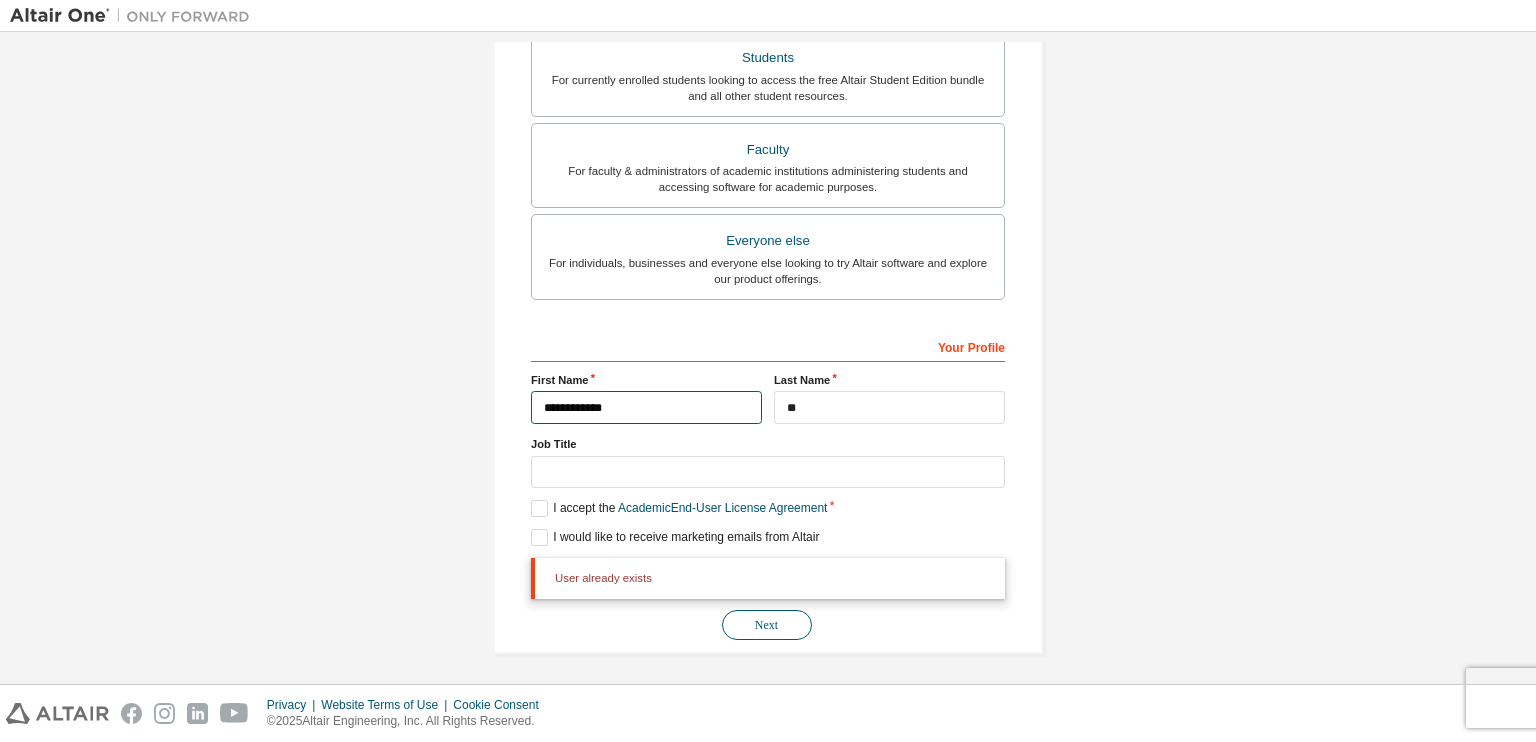 type on "**********" 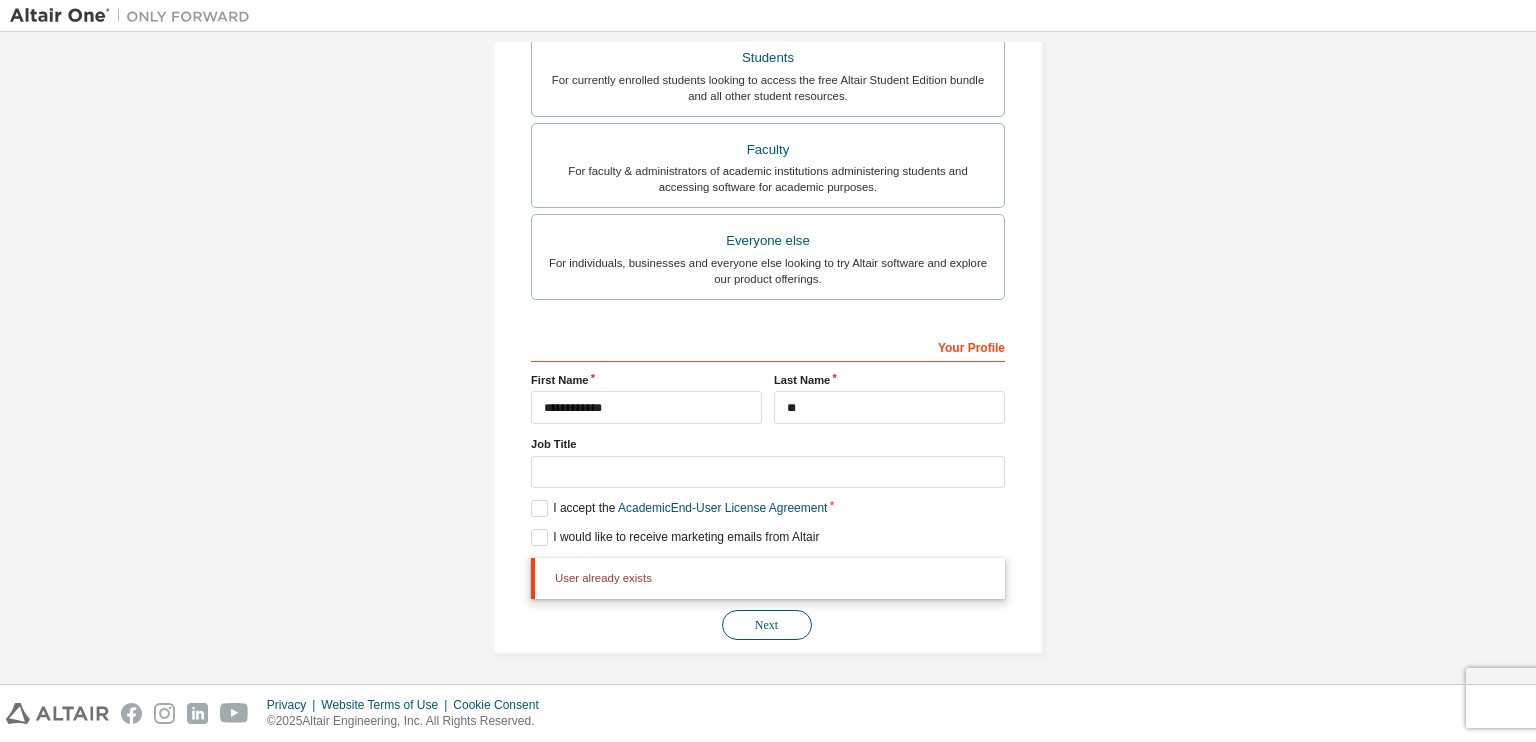 click on "Next" at bounding box center [767, 625] 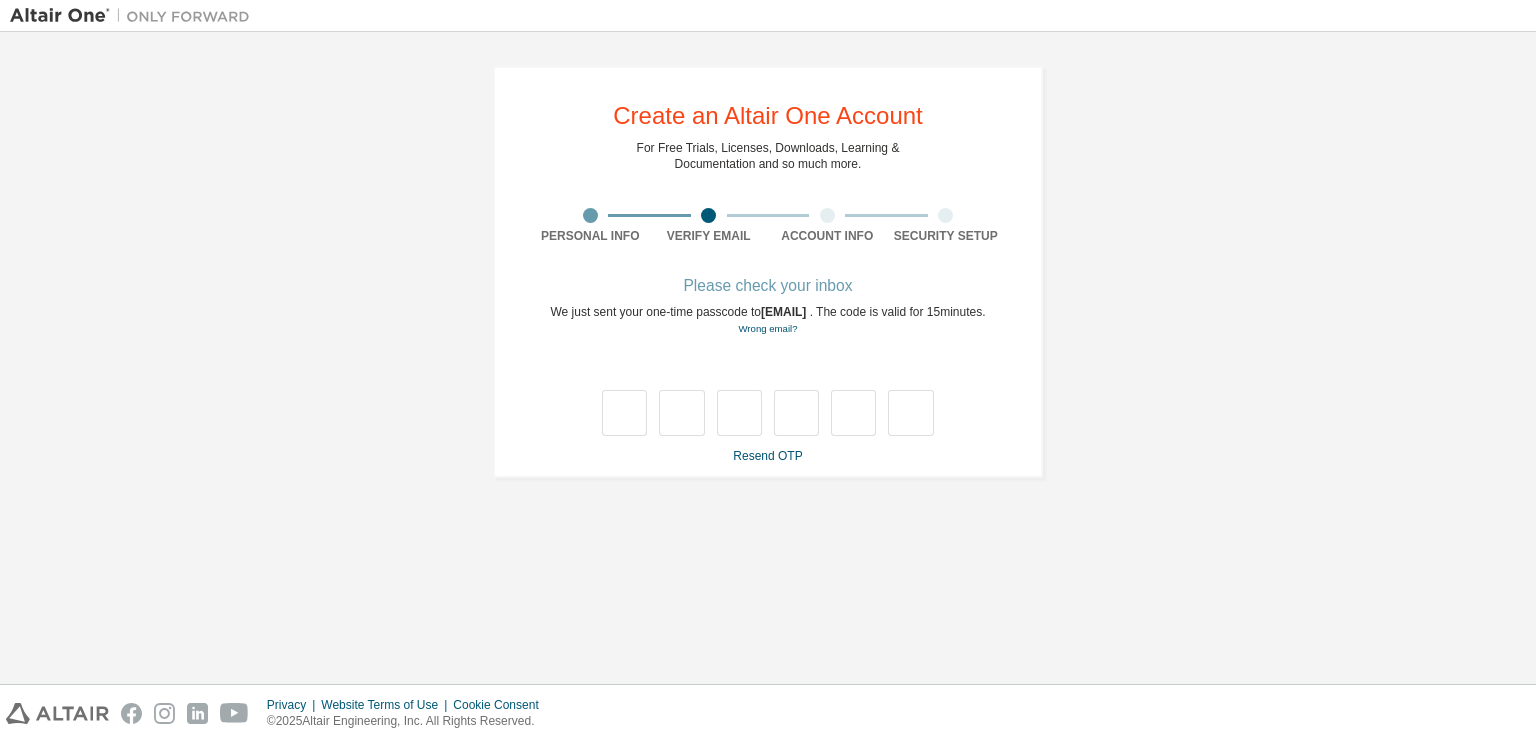scroll, scrollTop: 0, scrollLeft: 0, axis: both 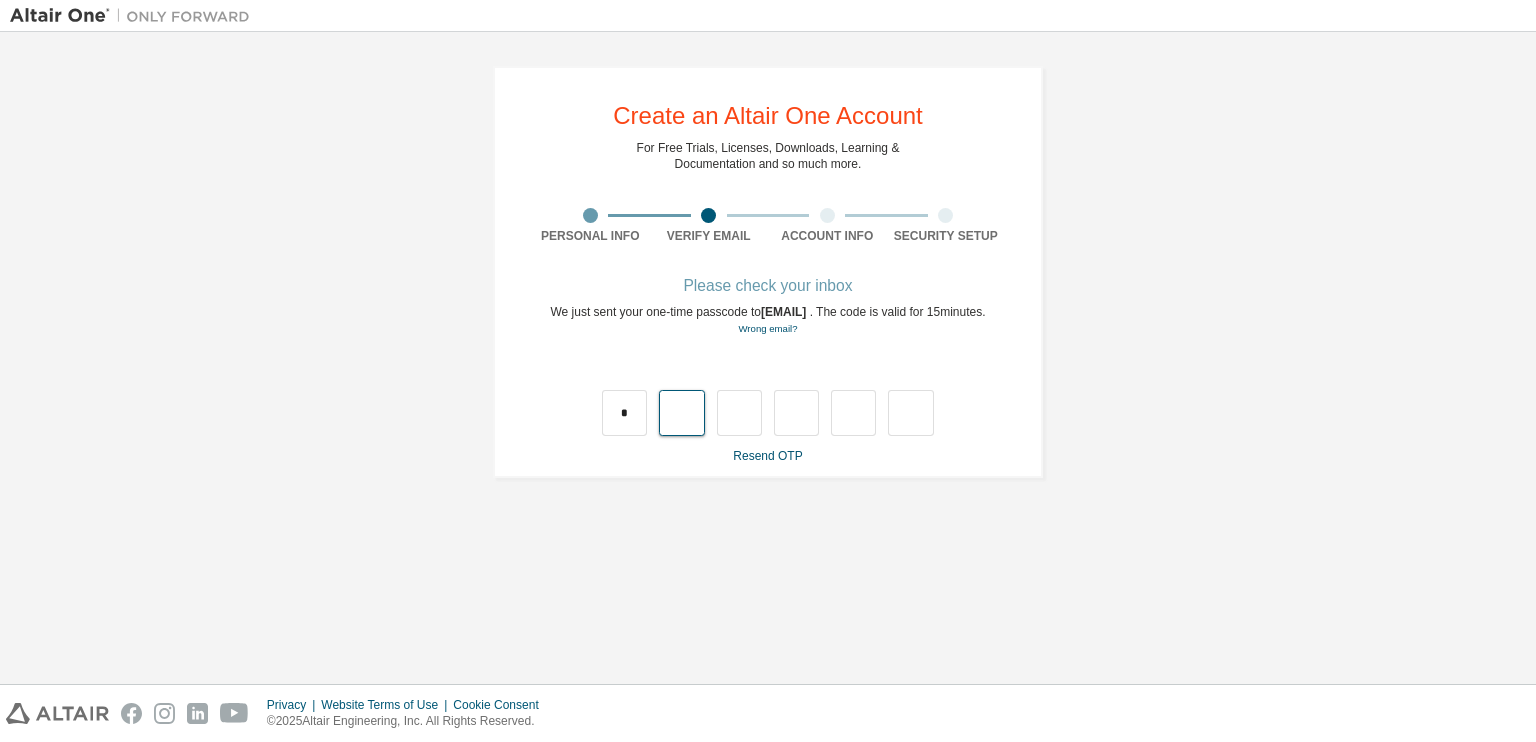 type on "*" 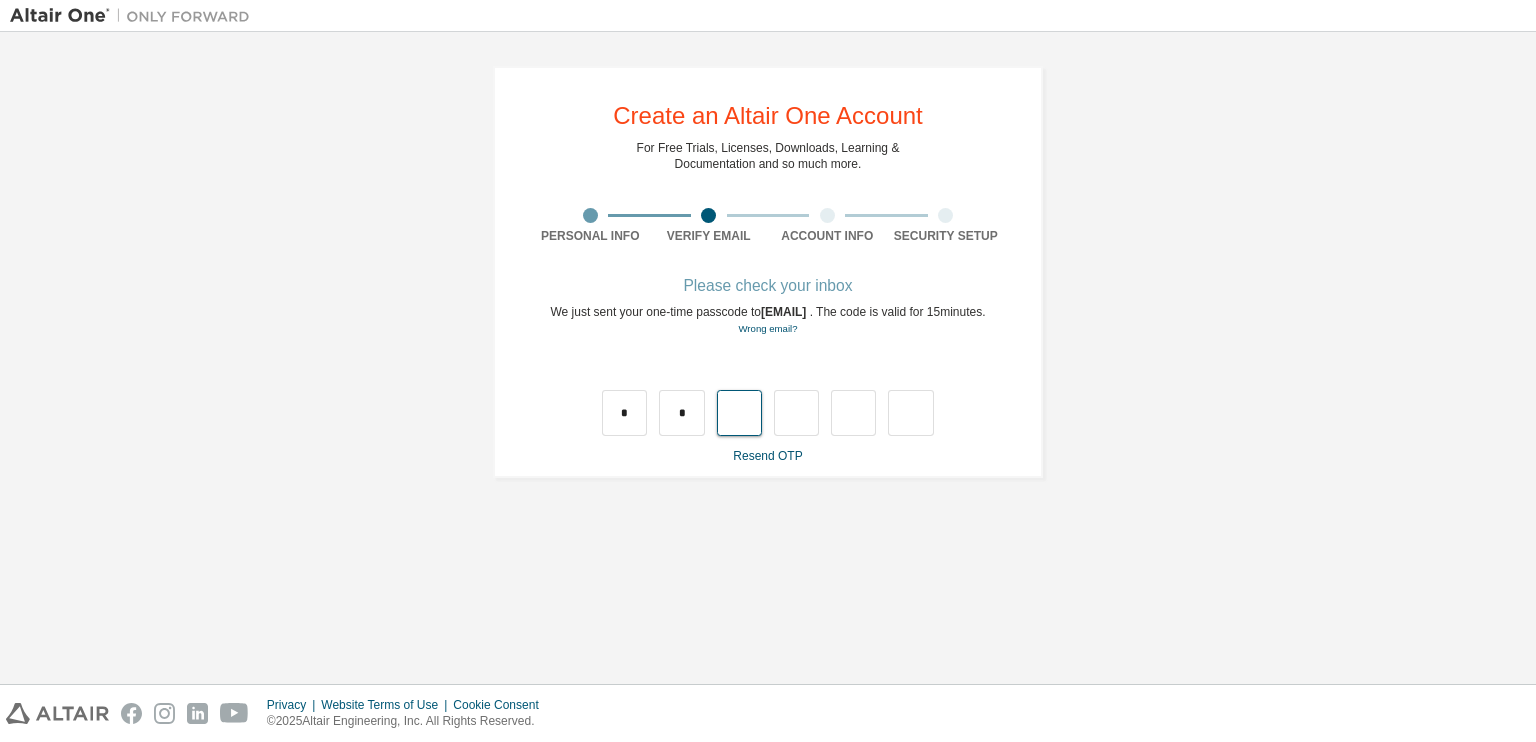 type on "*" 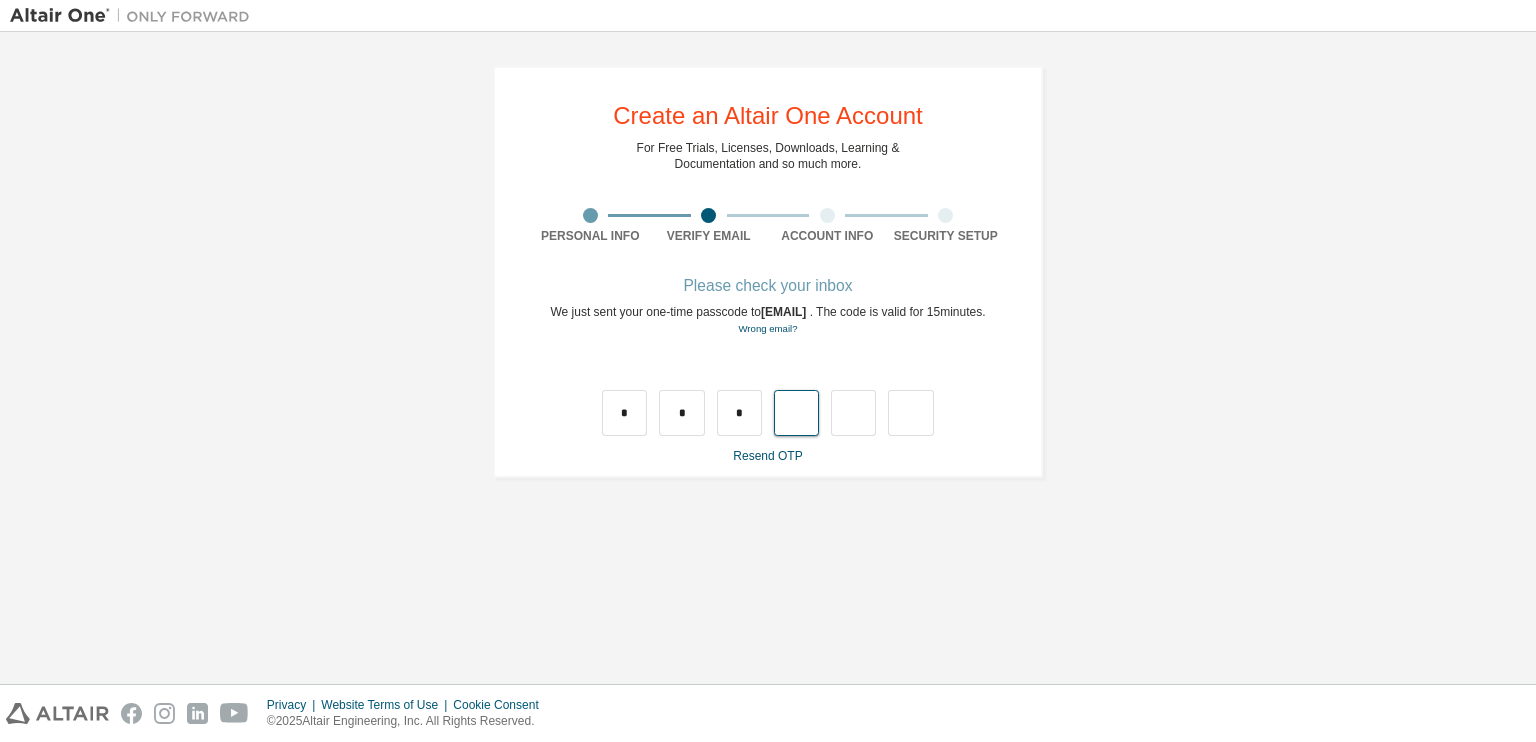 type on "*" 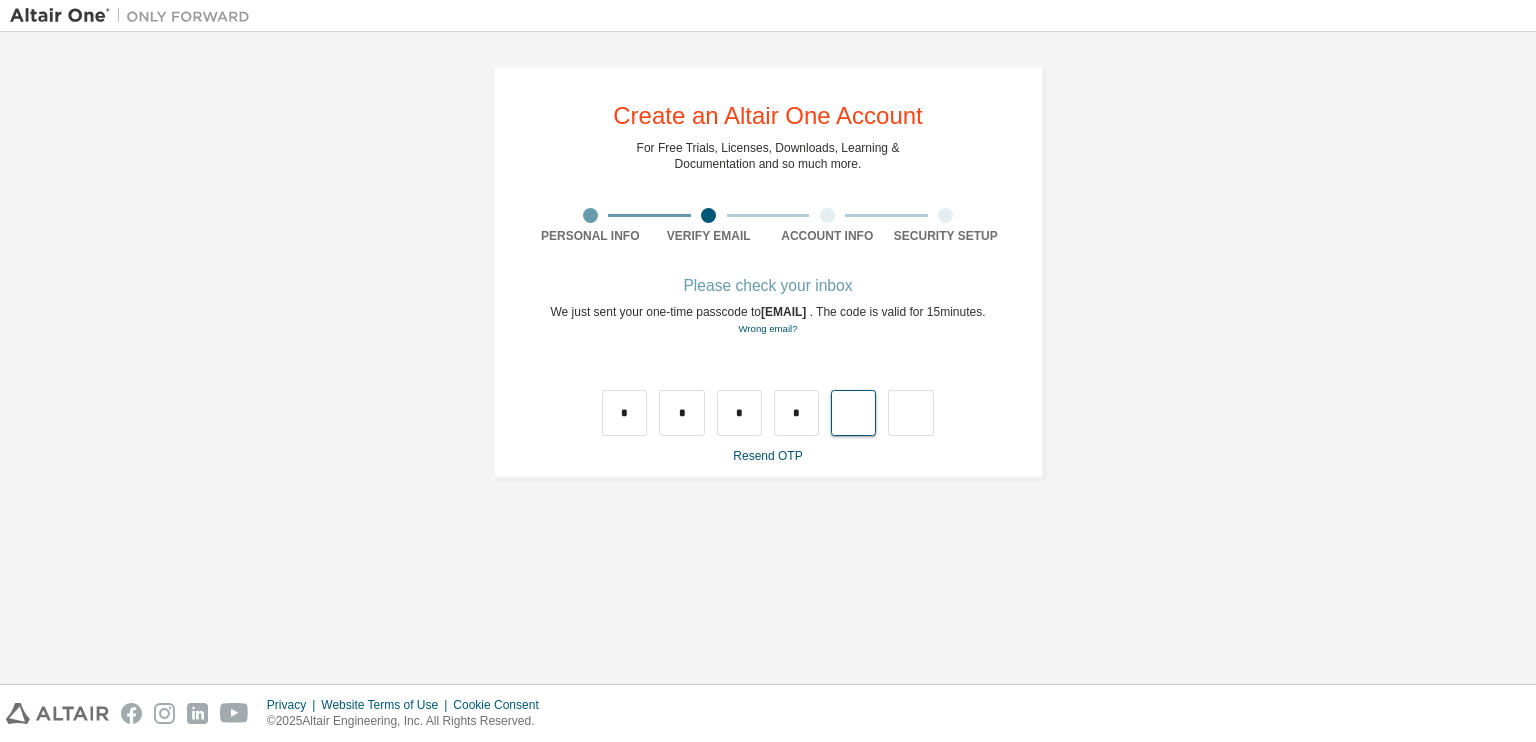 type on "*" 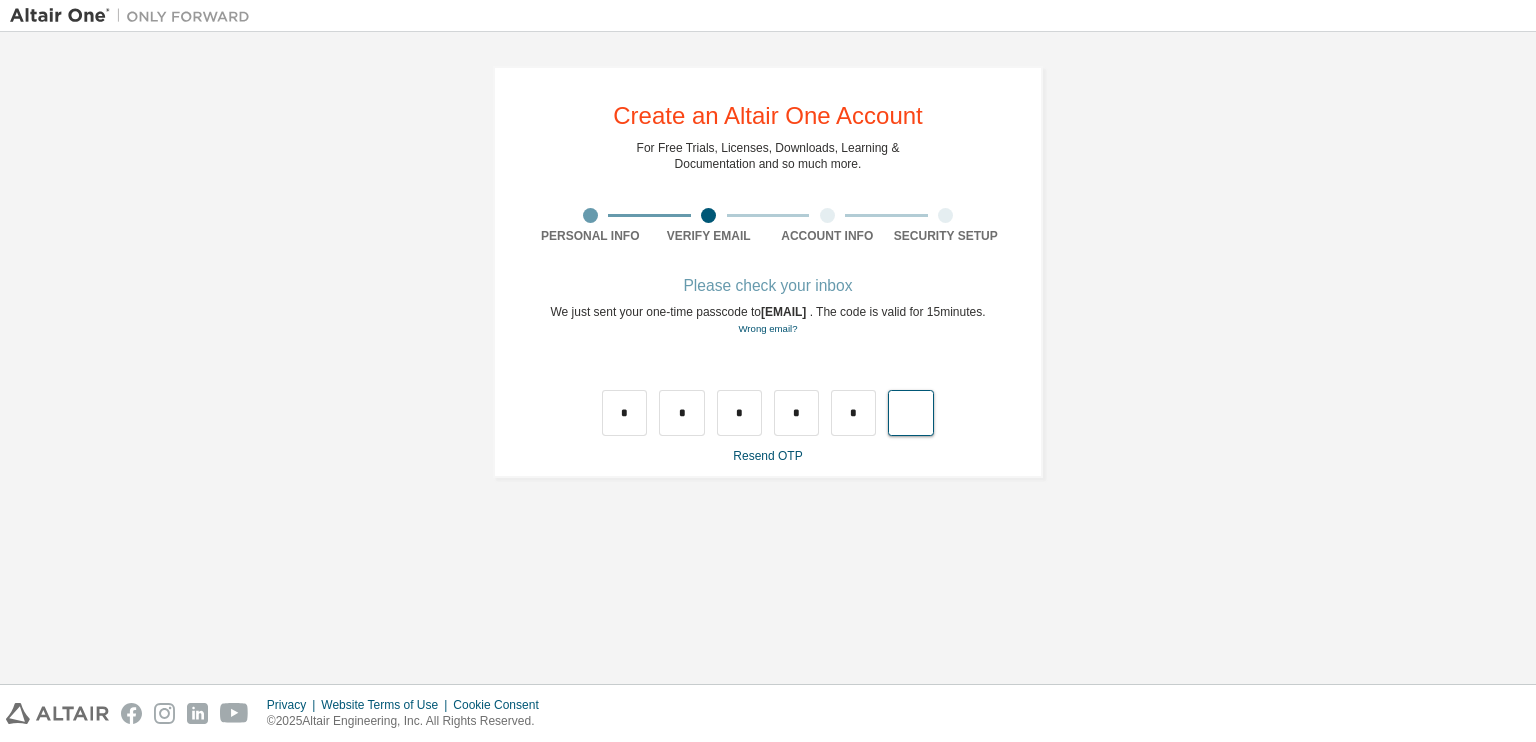 type on "*" 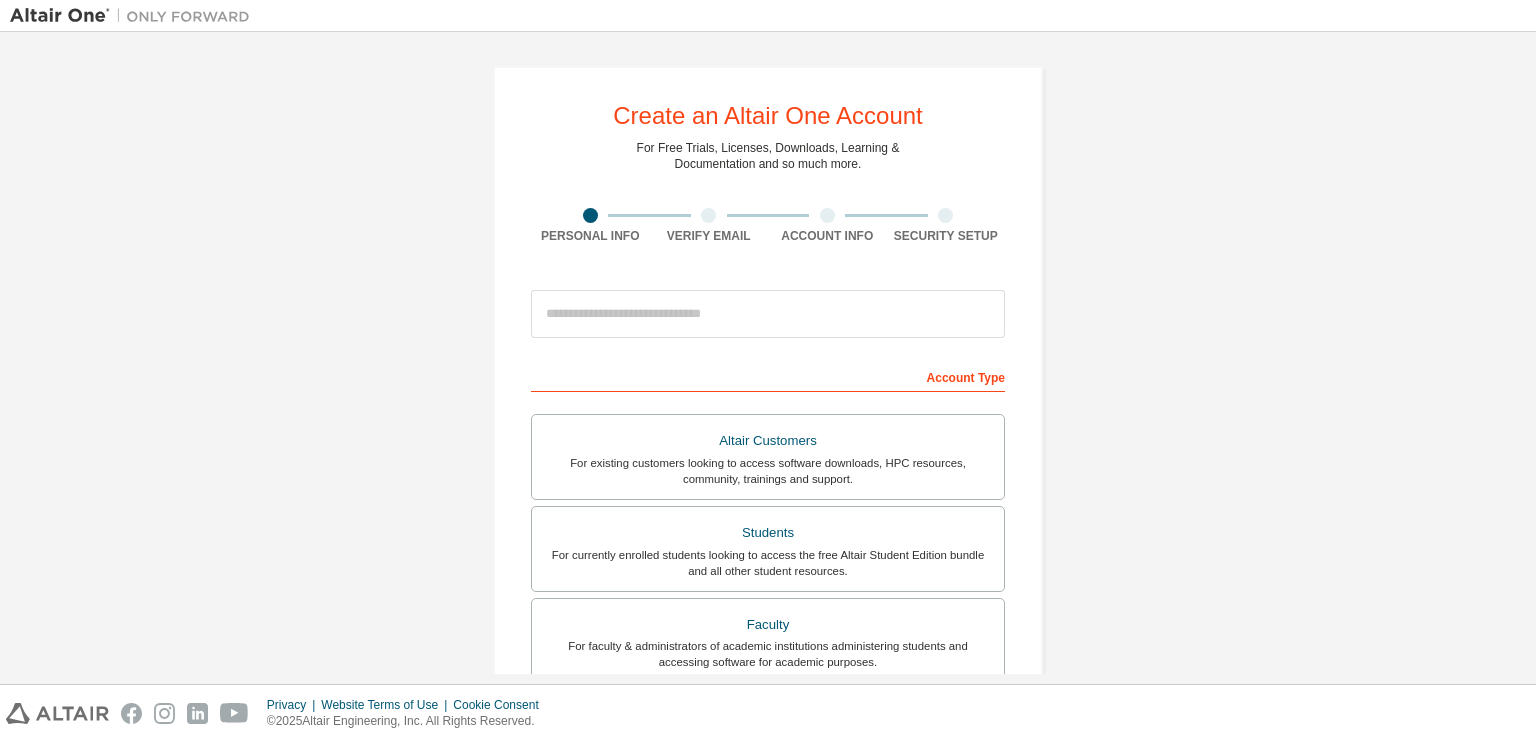 scroll, scrollTop: 0, scrollLeft: 0, axis: both 